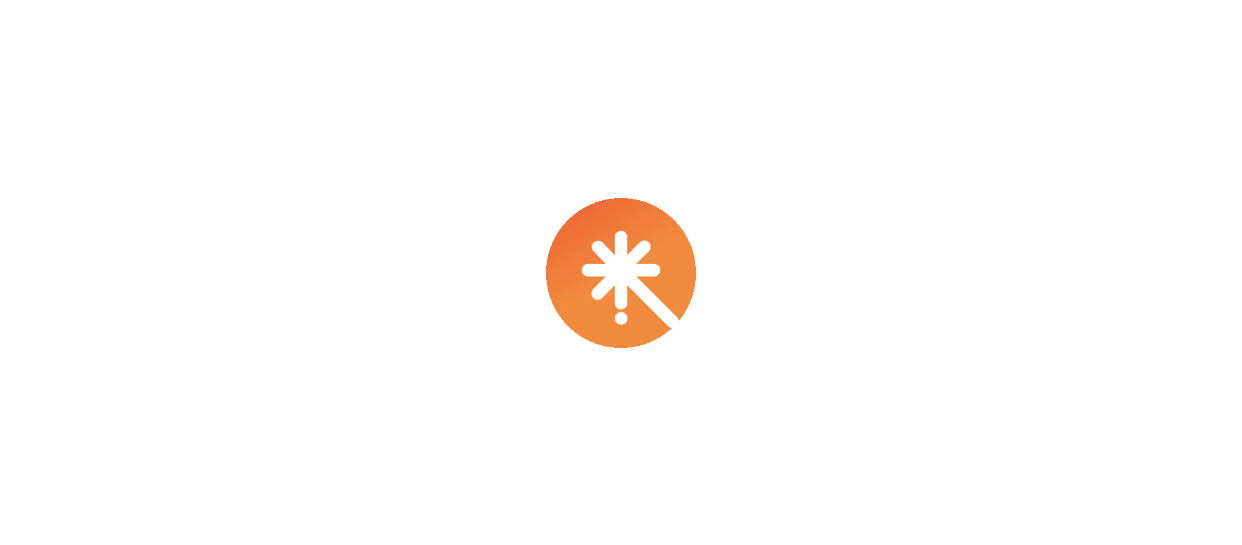 scroll, scrollTop: 0, scrollLeft: 0, axis: both 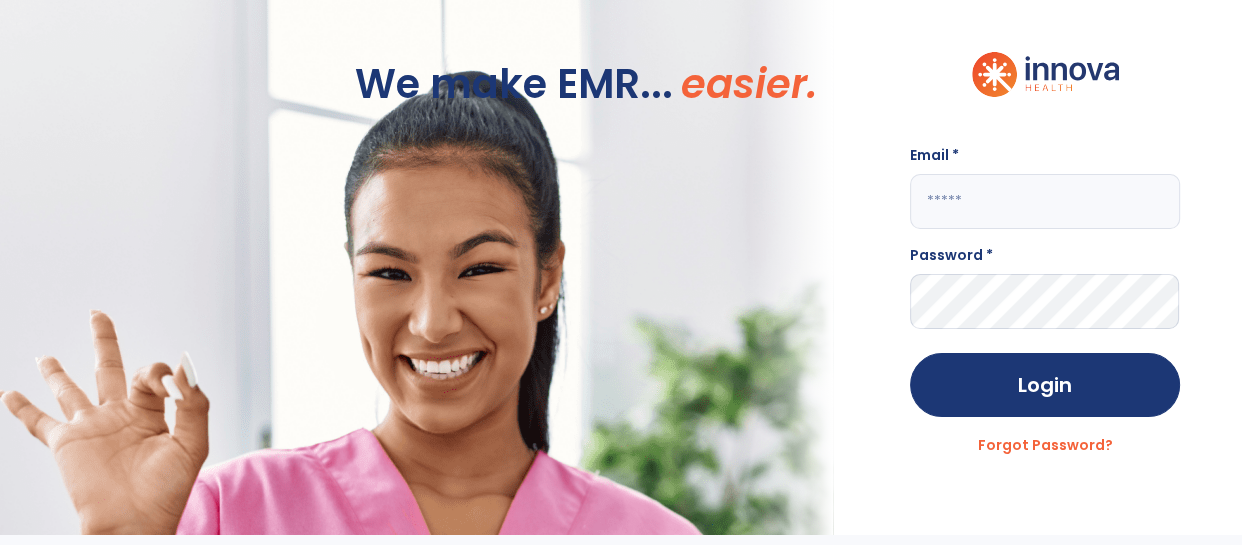 click at bounding box center [1045, 201] 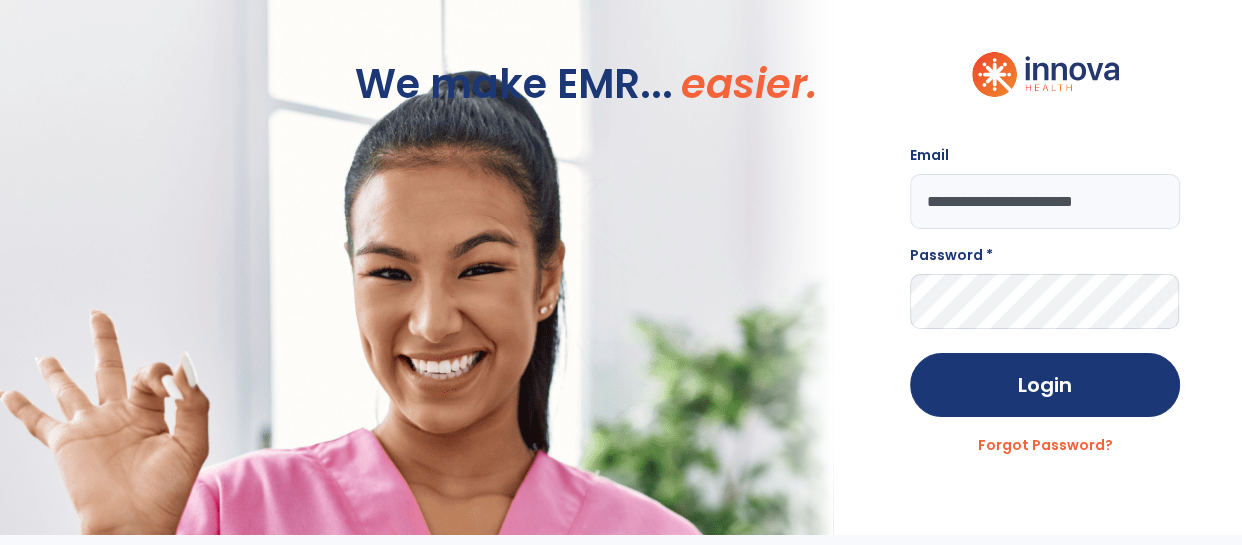 type on "**********" 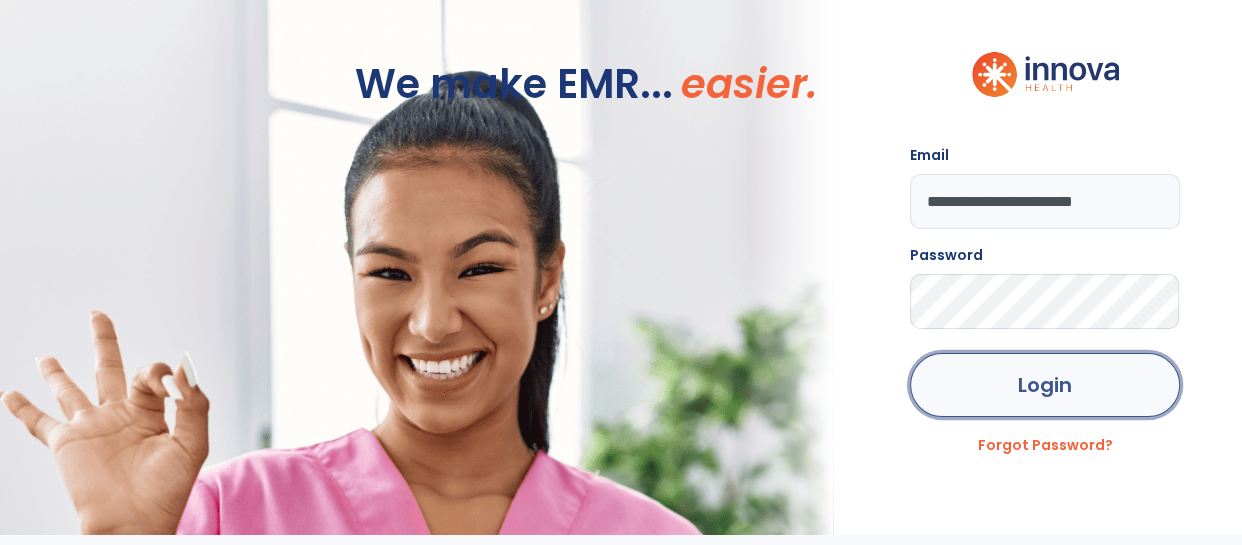 click on "Login" at bounding box center [1045, 385] 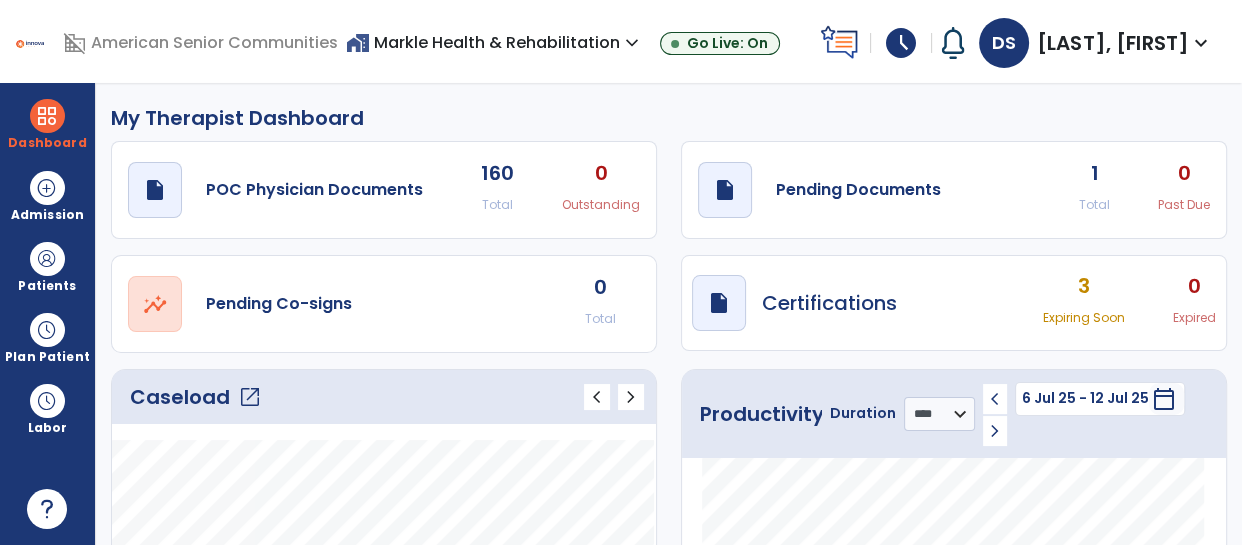 click on "1" at bounding box center [497, 173] 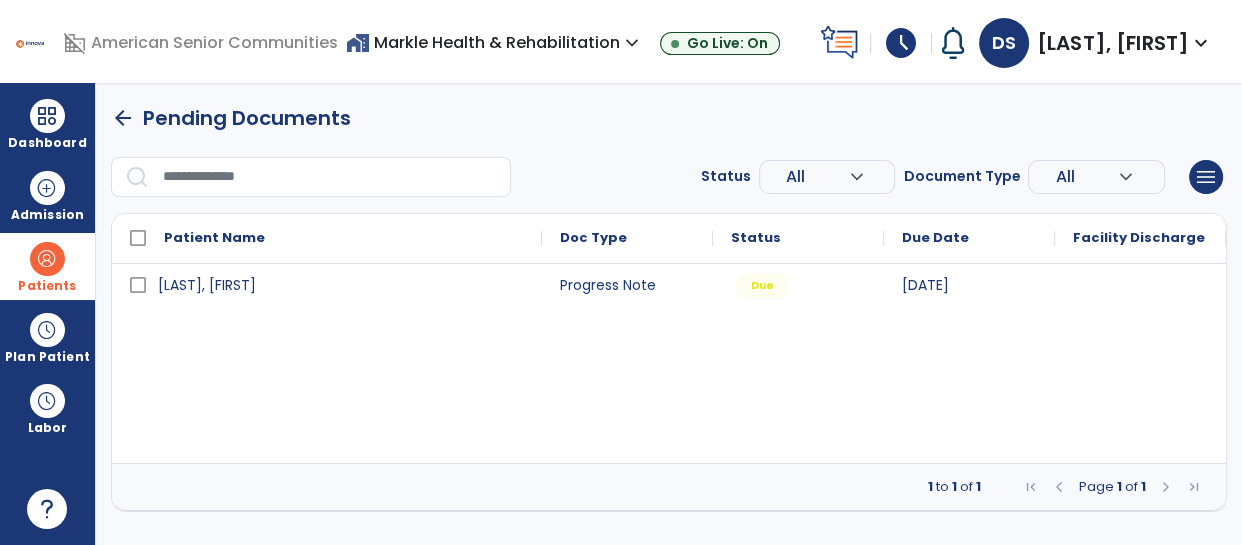 click at bounding box center (47, 259) 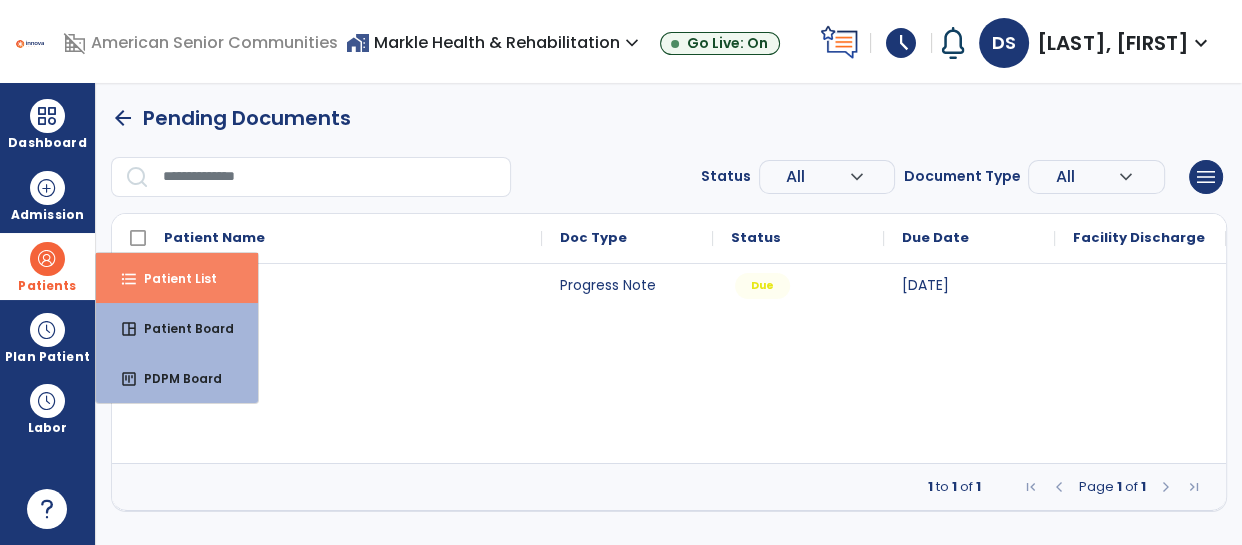 click on "format_list_bulleted  Patient List" at bounding box center (177, 278) 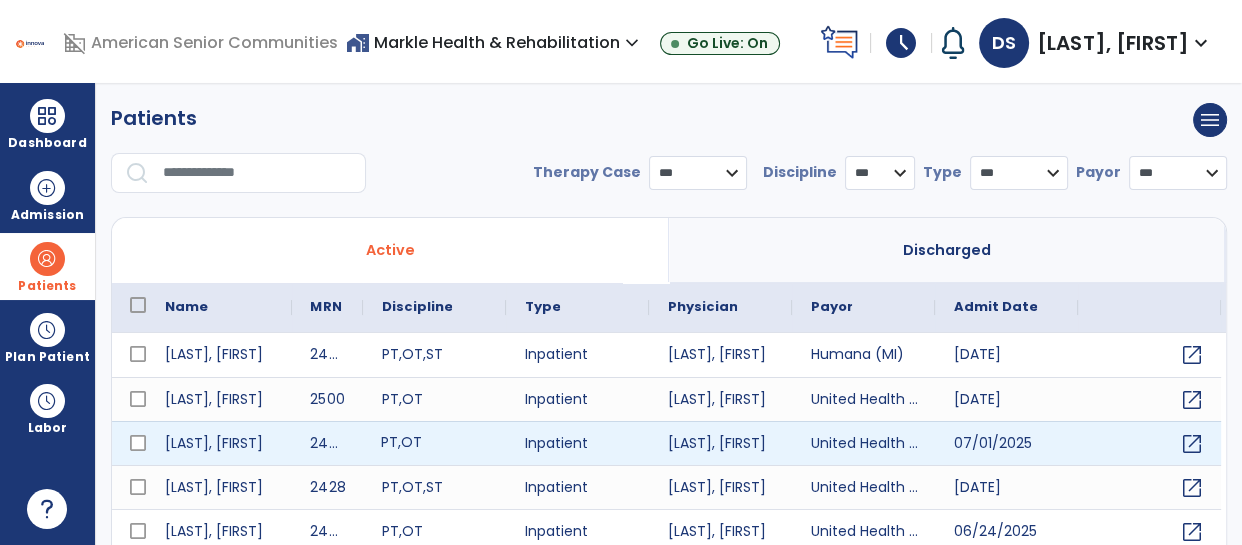 click on "PT , OT" at bounding box center [434, 443] 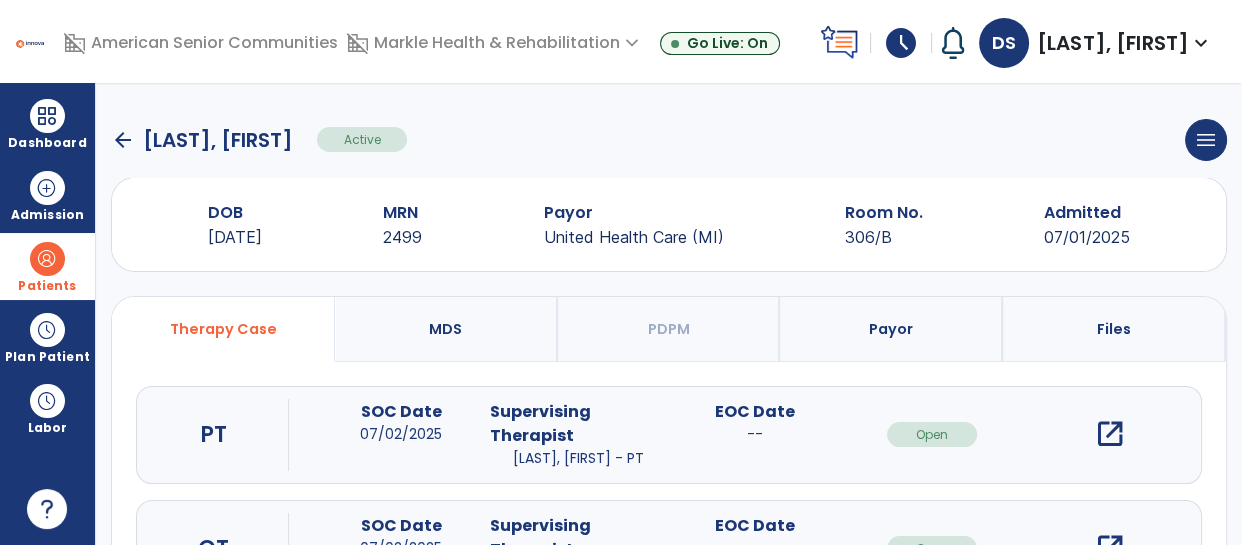 click on "open_in_new" at bounding box center [1109, 434] 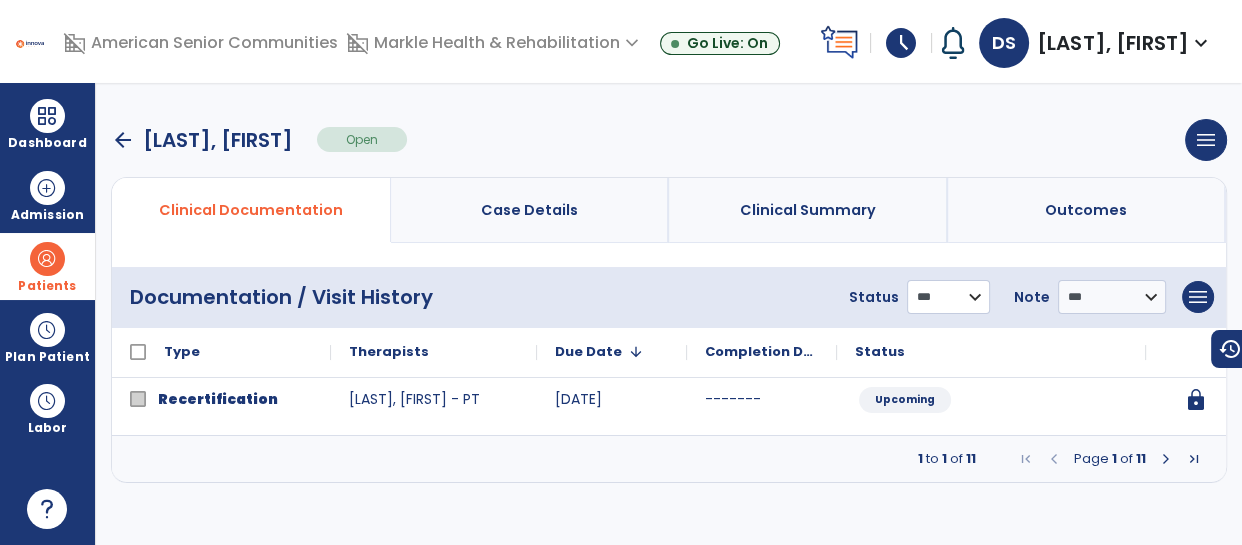 click on "**********" at bounding box center (948, 297) 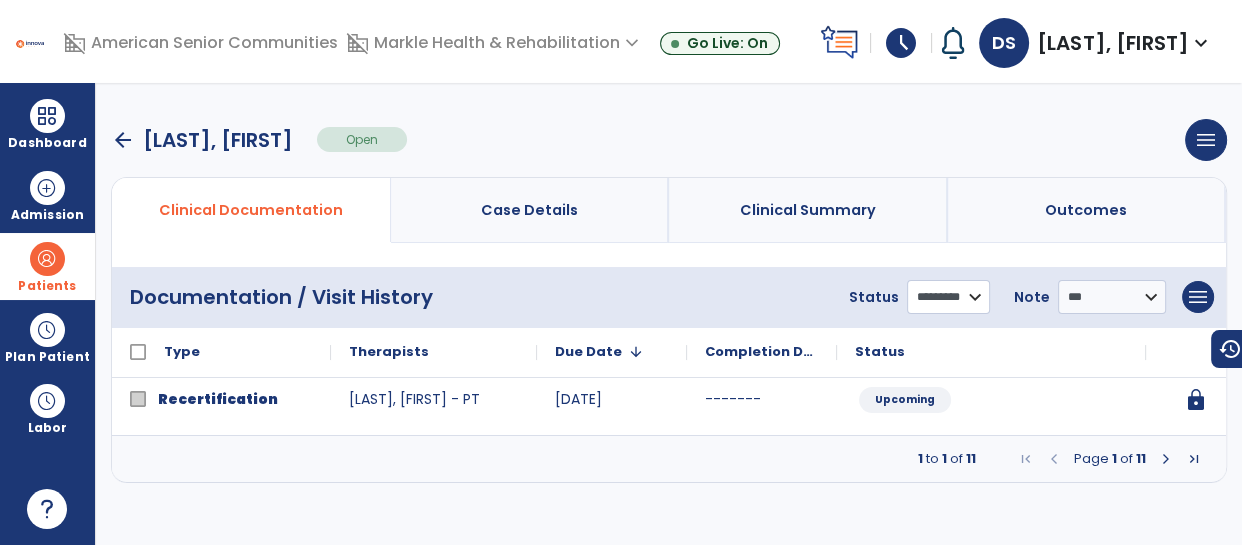 click on "**********" at bounding box center [948, 297] 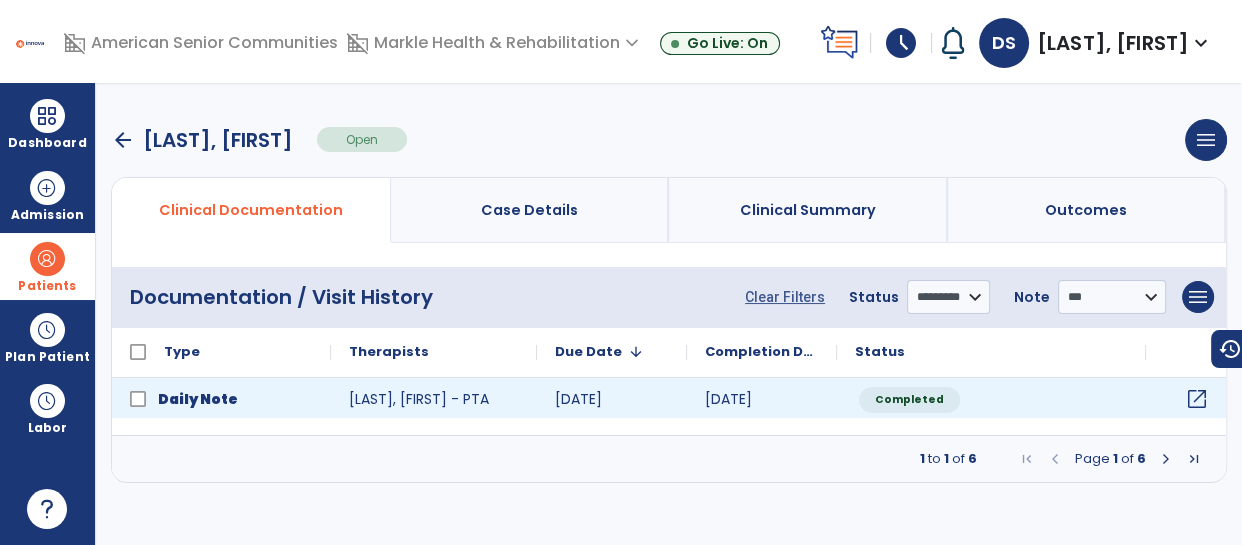 click on "open_in_new" at bounding box center (1197, 399) 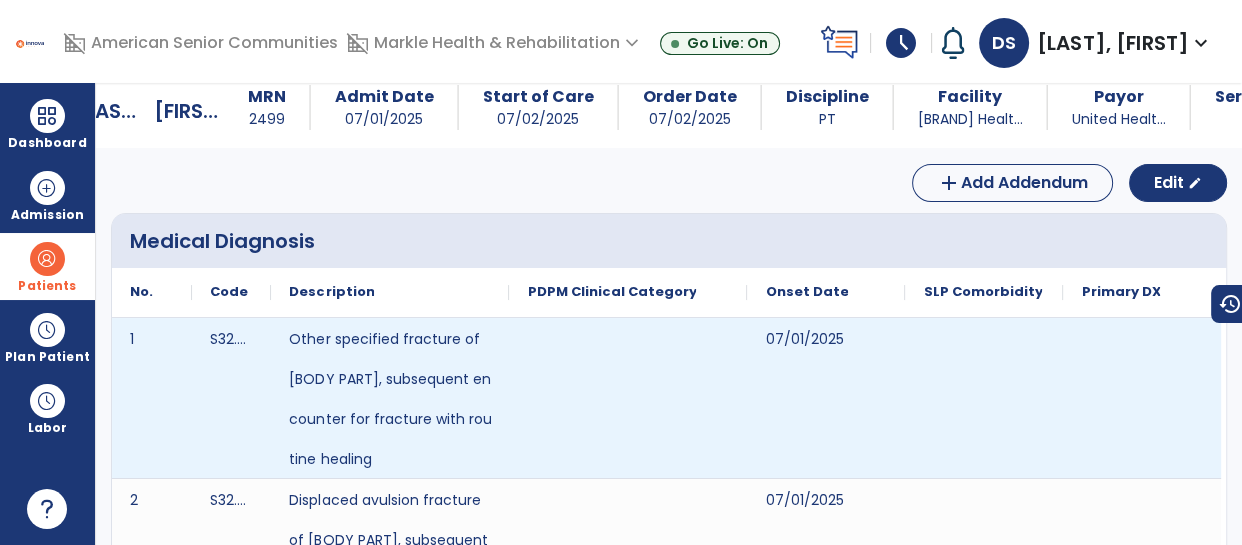 scroll, scrollTop: 0, scrollLeft: 0, axis: both 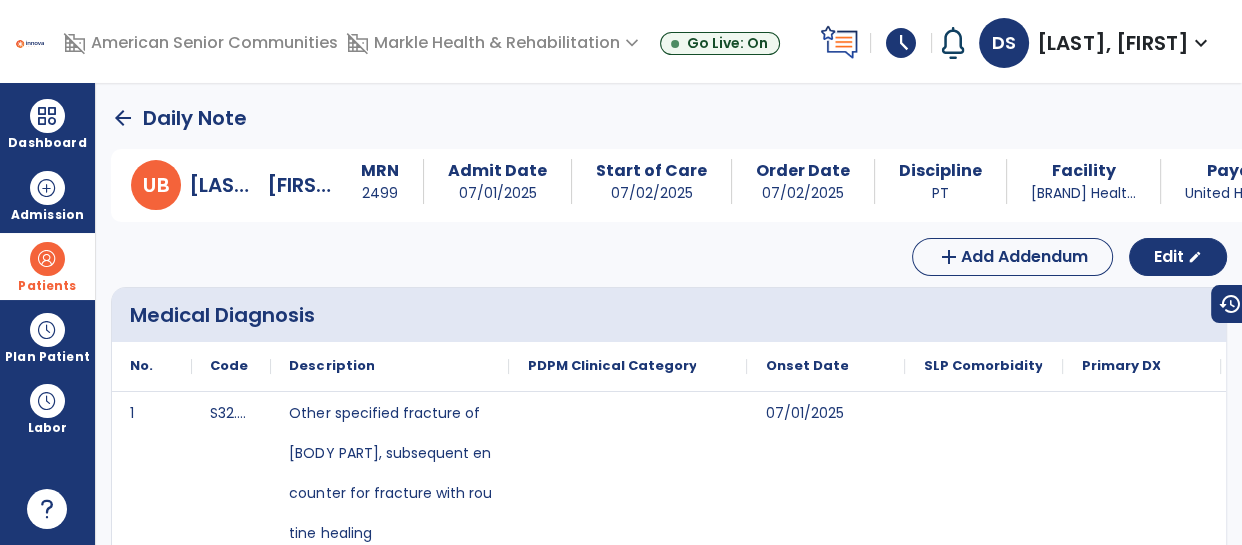 click on "arrow_back" at bounding box center [123, 118] 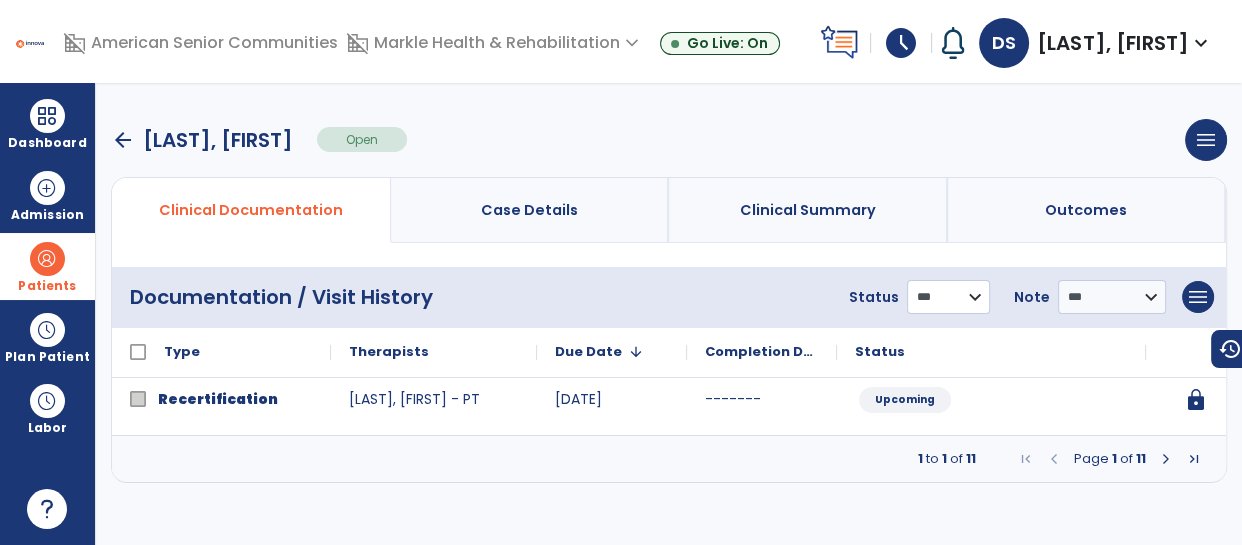 click on "**********" at bounding box center (948, 297) 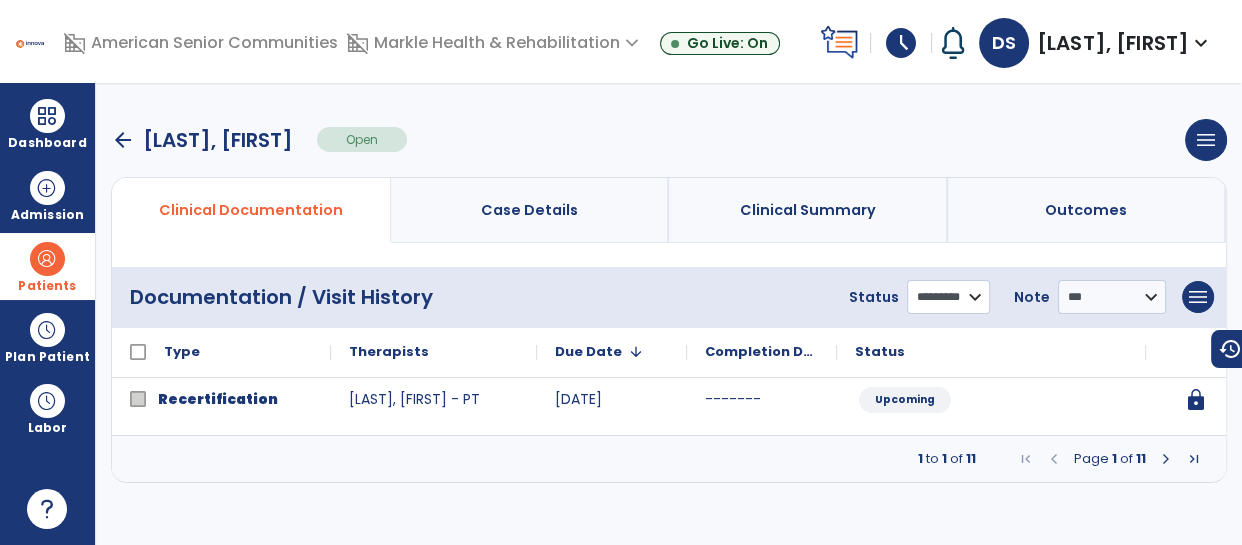 click on "**********" at bounding box center (948, 297) 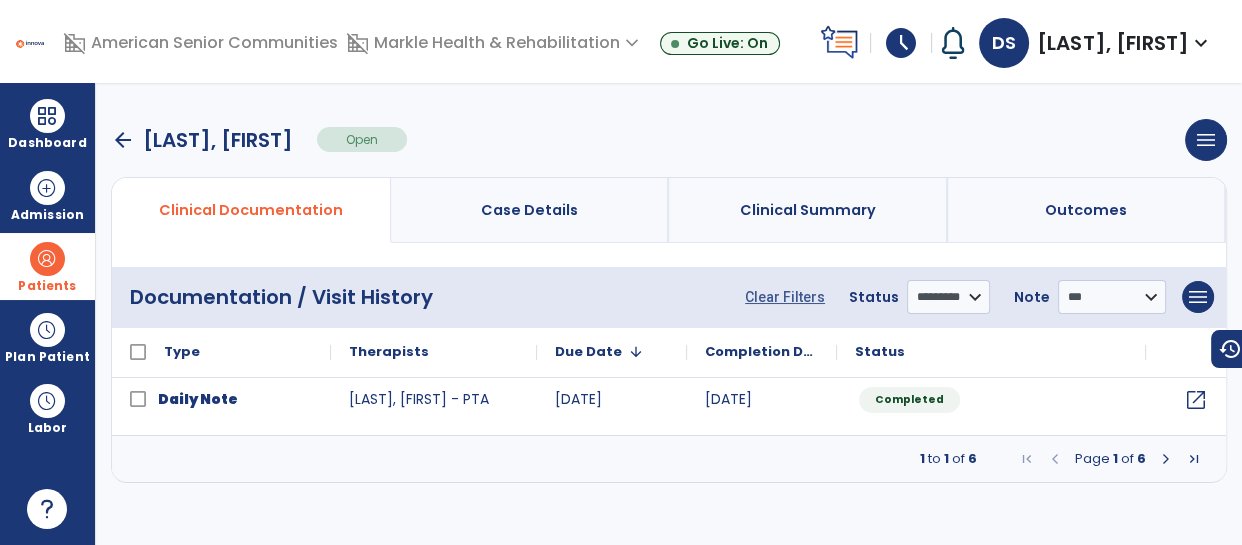 click at bounding box center (1166, 459) 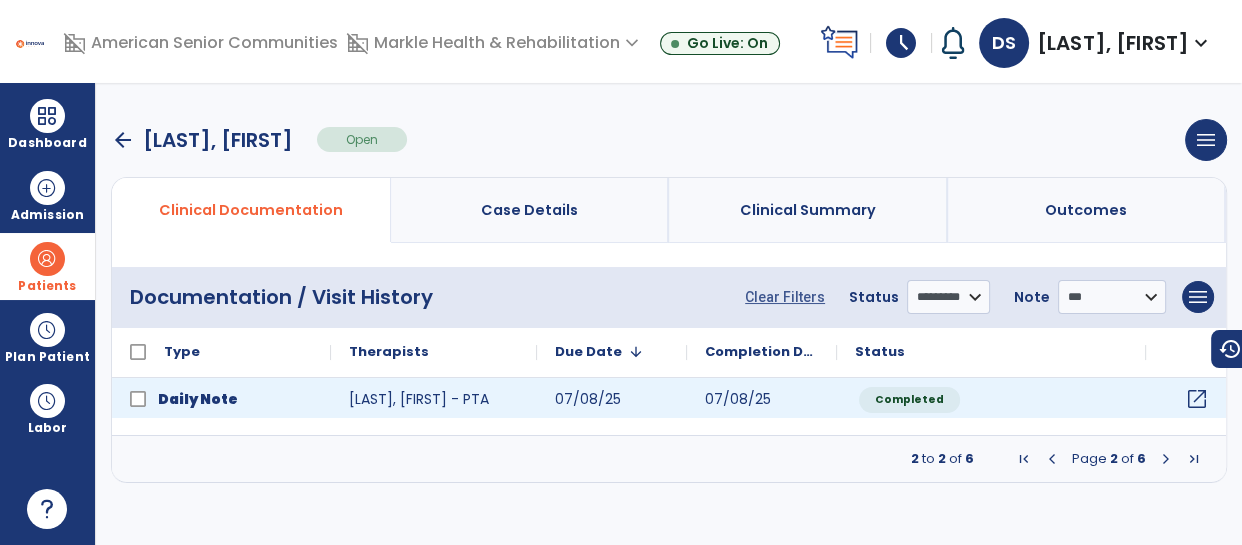 click on "open_in_new" at bounding box center [1197, 399] 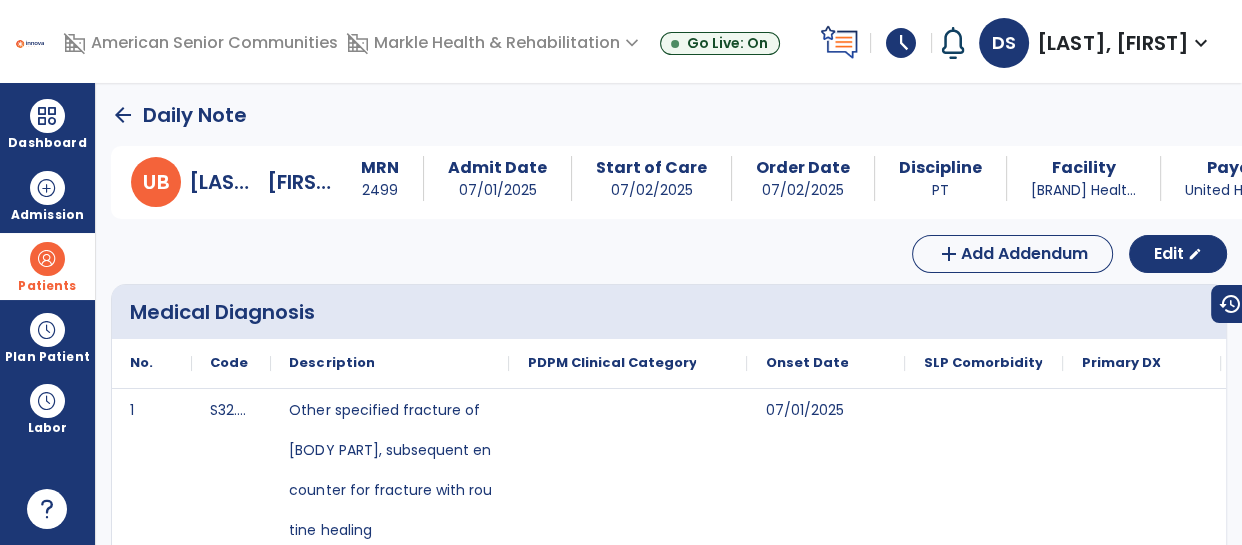 scroll, scrollTop: 0, scrollLeft: 0, axis: both 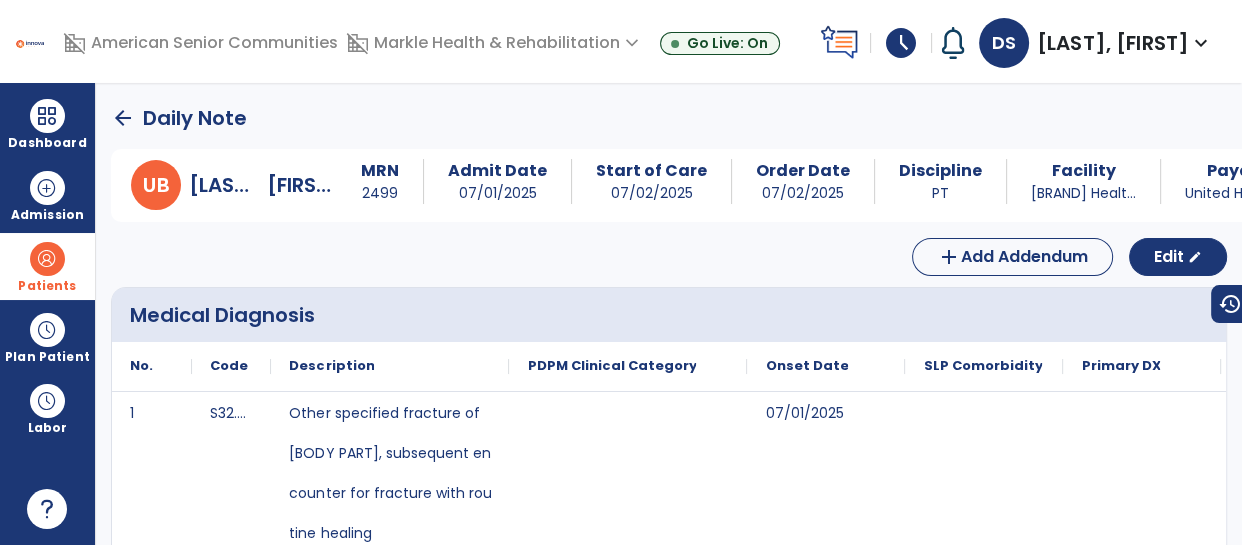 click on "arrow_back" at bounding box center [123, 118] 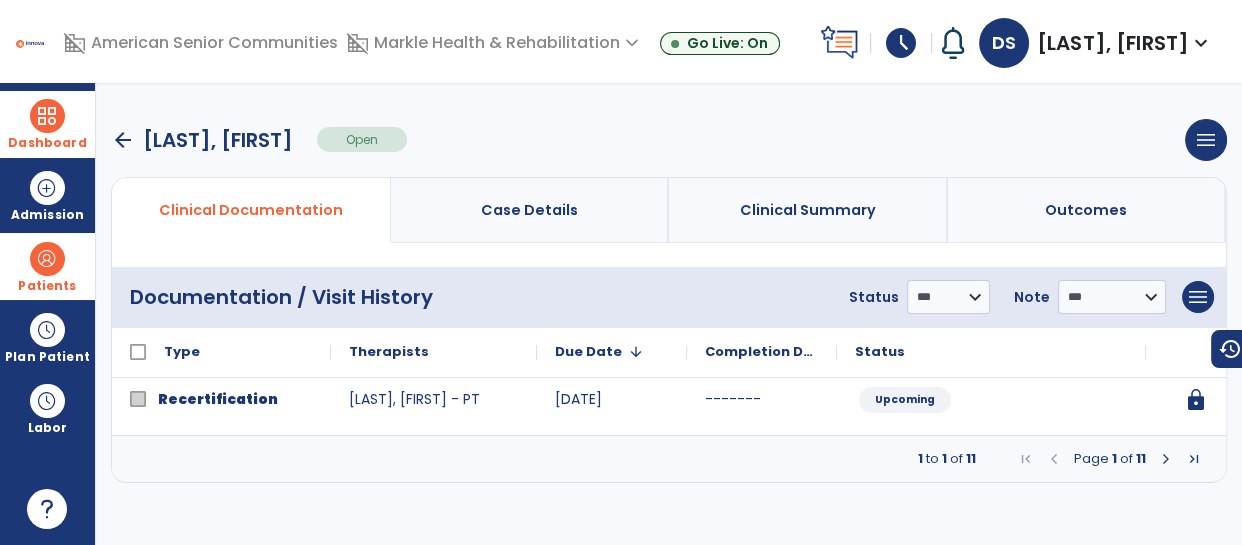 click at bounding box center (47, 116) 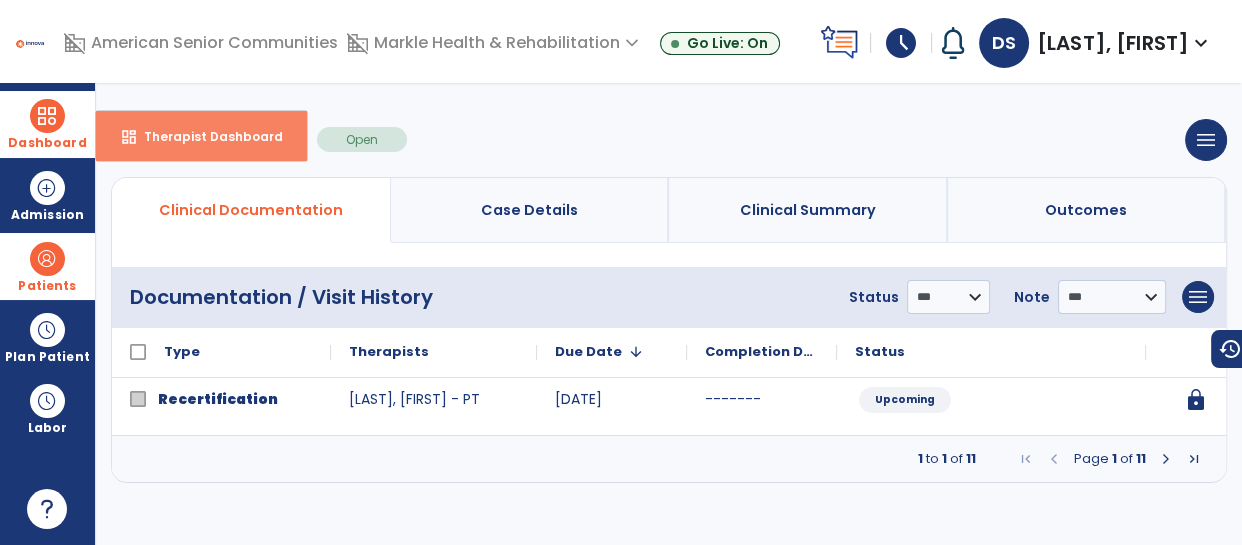click on "Therapist Dashboard" at bounding box center [205, 136] 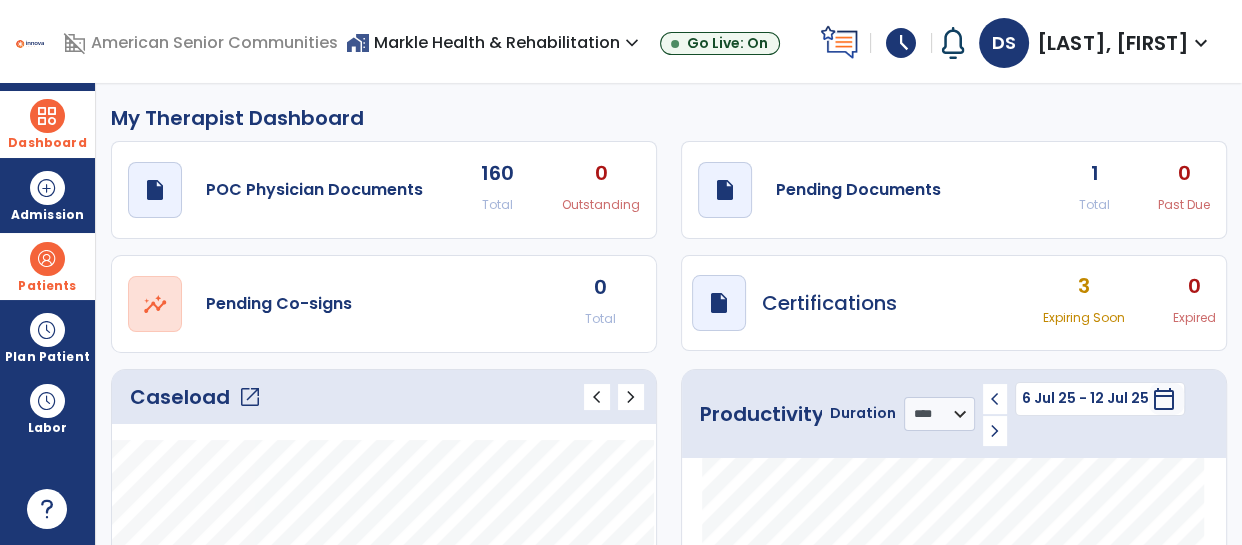 click on "1" at bounding box center (497, 173) 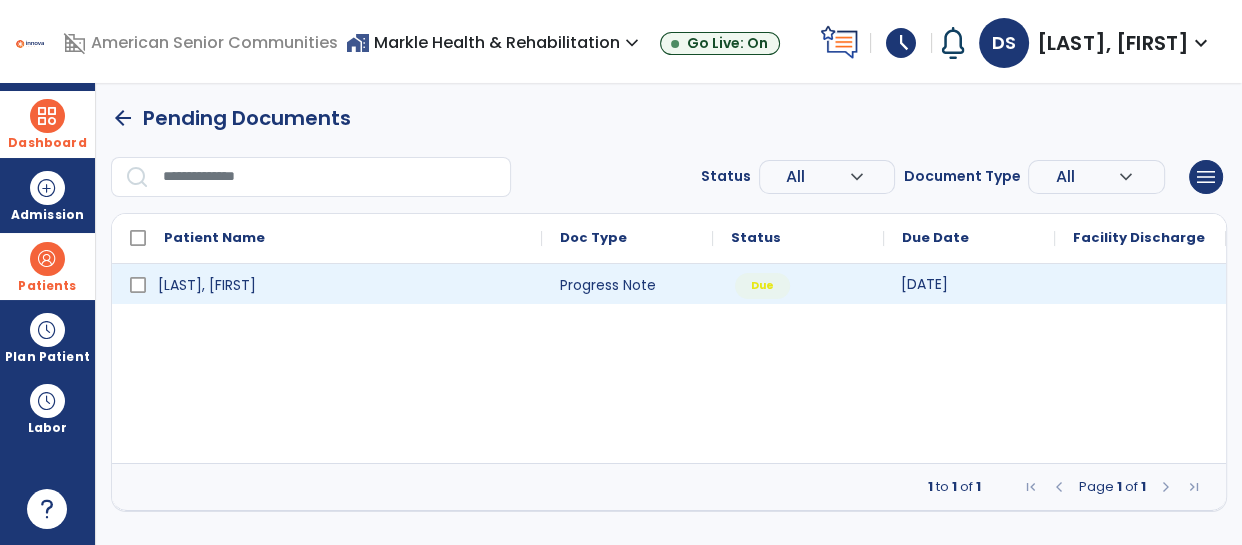click on "[DATE]" at bounding box center [969, 284] 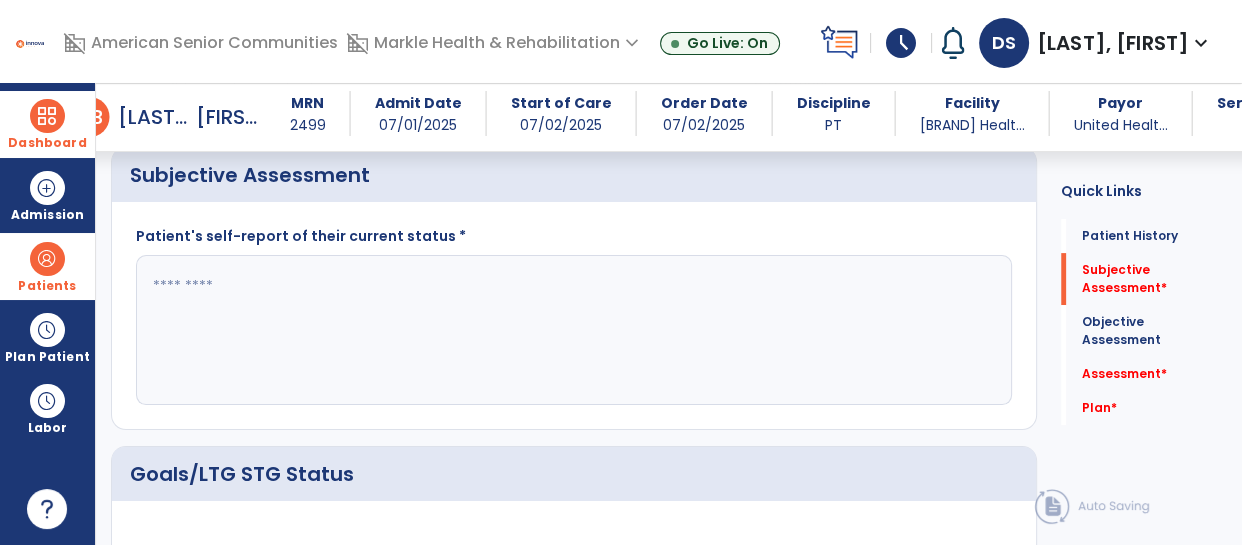 scroll, scrollTop: 503, scrollLeft: 0, axis: vertical 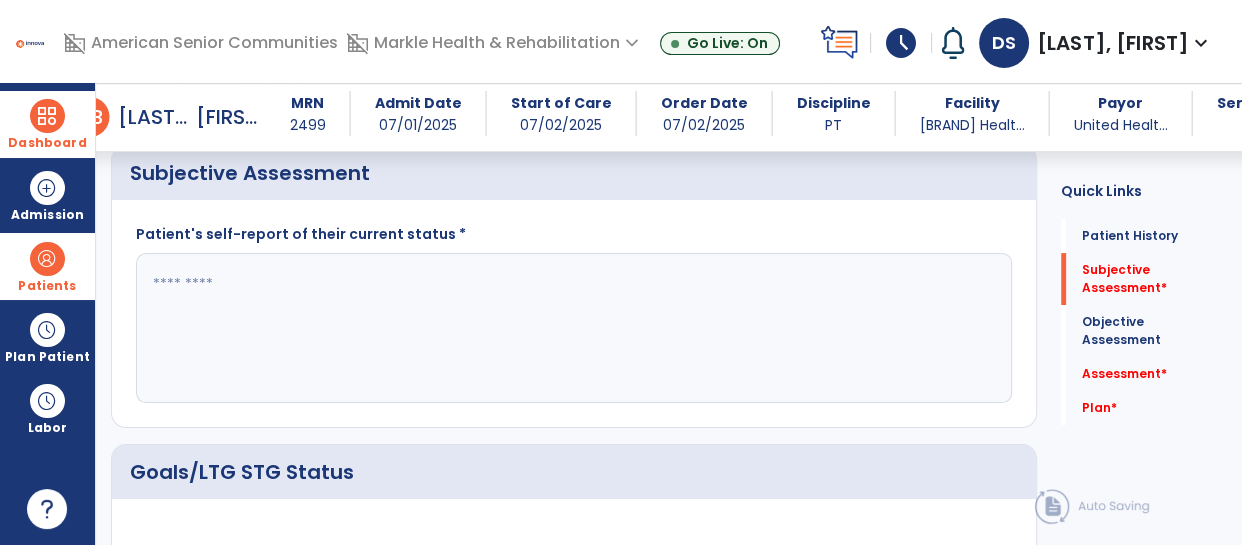 click at bounding box center (572, 328) 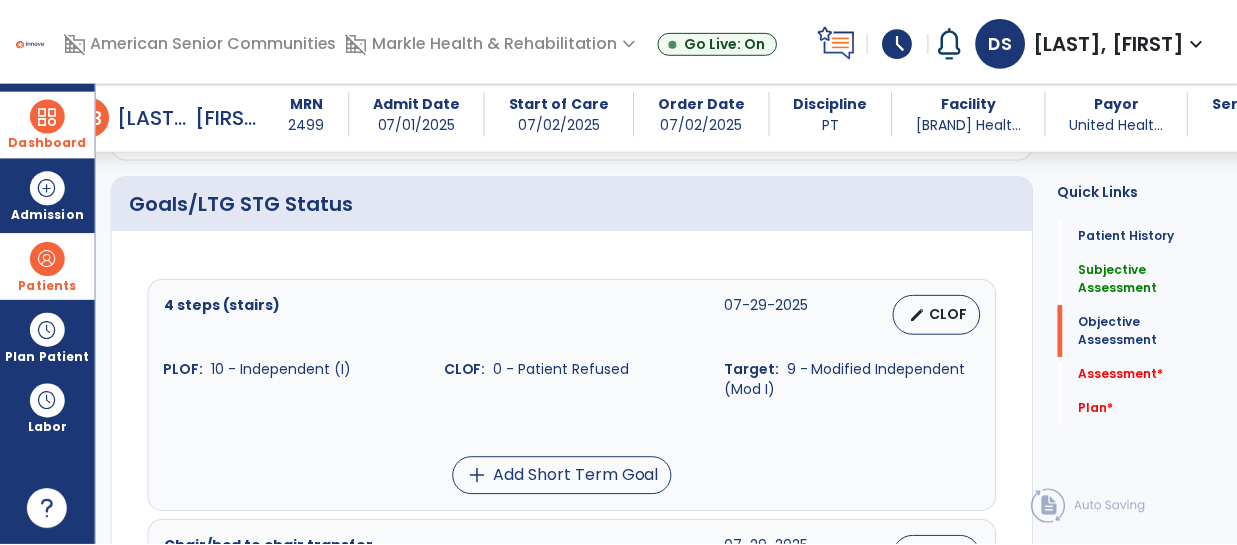 scroll, scrollTop: 762, scrollLeft: 0, axis: vertical 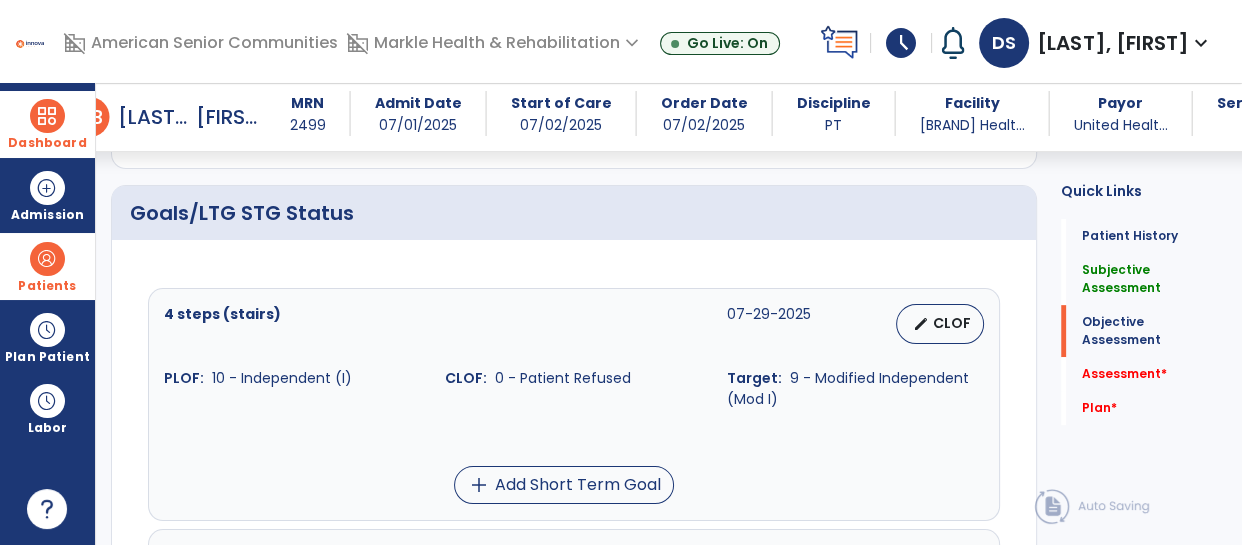 type on "**********" 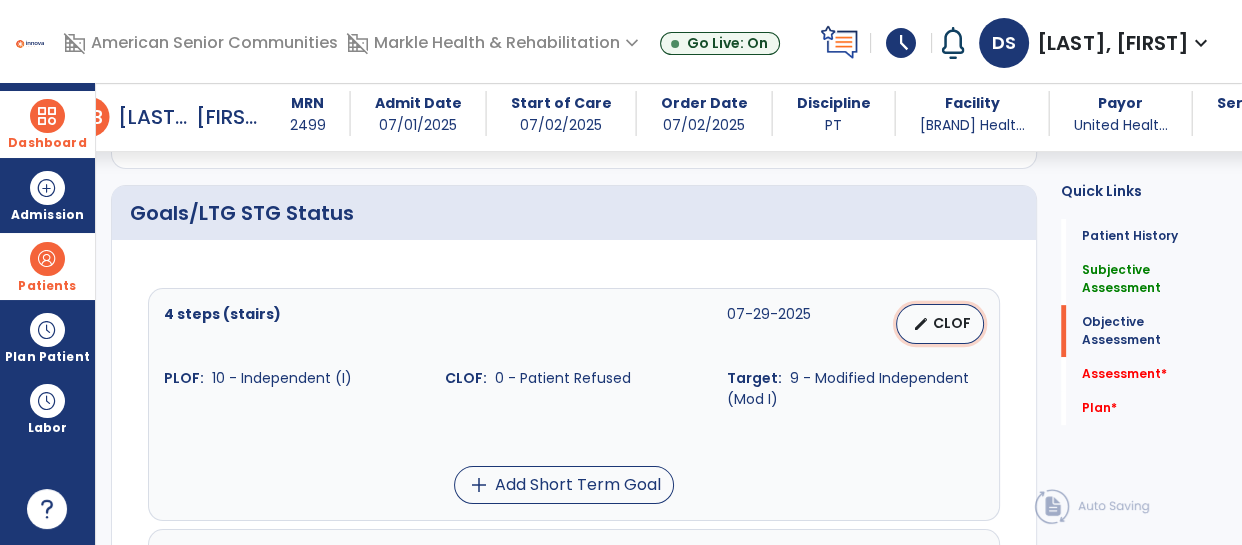 click on "CLOF" at bounding box center (952, 323) 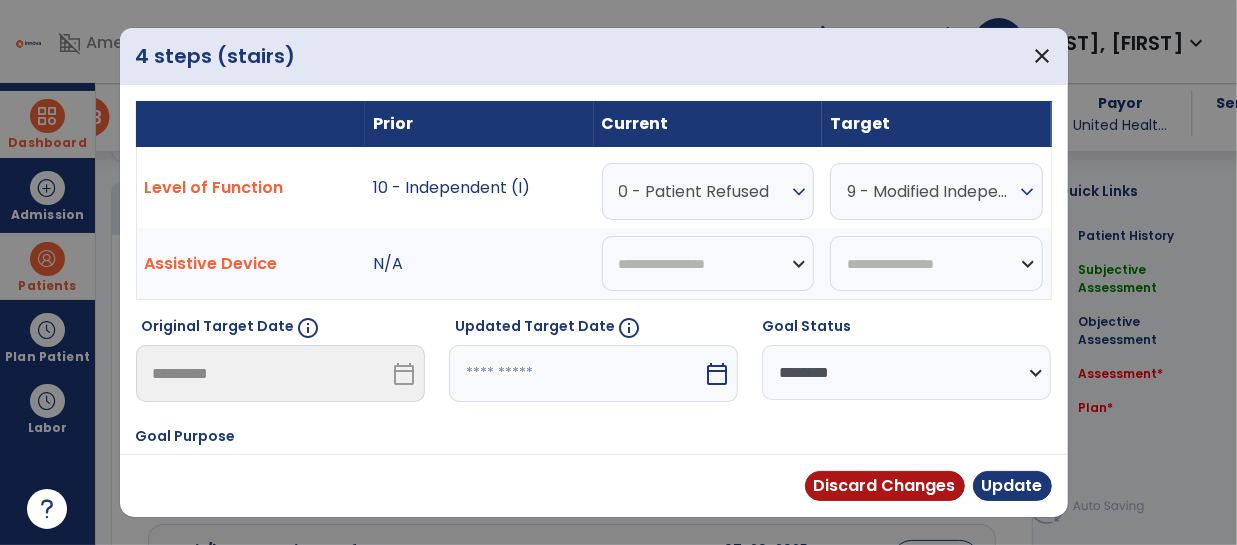 scroll, scrollTop: 762, scrollLeft: 0, axis: vertical 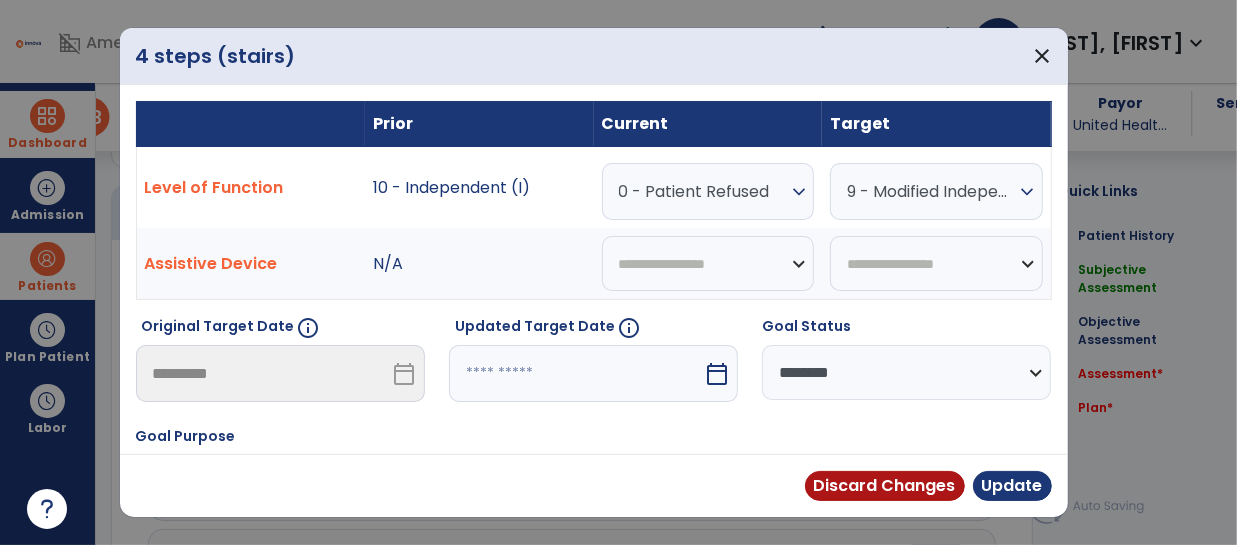 click on "0 - Patient Refused" at bounding box center (703, 191) 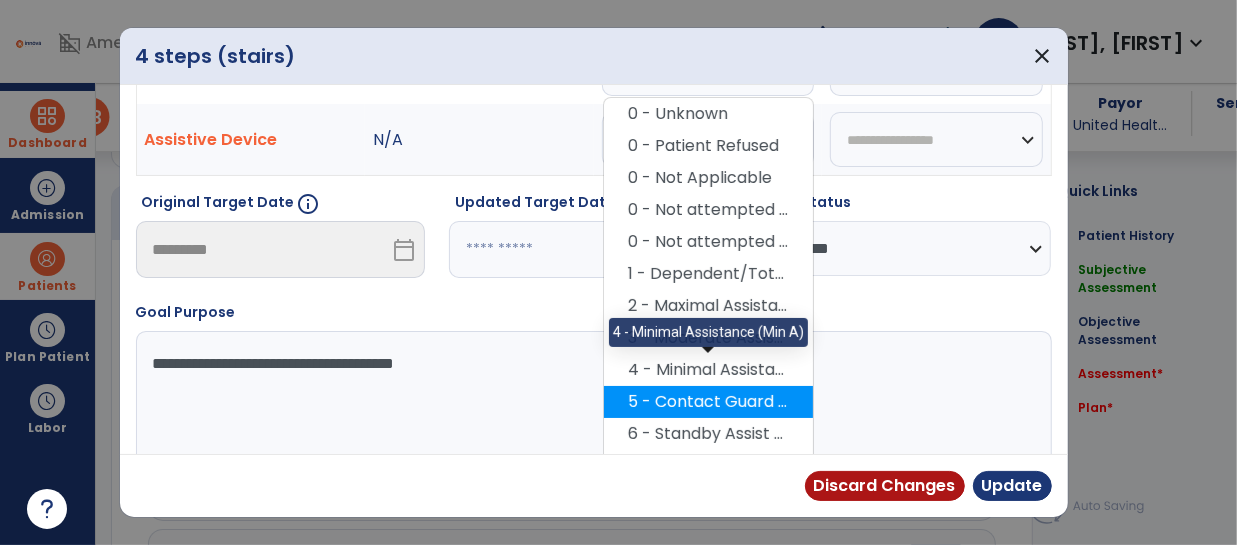 scroll, scrollTop: 137, scrollLeft: 0, axis: vertical 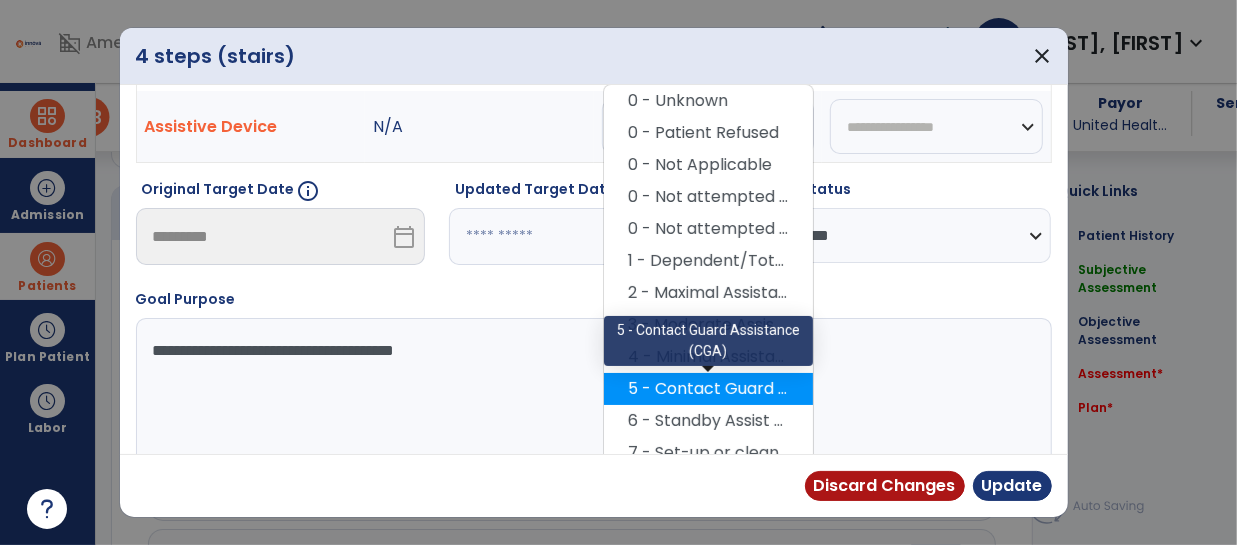 click on "5 - Contact Guard Assistance (CGA)" at bounding box center (708, 389) 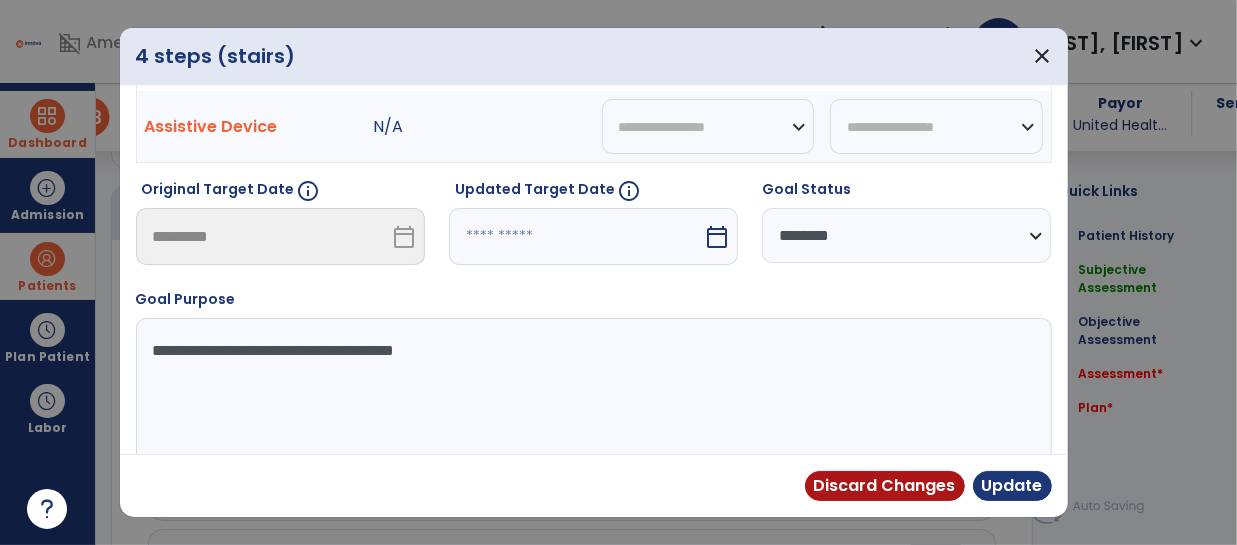 click on "calendar_today" at bounding box center (717, 237) 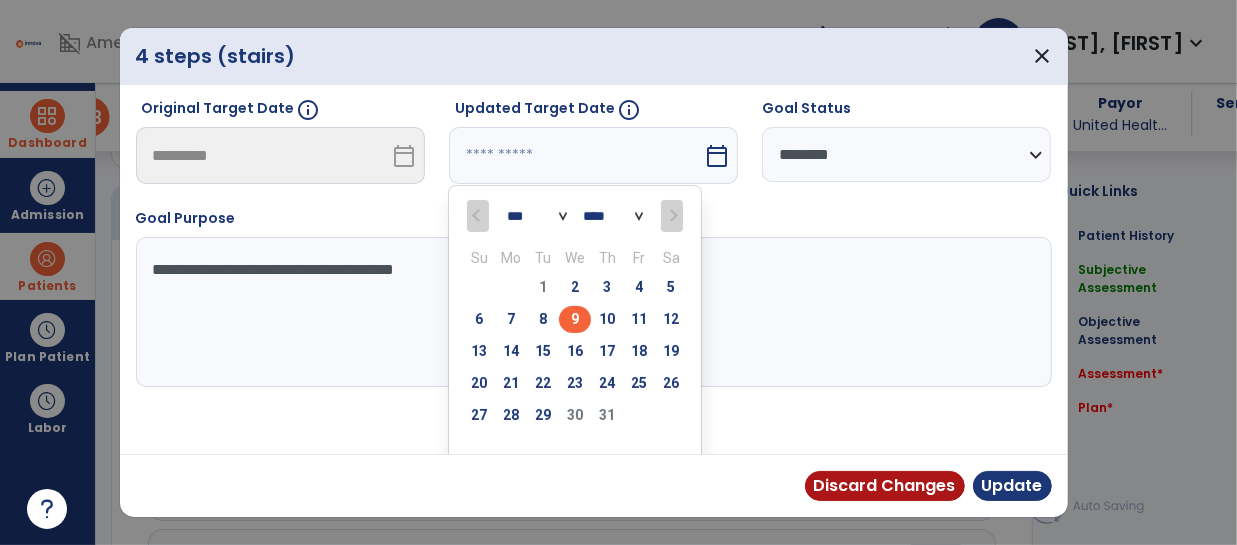 scroll, scrollTop: 220, scrollLeft: 0, axis: vertical 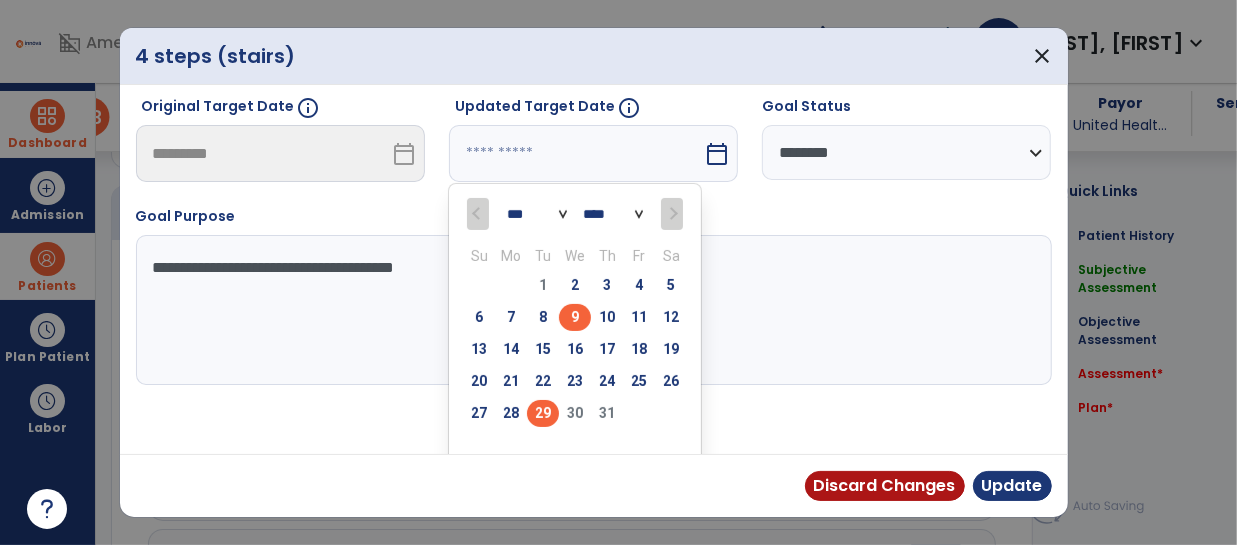 click on "29" at bounding box center [543, 413] 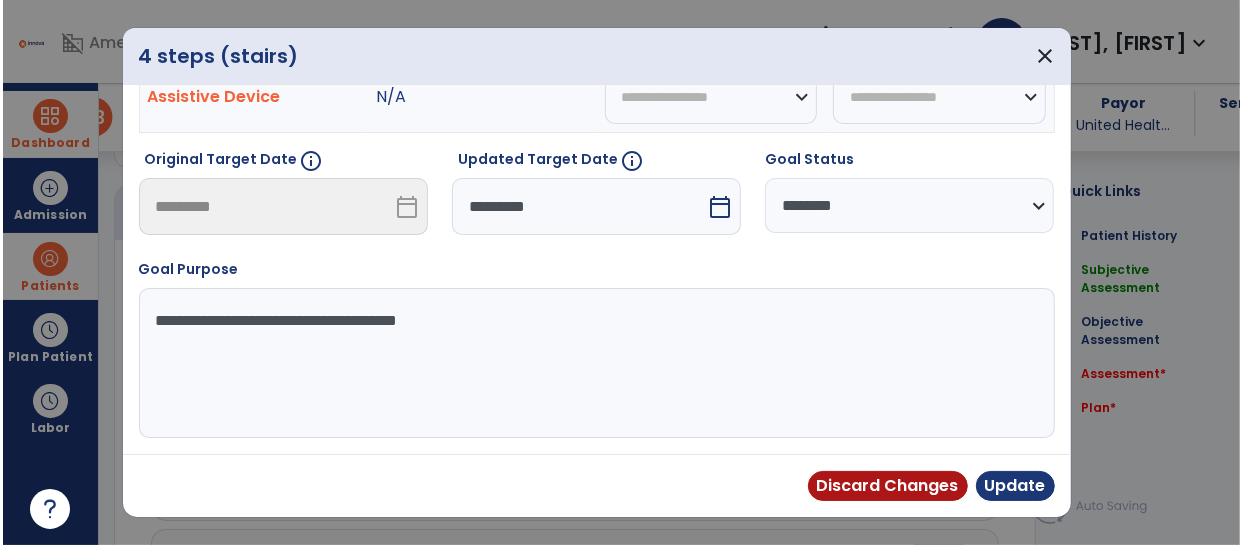 scroll, scrollTop: 166, scrollLeft: 0, axis: vertical 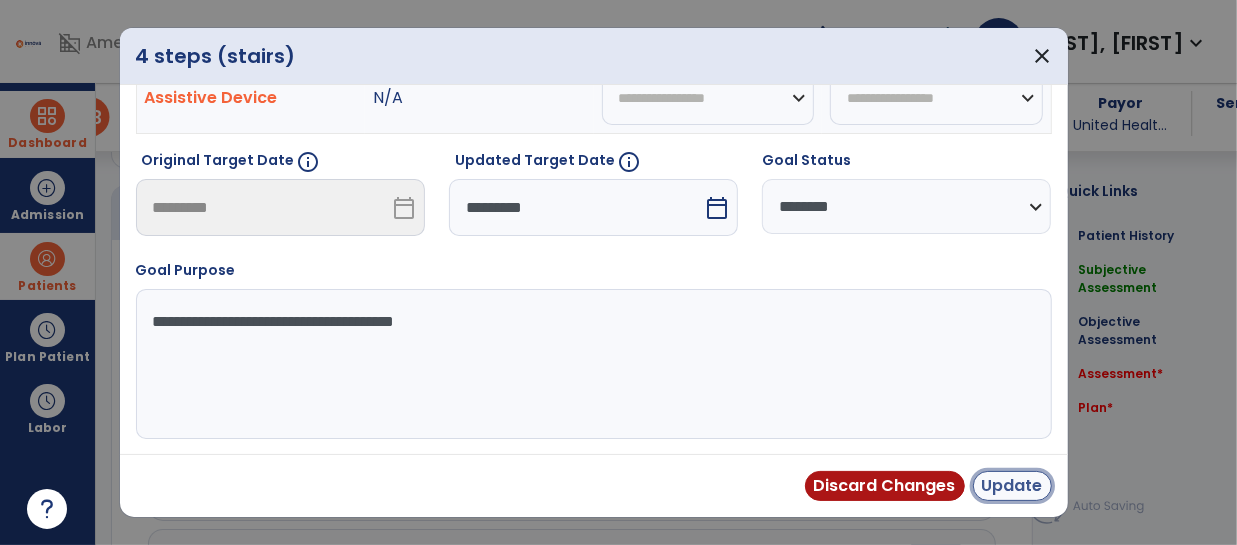 click on "Update" at bounding box center (1012, 486) 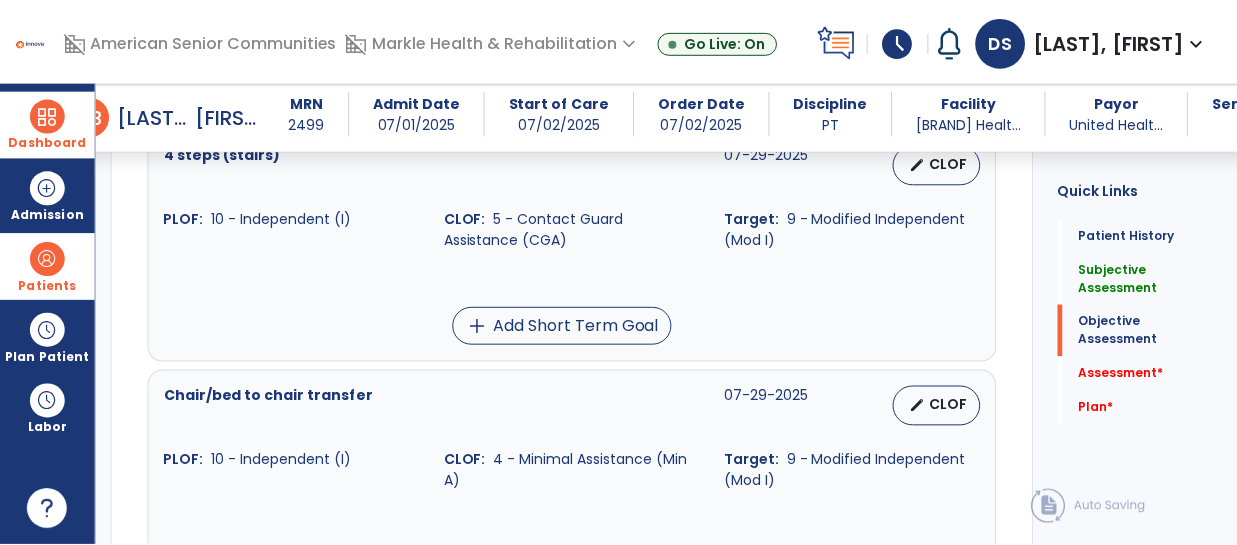 scroll, scrollTop: 946, scrollLeft: 0, axis: vertical 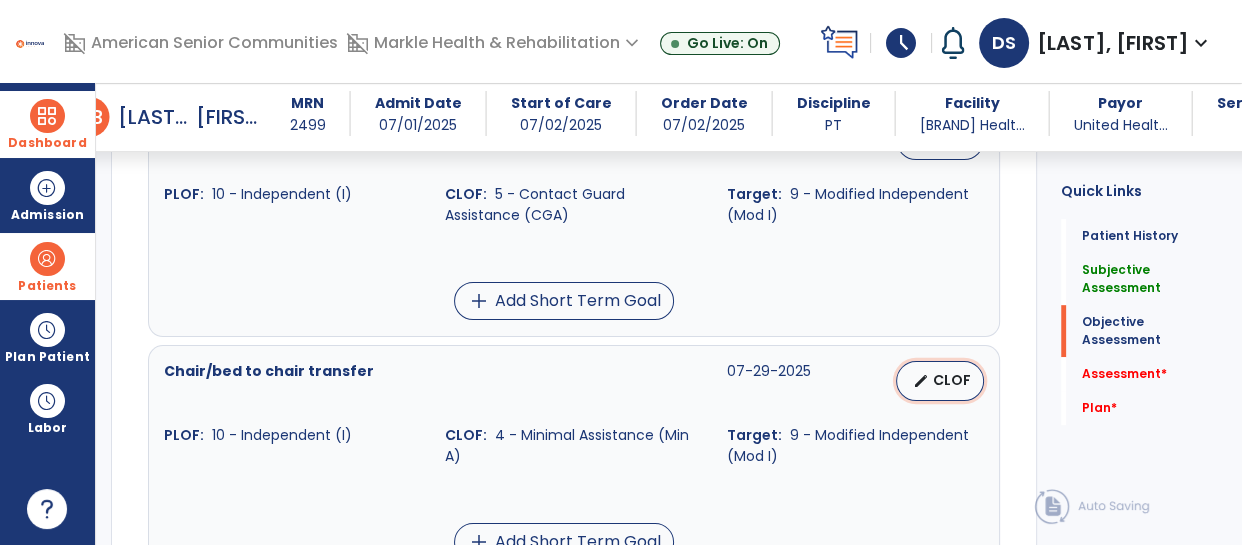 click on "edit" at bounding box center (921, 381) 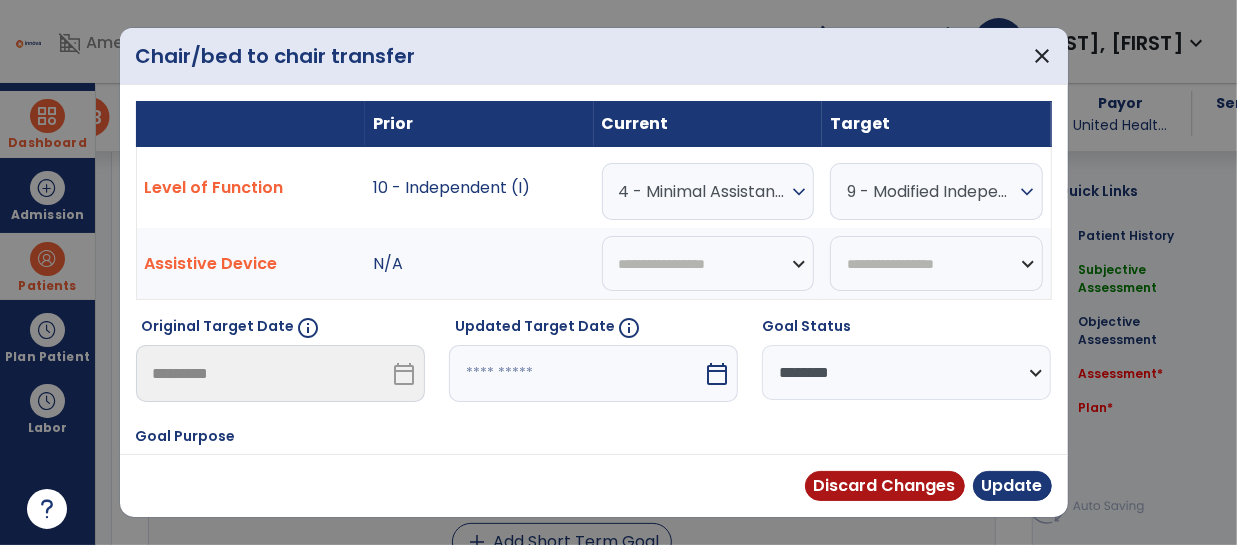scroll, scrollTop: 946, scrollLeft: 0, axis: vertical 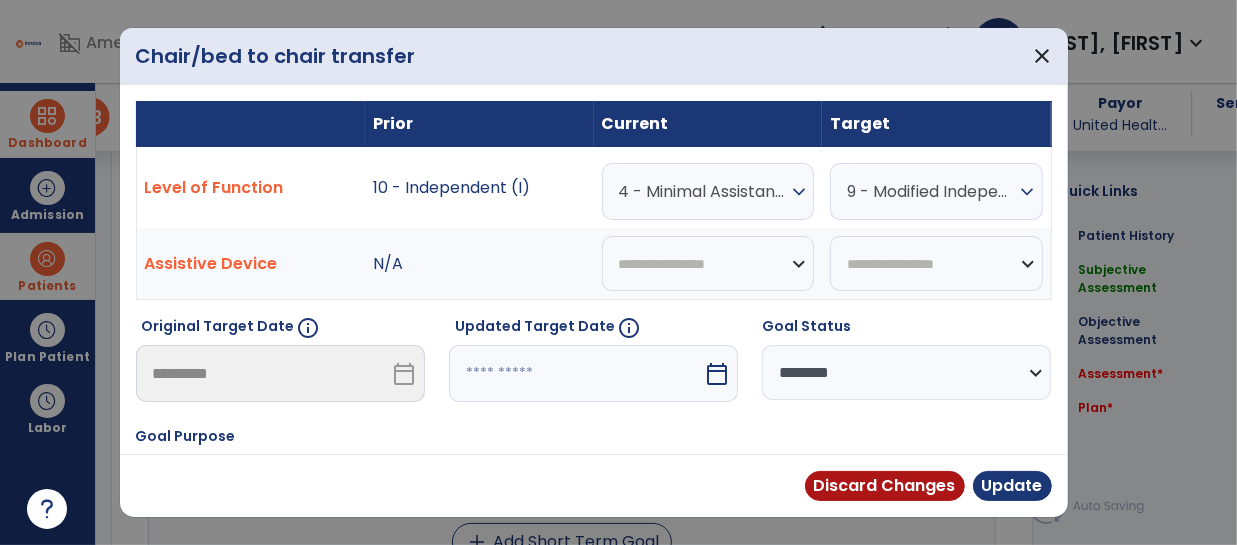 click on "4 - Minimal Assistance (Min A)" at bounding box center (703, 191) 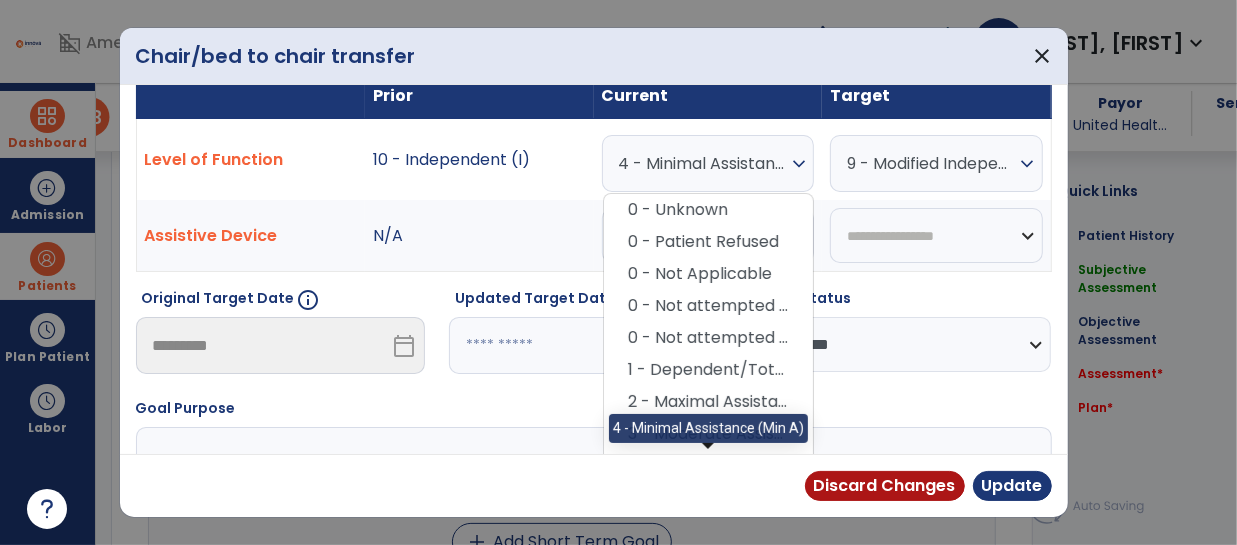 scroll, scrollTop: 173, scrollLeft: 0, axis: vertical 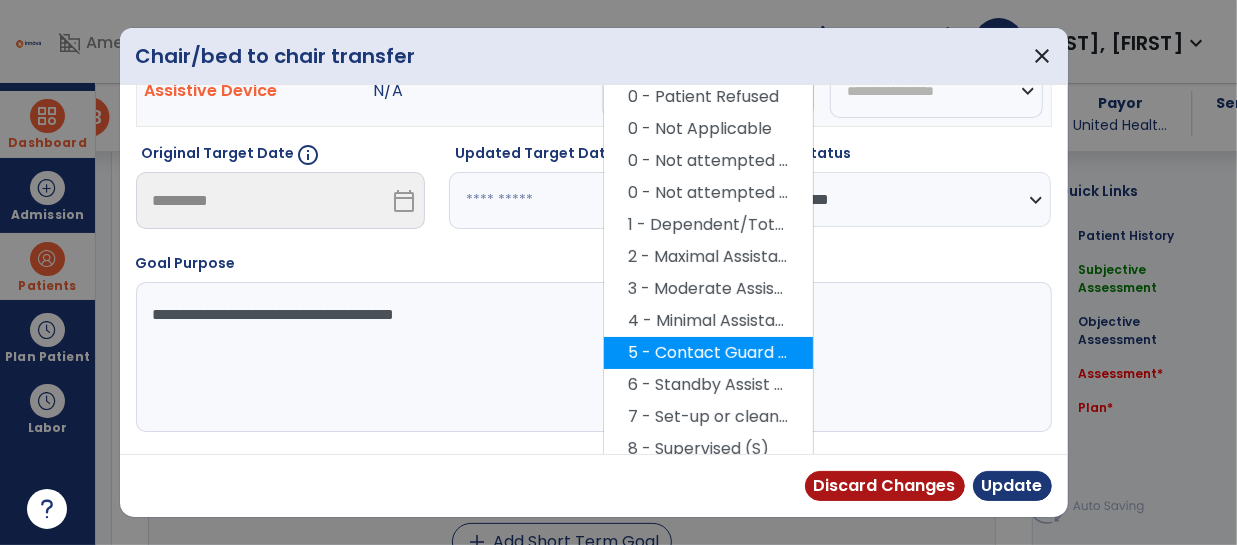 click on "5 - Contact Guard Assistance (CGA)" at bounding box center (708, 353) 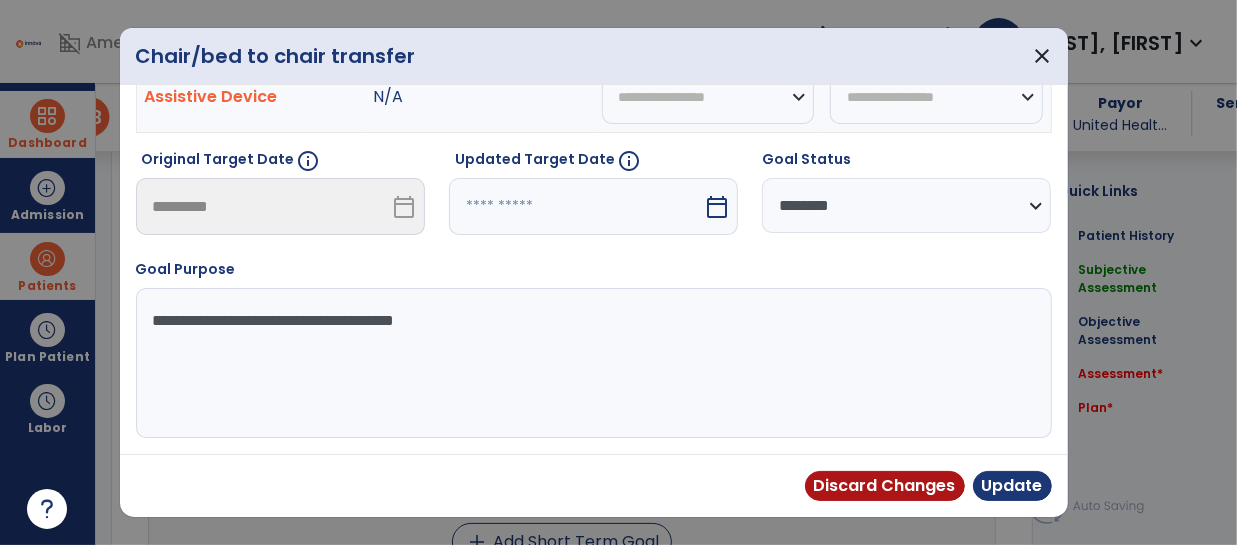 scroll, scrollTop: 166, scrollLeft: 0, axis: vertical 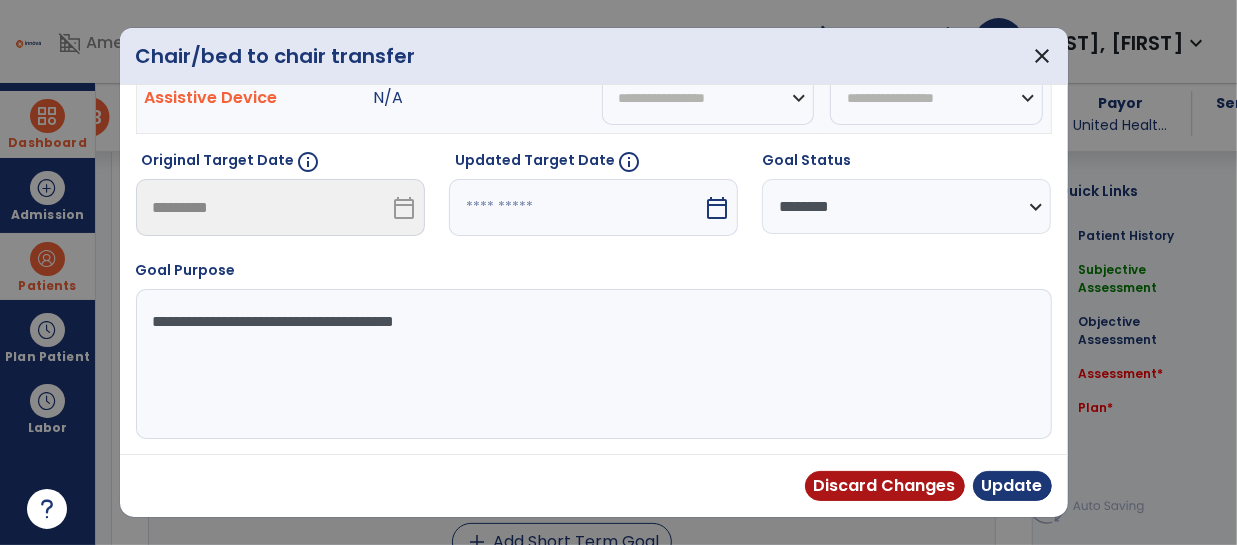 click on "calendar_today" at bounding box center [717, 208] 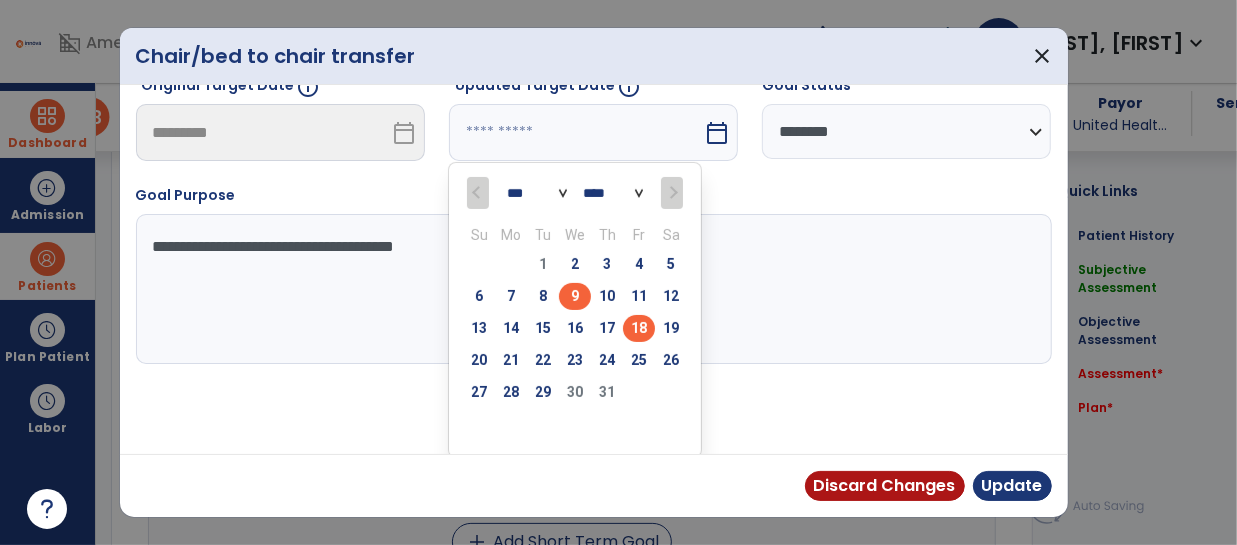 scroll, scrollTop: 243, scrollLeft: 0, axis: vertical 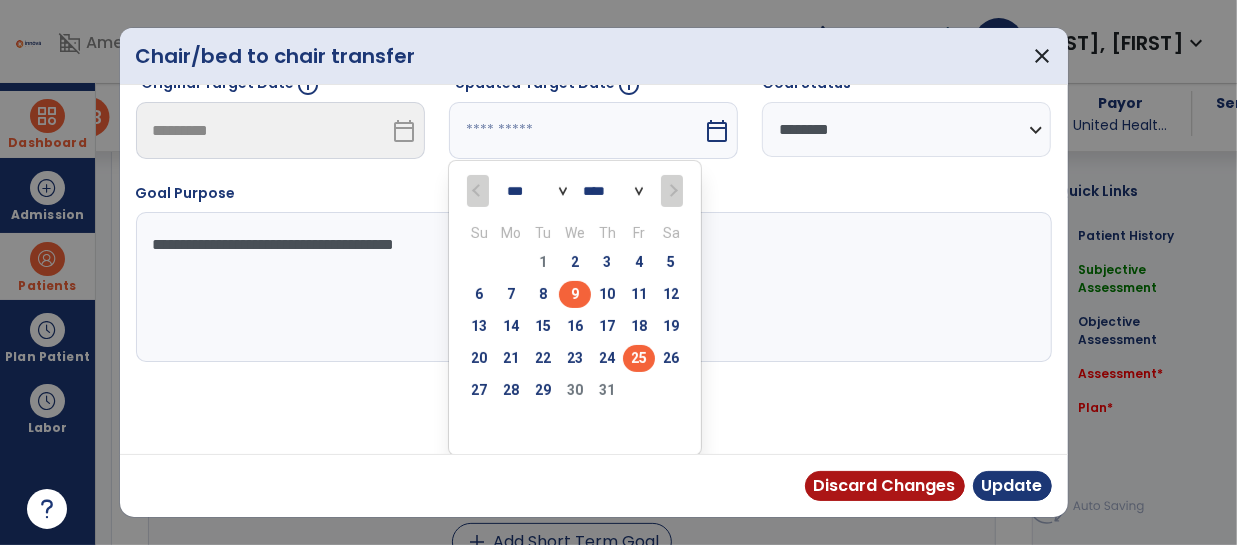 click on "25" at bounding box center (639, 358) 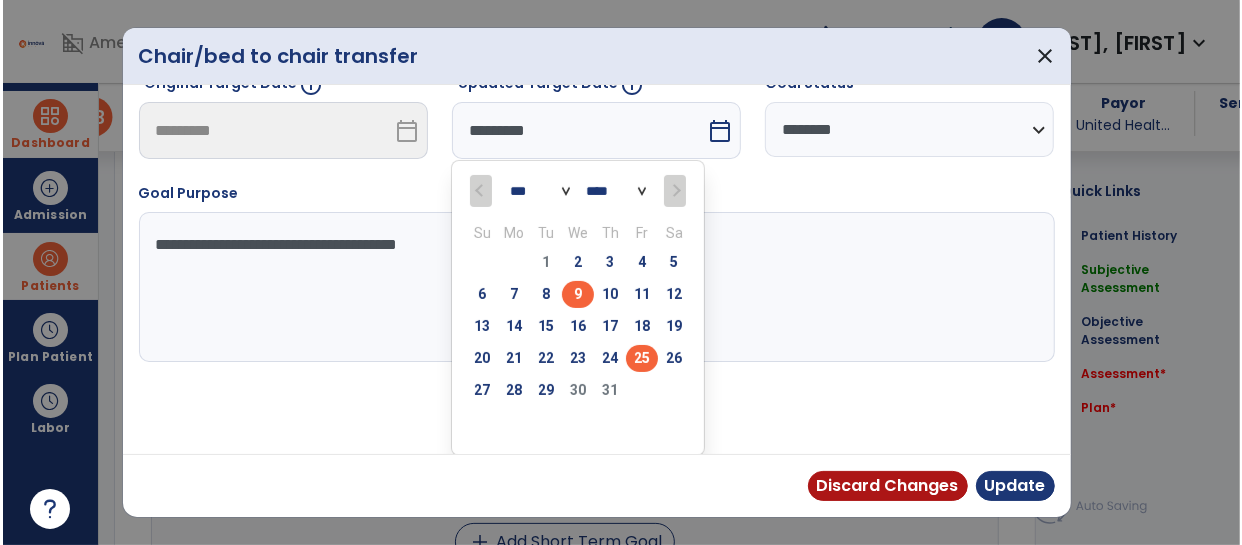 scroll, scrollTop: 166, scrollLeft: 0, axis: vertical 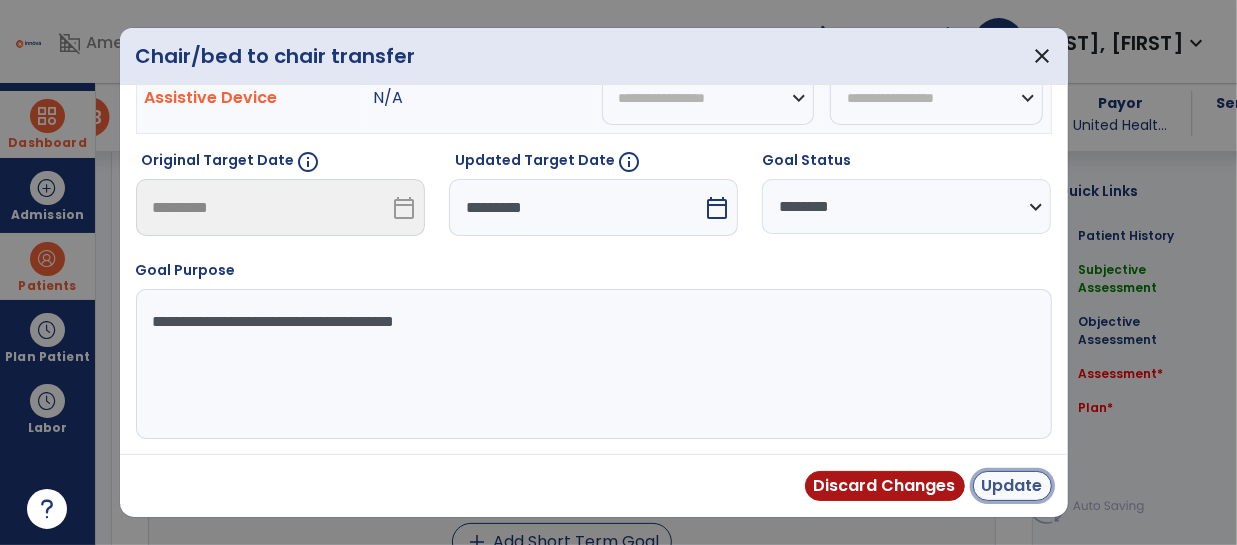click on "Update" at bounding box center (1012, 486) 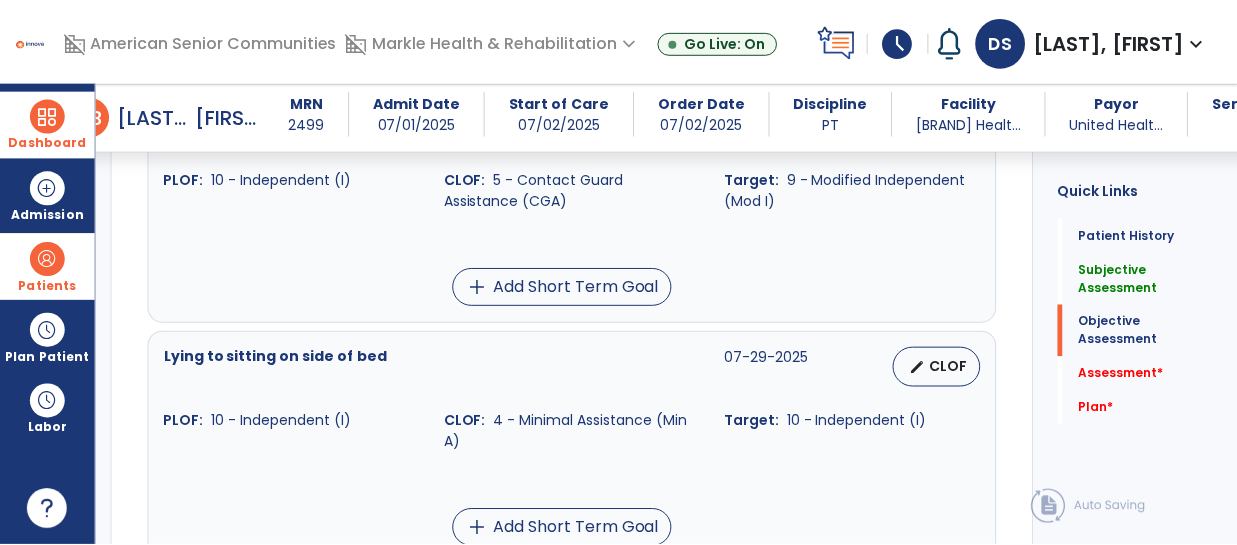 scroll, scrollTop: 1202, scrollLeft: 0, axis: vertical 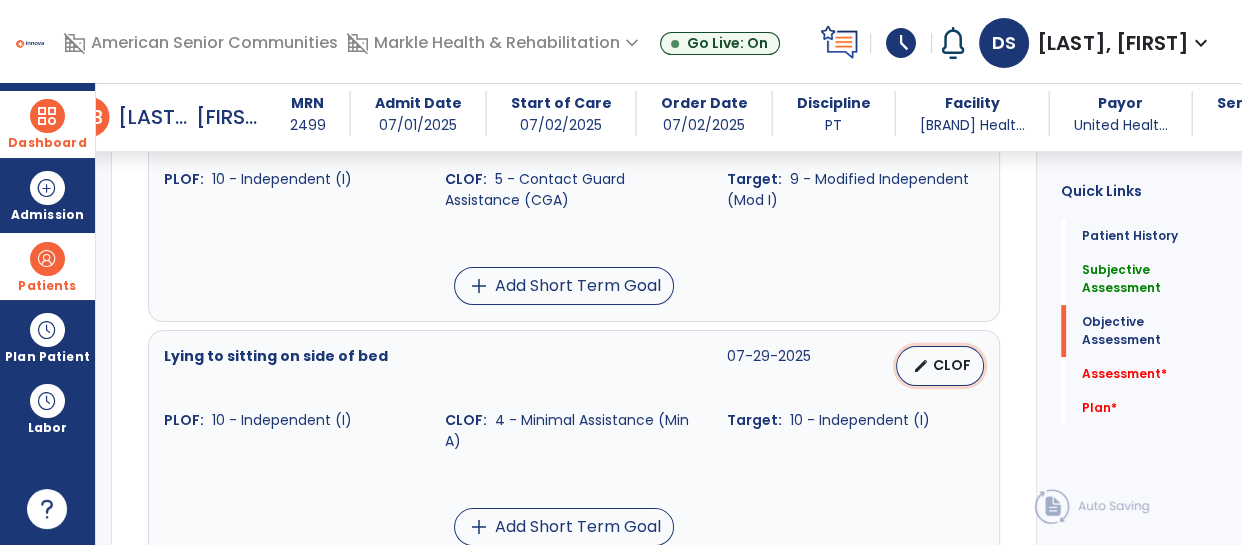 click on "edit" at bounding box center (921, 366) 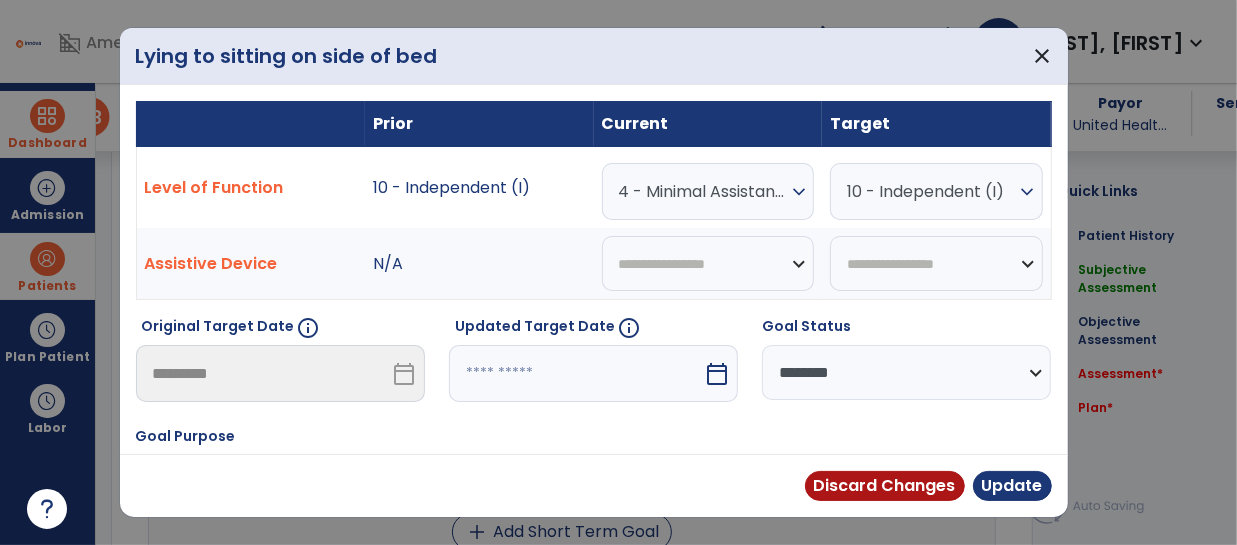 scroll, scrollTop: 1202, scrollLeft: 0, axis: vertical 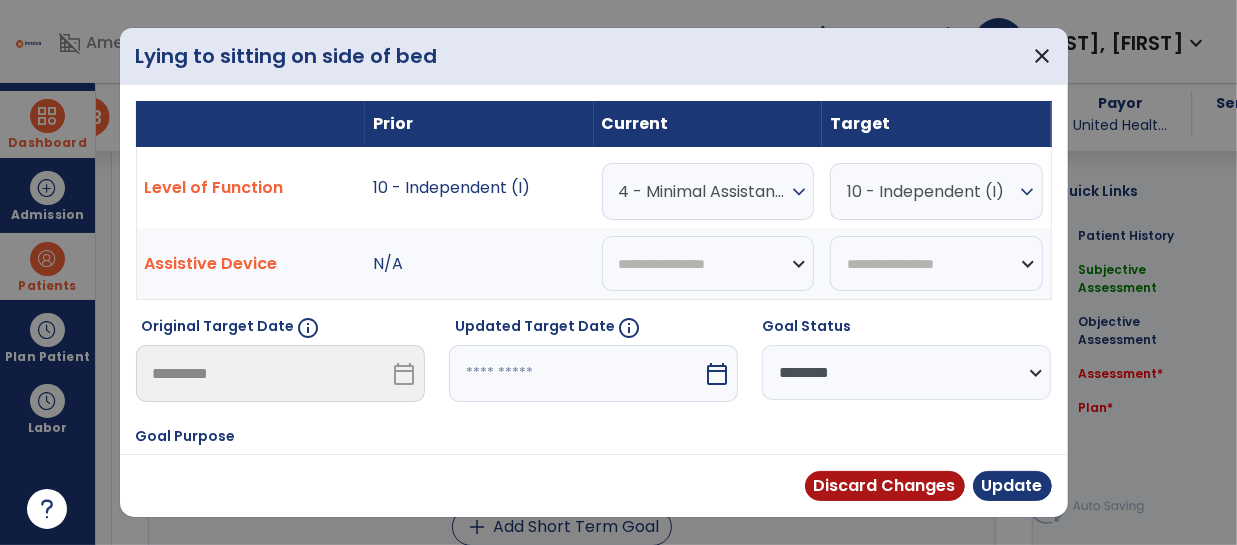click on "expand_more" at bounding box center (799, 192) 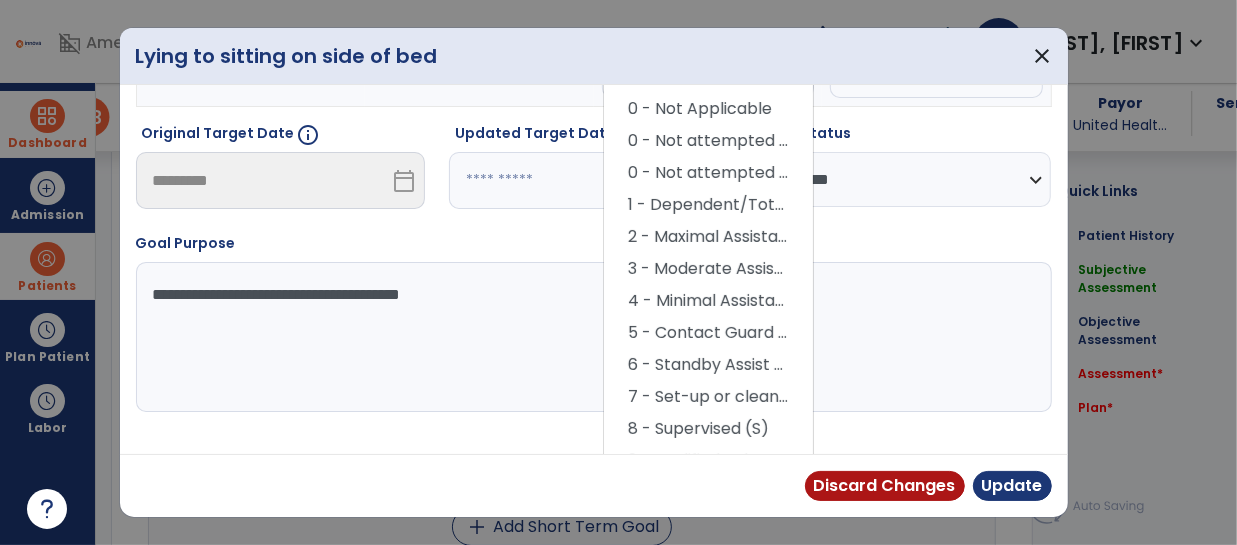 scroll, scrollTop: 198, scrollLeft: 0, axis: vertical 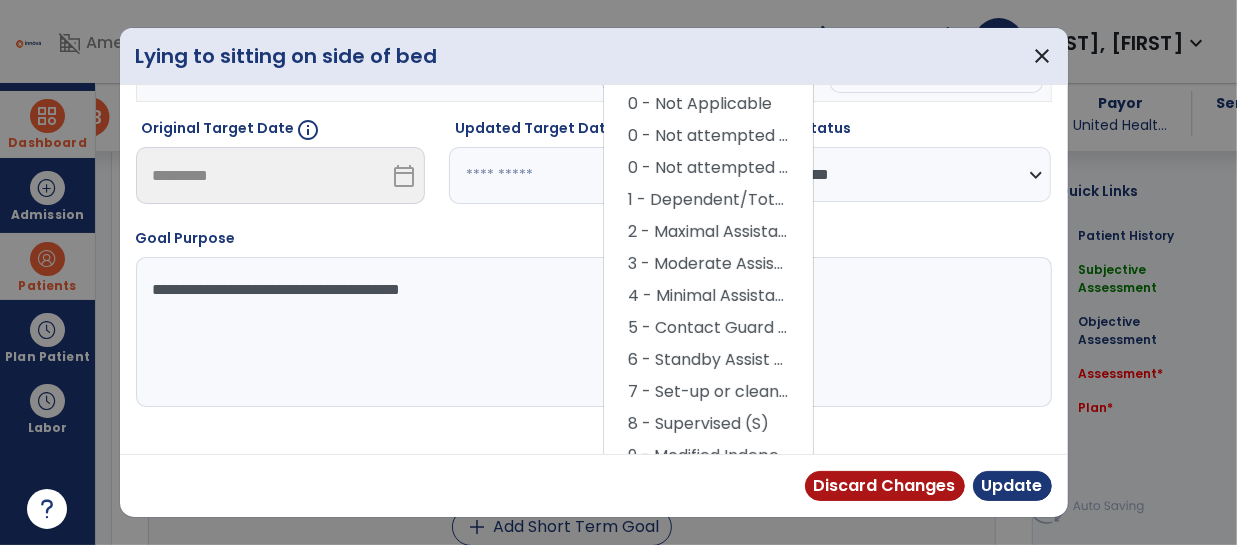 drag, startPoint x: 792, startPoint y: 255, endPoint x: 788, endPoint y: 461, distance: 206.03883 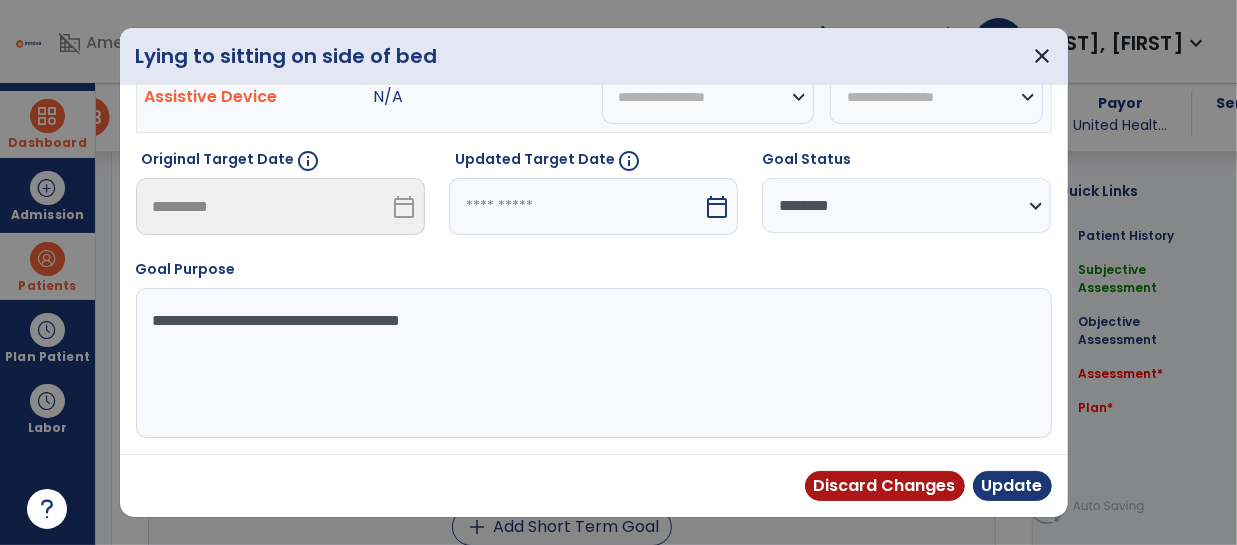 scroll, scrollTop: 166, scrollLeft: 0, axis: vertical 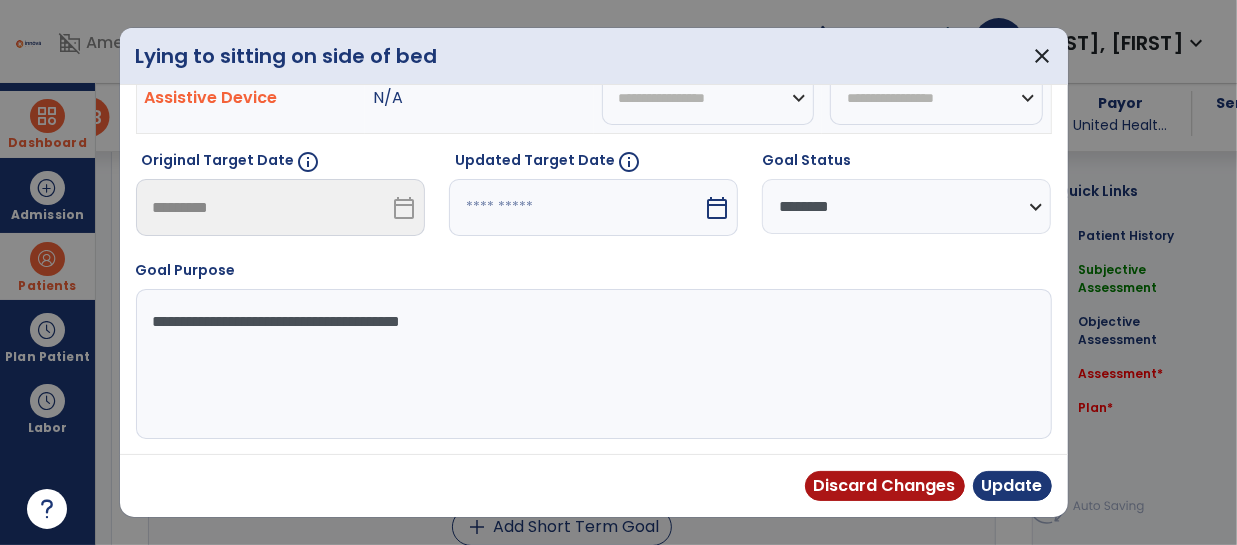 click on "**********" at bounding box center [592, 364] 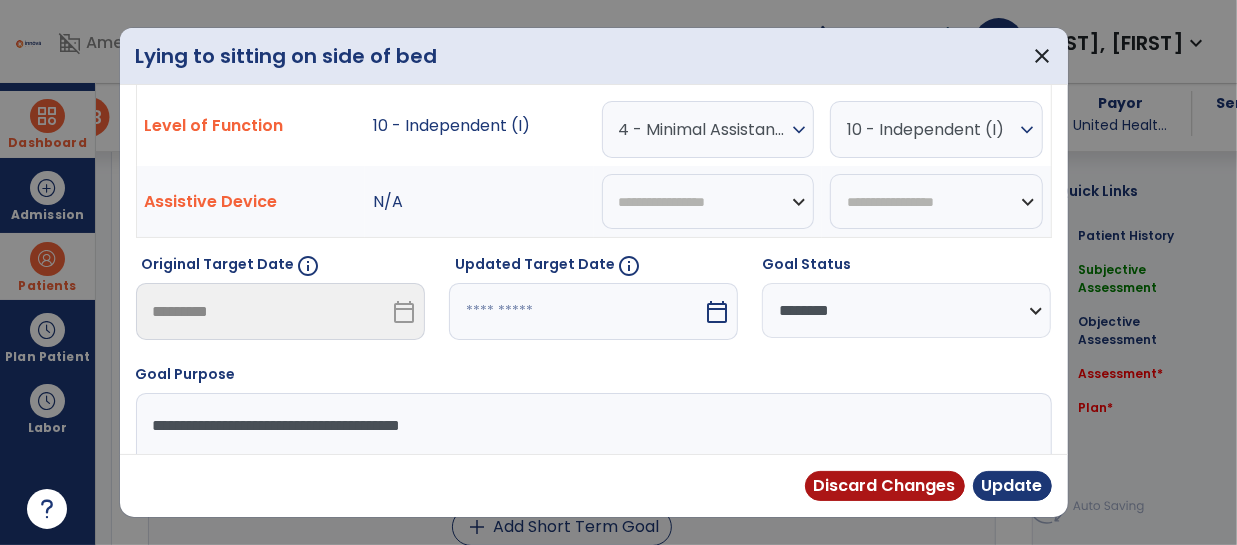 scroll, scrollTop: 62, scrollLeft: 0, axis: vertical 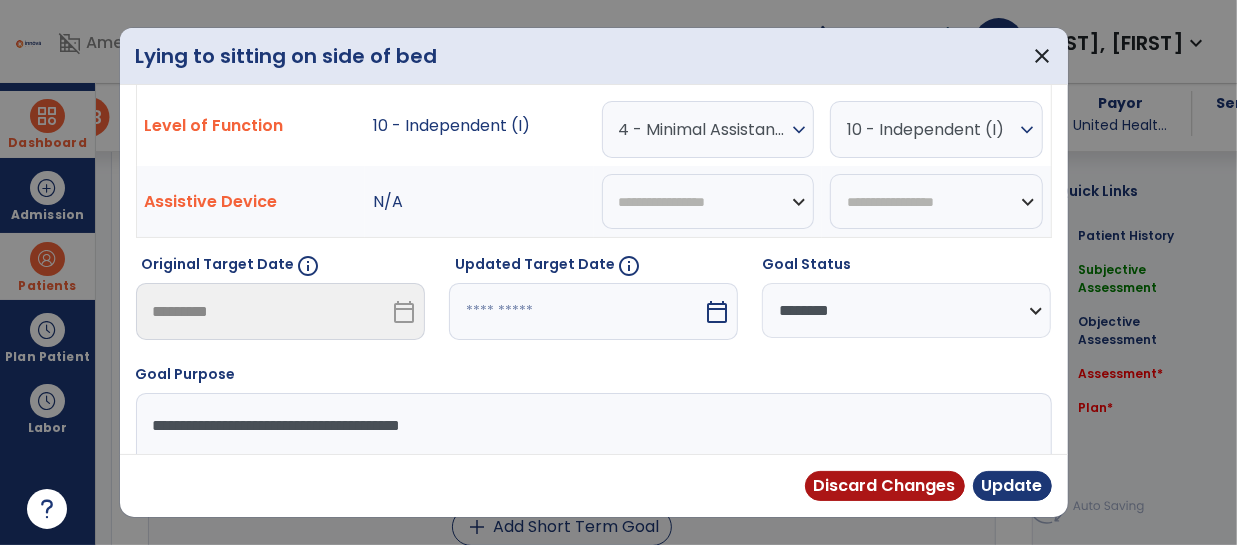 click on "4 - Minimal Assistance (Min A)   expand_more" at bounding box center [708, 129] 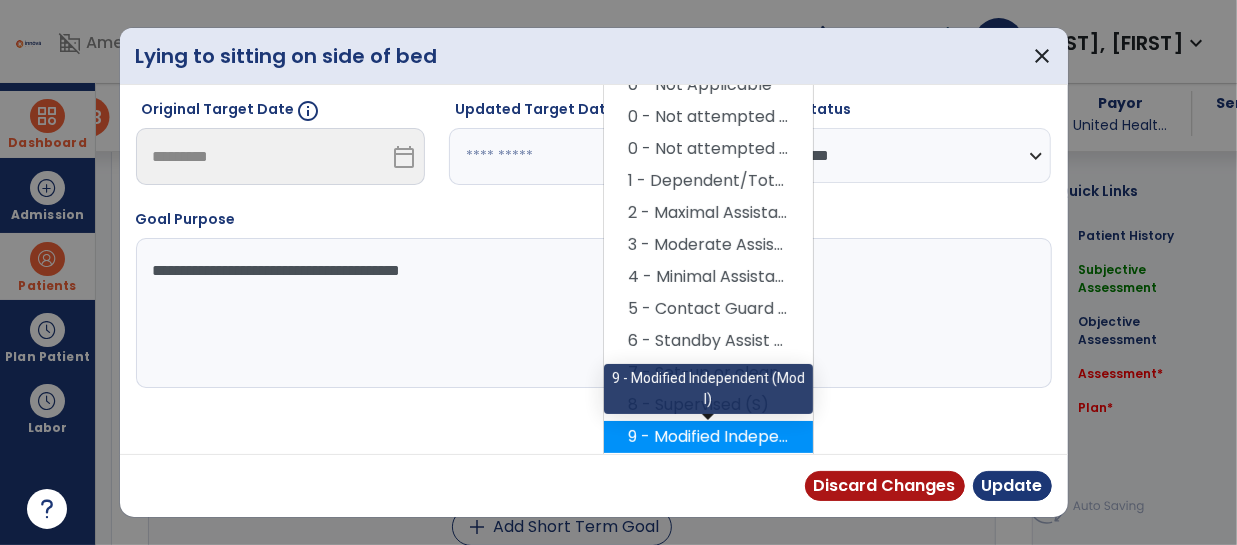 scroll, scrollTop: 218, scrollLeft: 0, axis: vertical 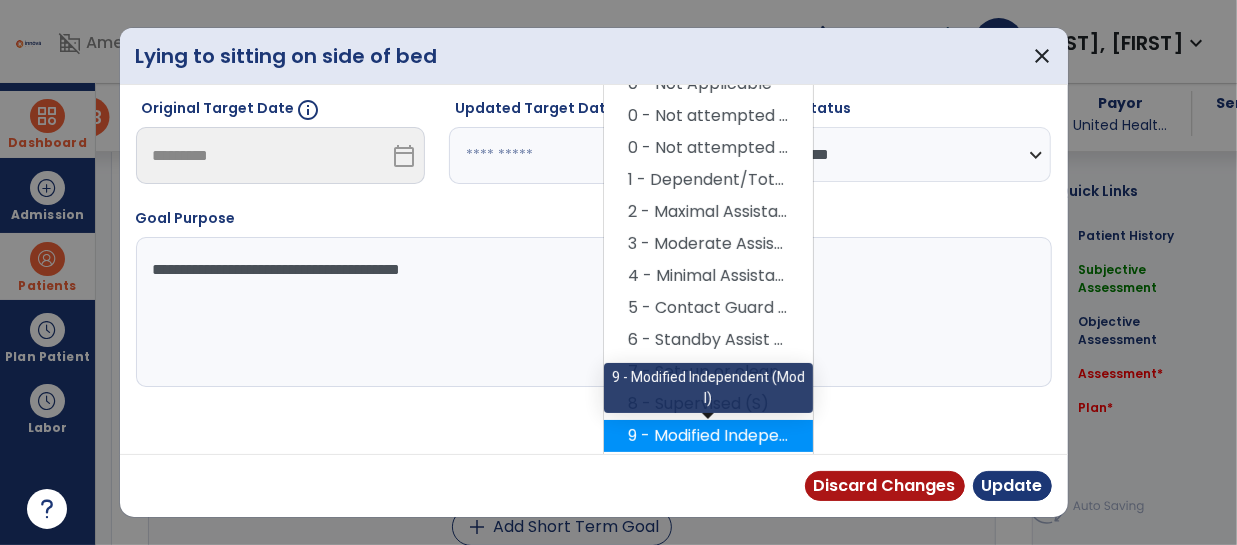 click on "9 - Modified Independent (Mod I)" at bounding box center [708, 436] 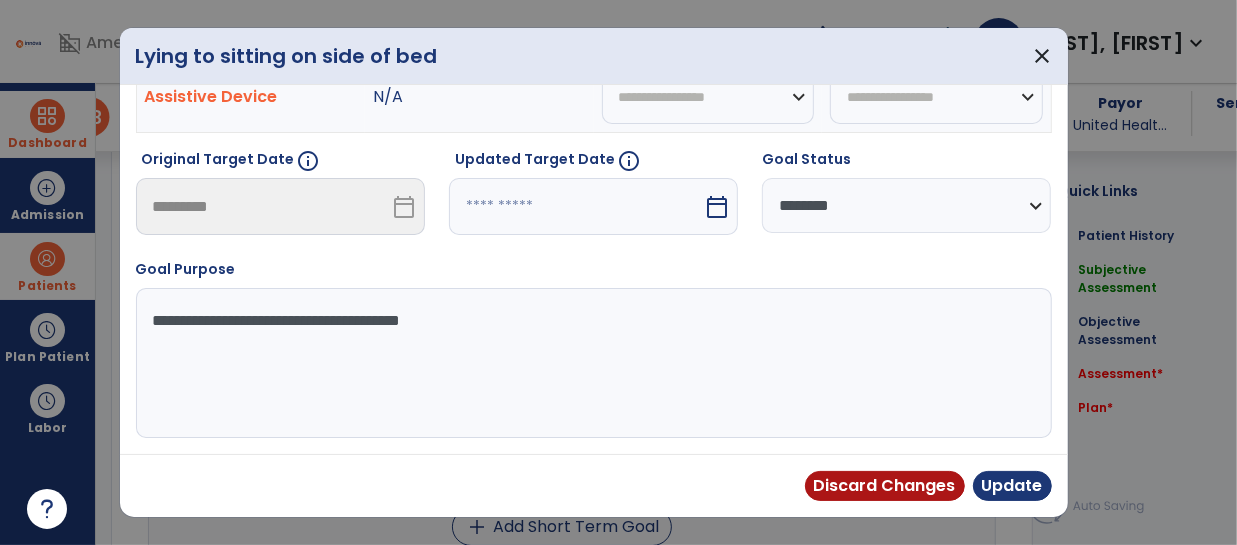 scroll, scrollTop: 166, scrollLeft: 0, axis: vertical 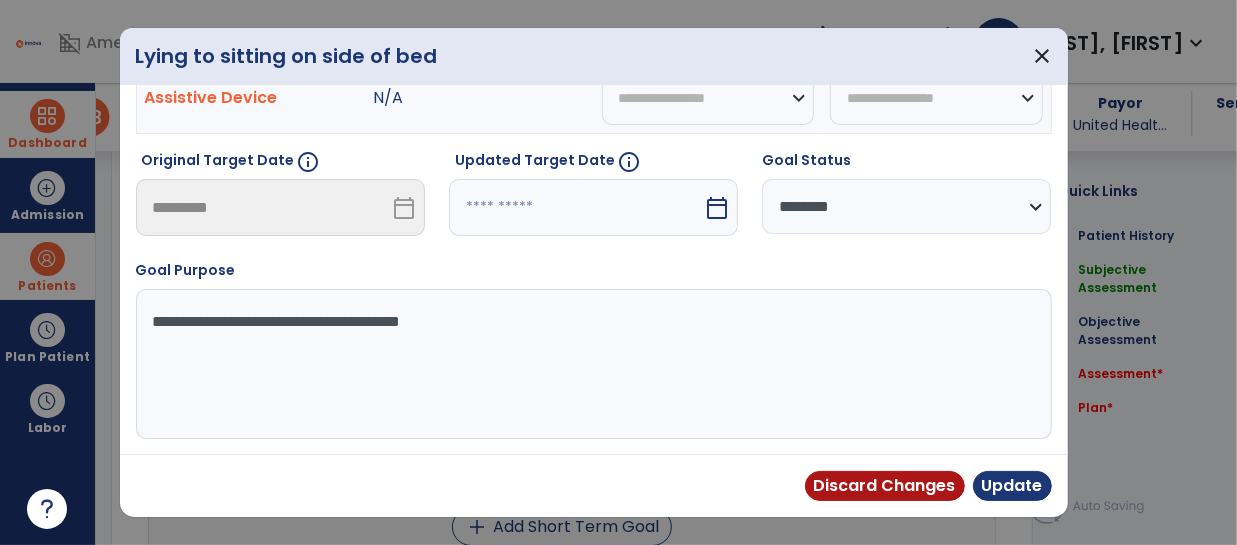 click on "calendar_today" at bounding box center (717, 208) 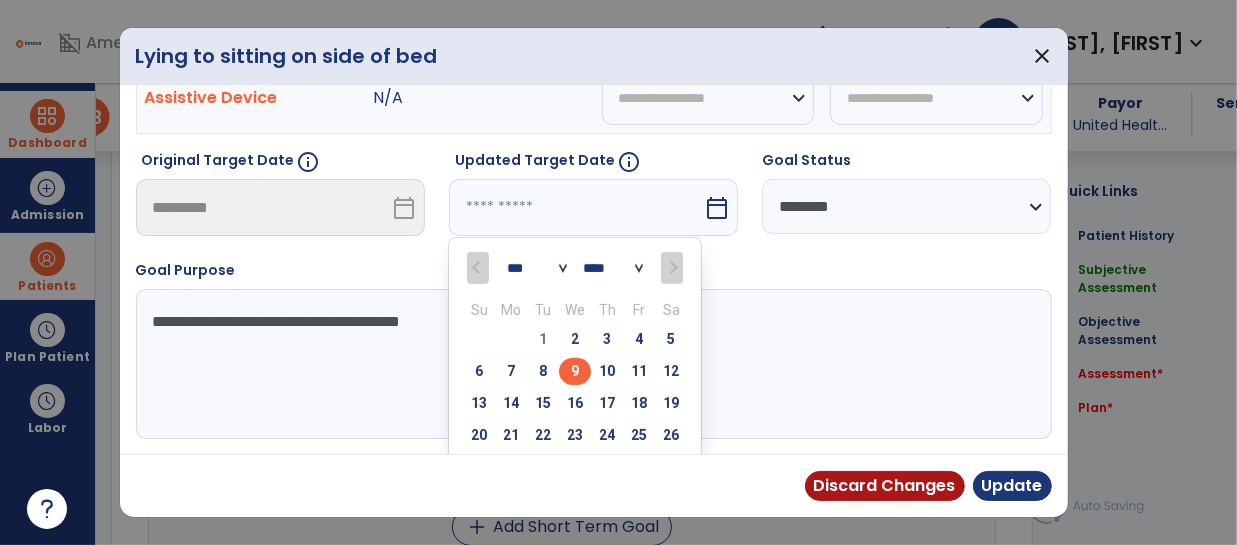 scroll, scrollTop: 189, scrollLeft: 0, axis: vertical 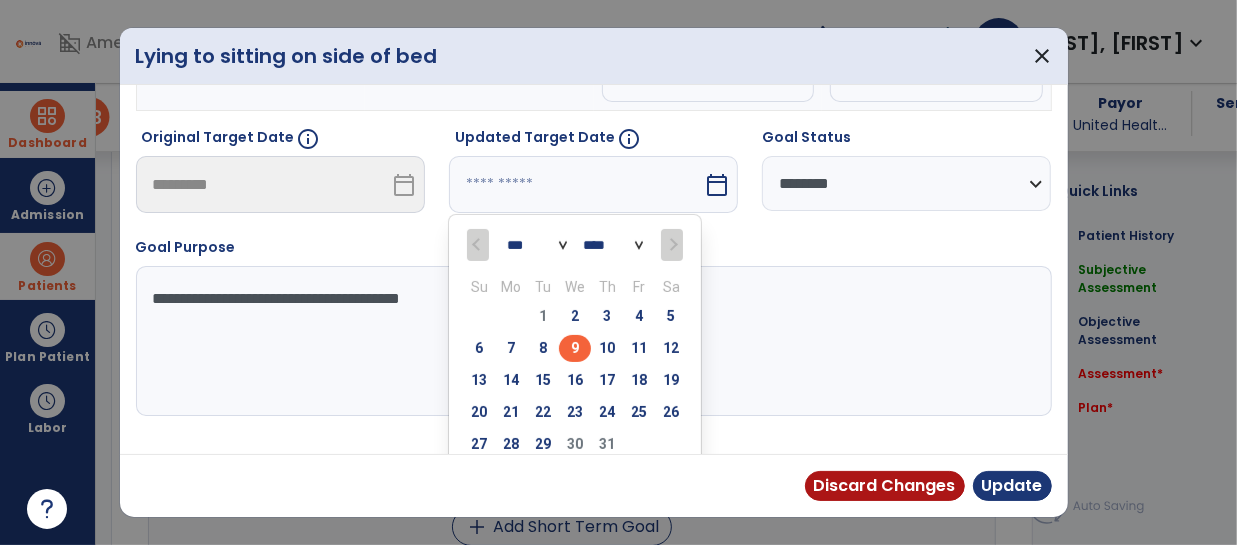 click on "9" at bounding box center (575, 348) 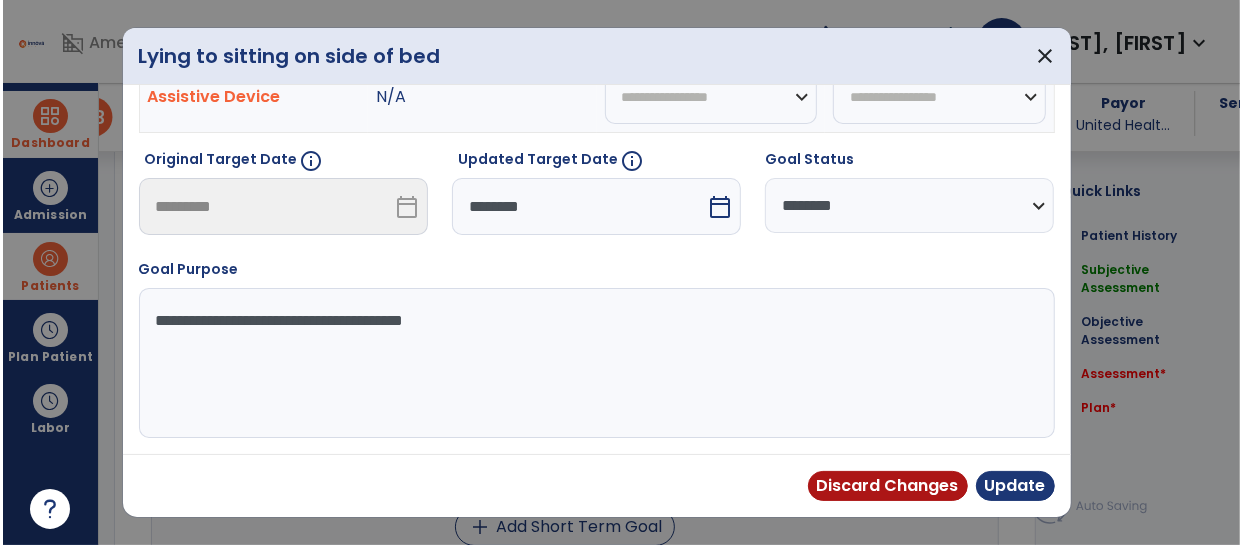 scroll, scrollTop: 166, scrollLeft: 0, axis: vertical 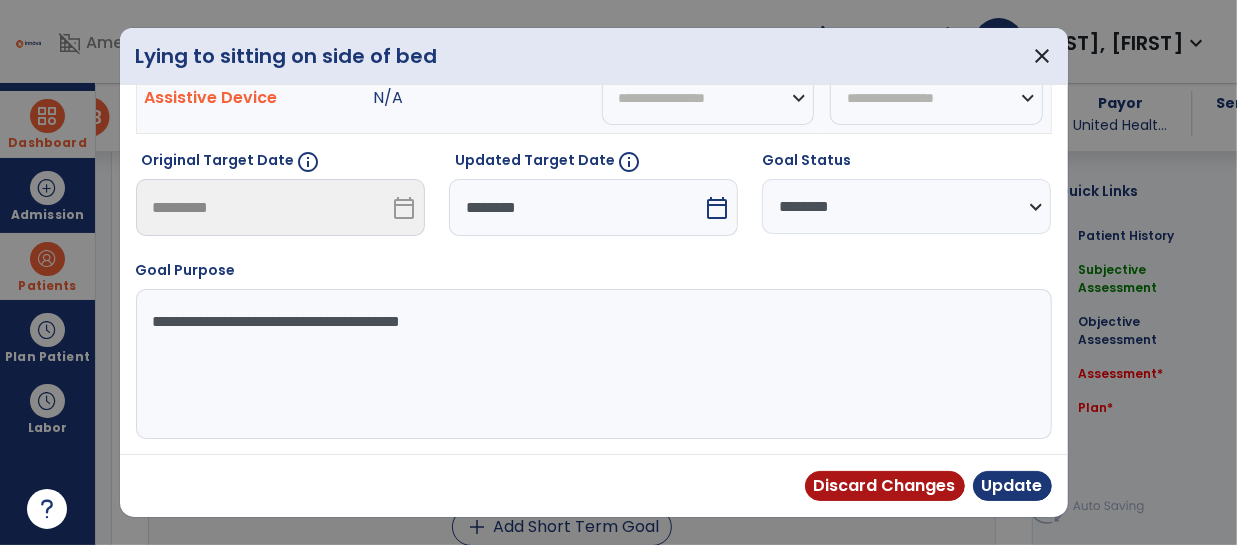 click on "**********" at bounding box center [906, 206] 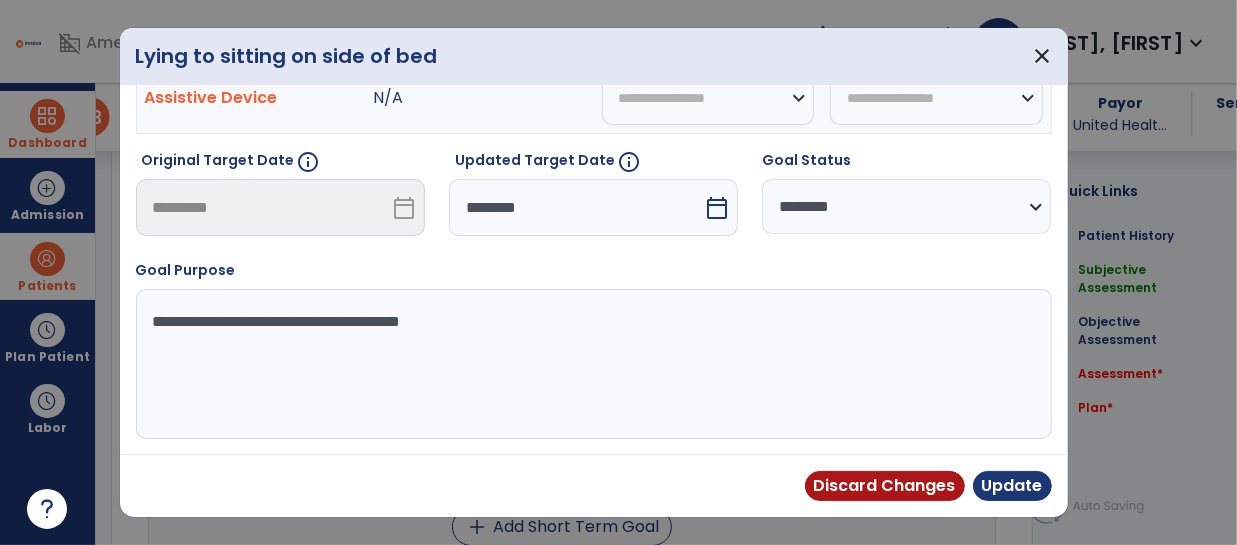 select on "********" 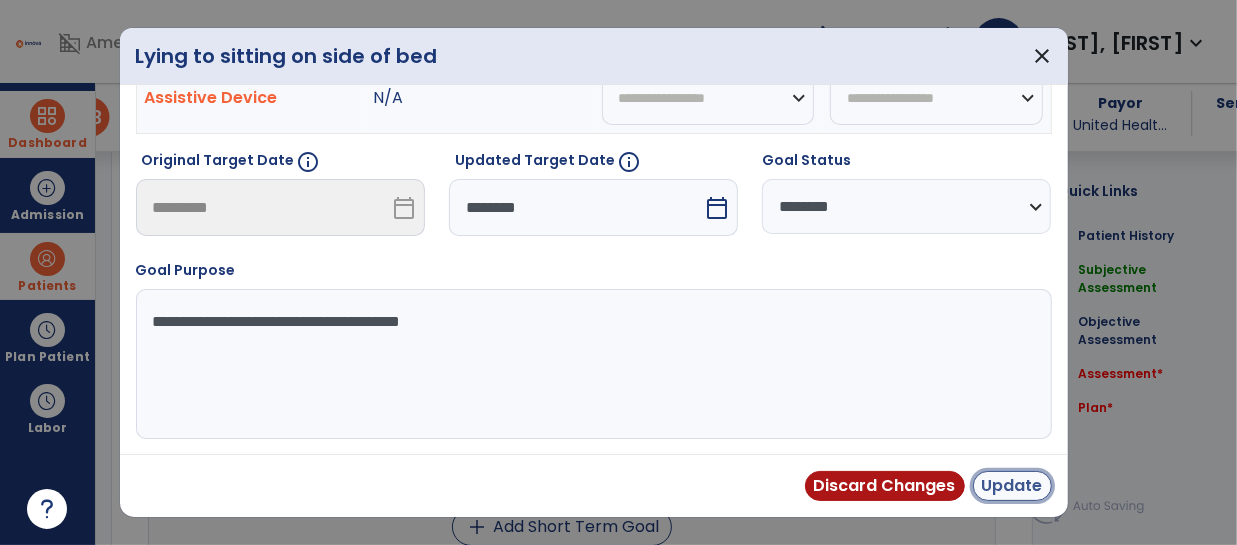click on "Update" at bounding box center [1012, 486] 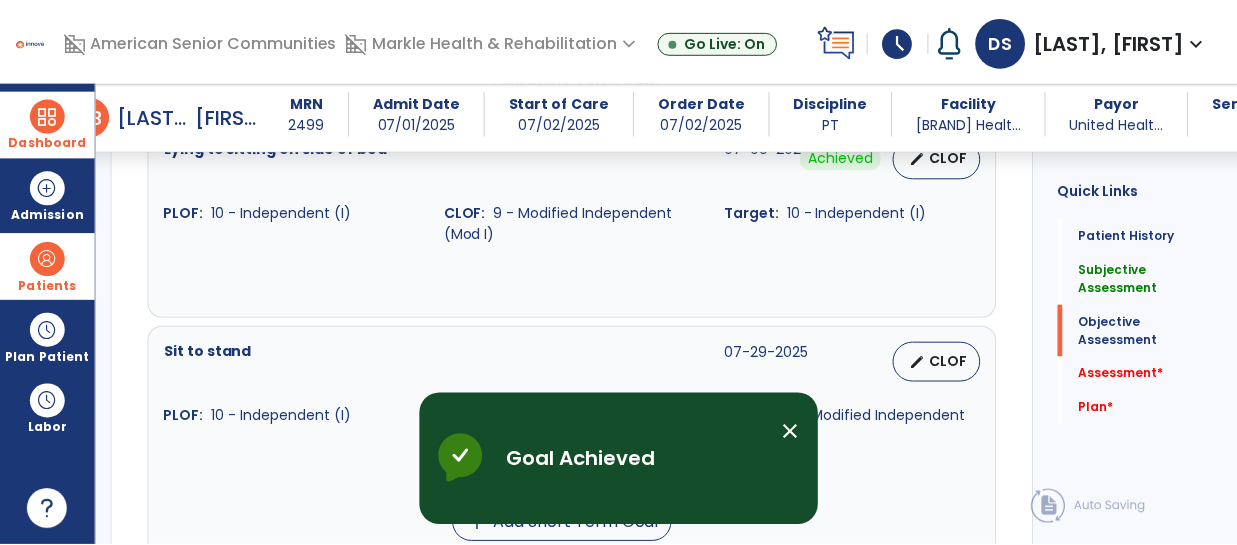 scroll, scrollTop: 1458, scrollLeft: 0, axis: vertical 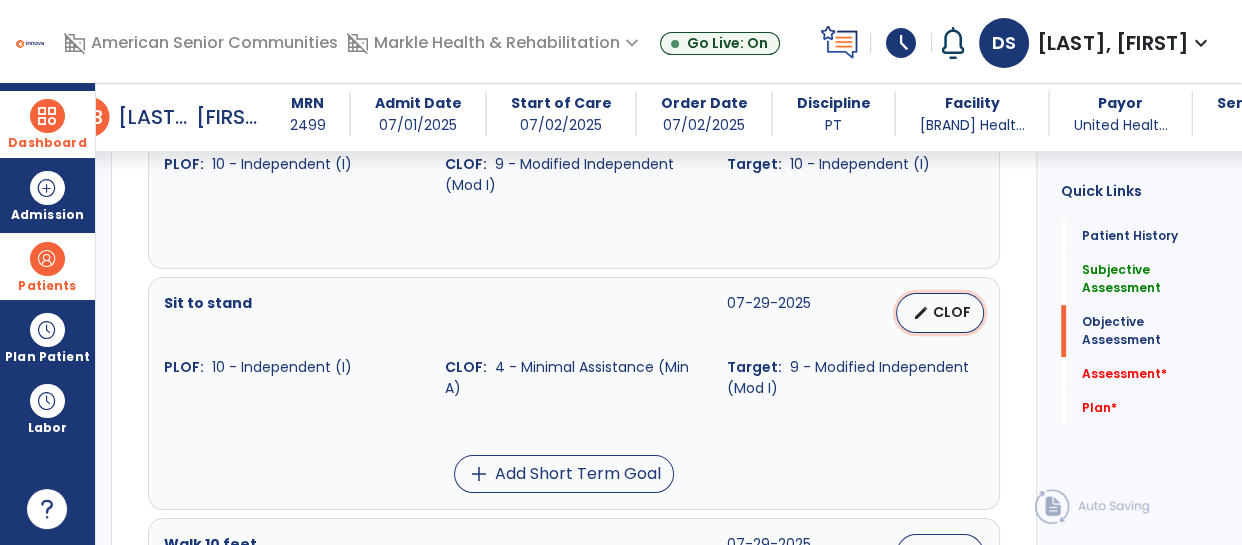 click on "CLOF" at bounding box center (952, 312) 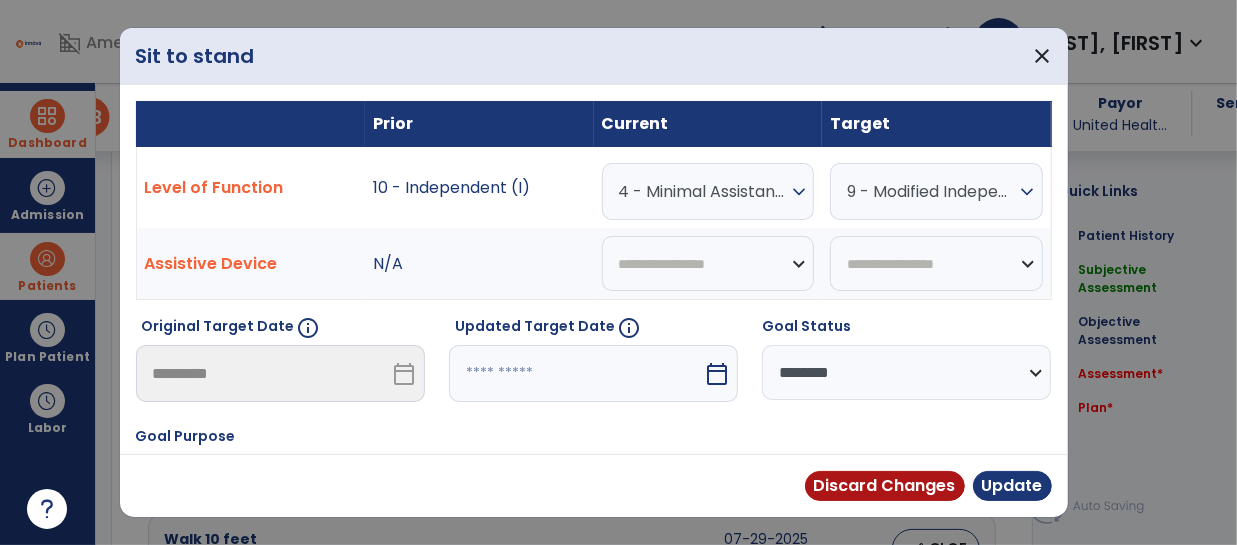 scroll, scrollTop: 1458, scrollLeft: 0, axis: vertical 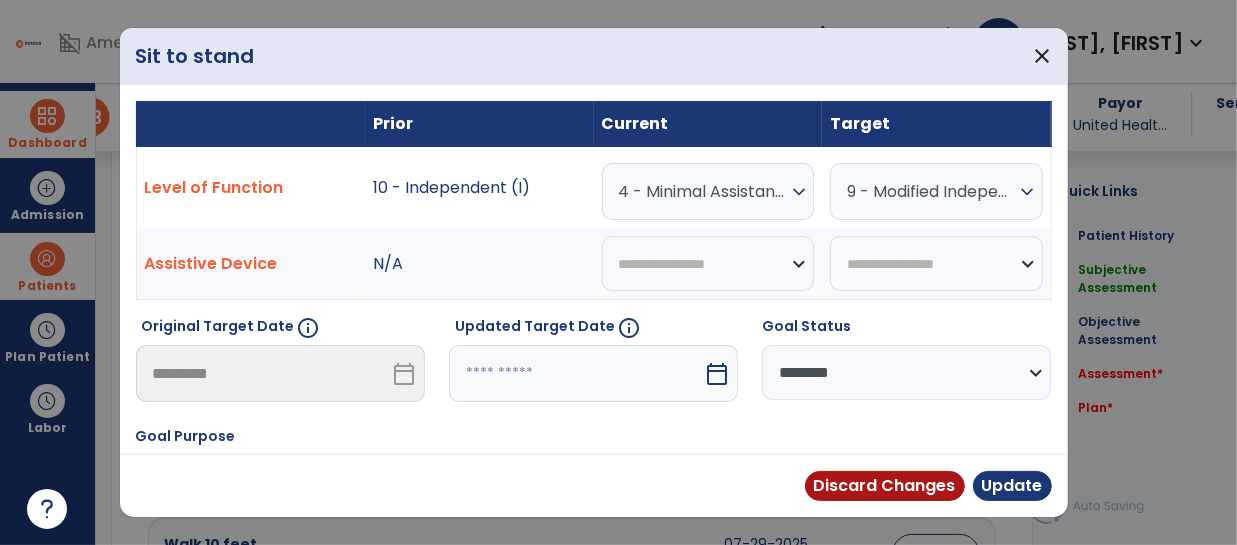 click on "expand_more" at bounding box center [799, 192] 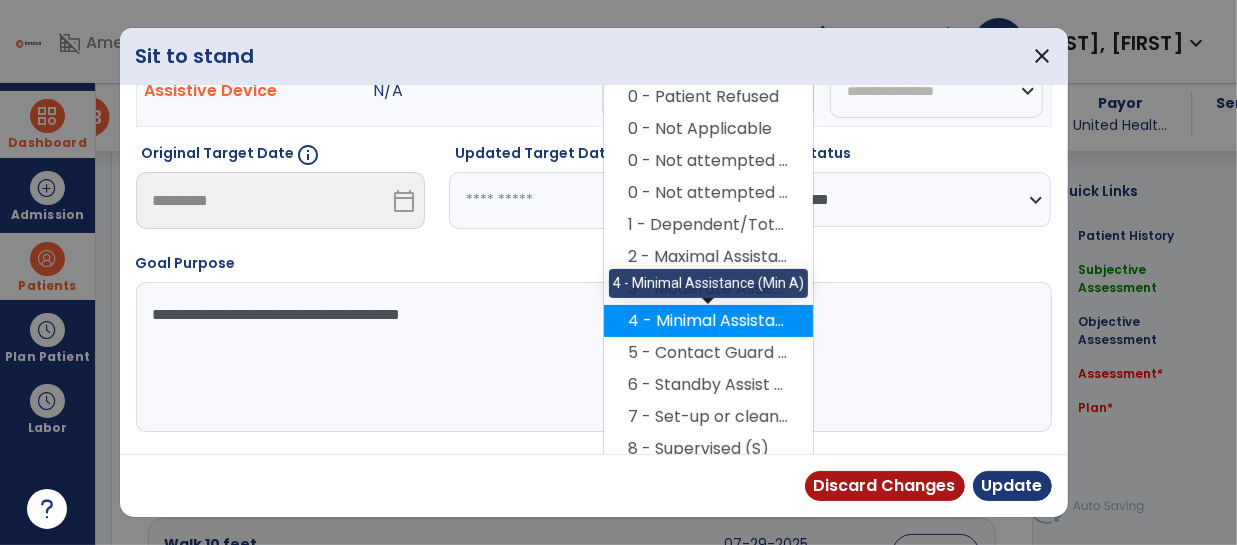 scroll, scrollTop: 178, scrollLeft: 0, axis: vertical 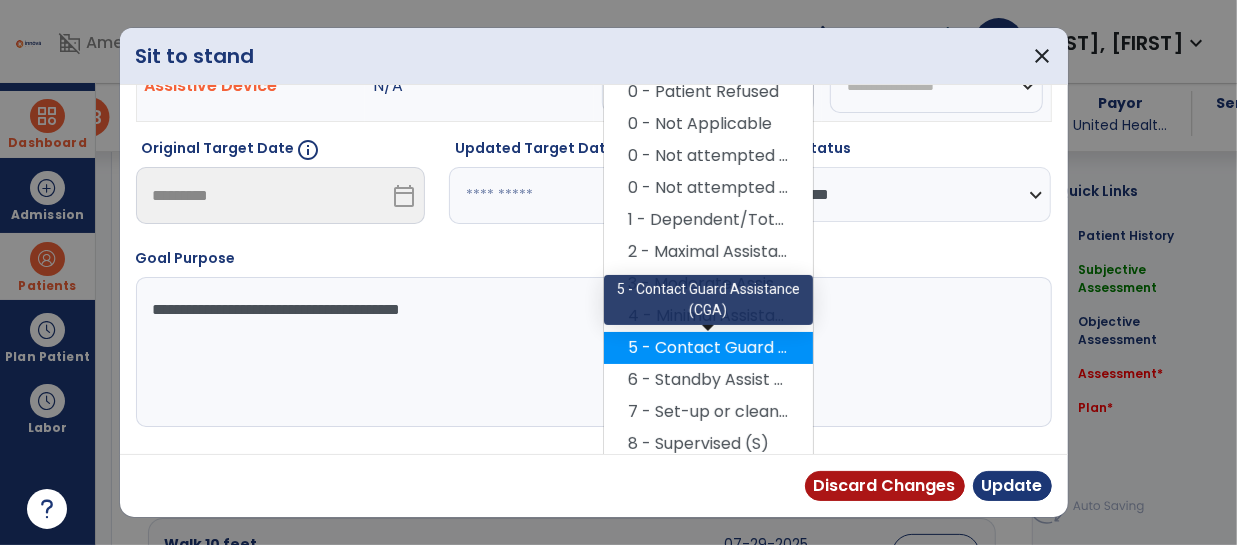 click on "5 - Contact Guard Assistance (CGA)" at bounding box center [708, 348] 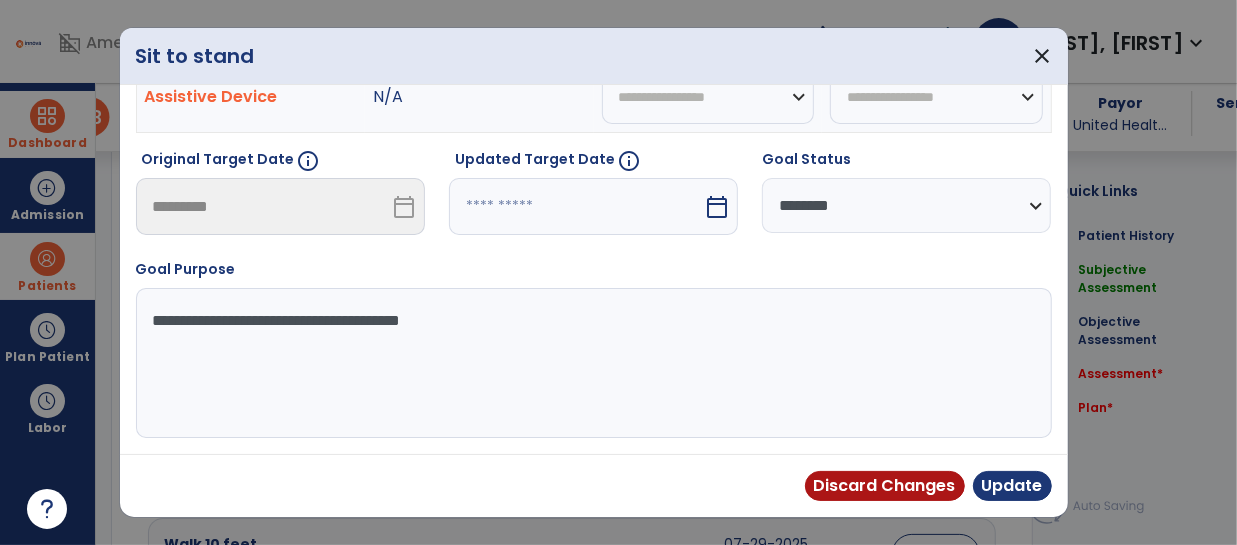 scroll, scrollTop: 166, scrollLeft: 0, axis: vertical 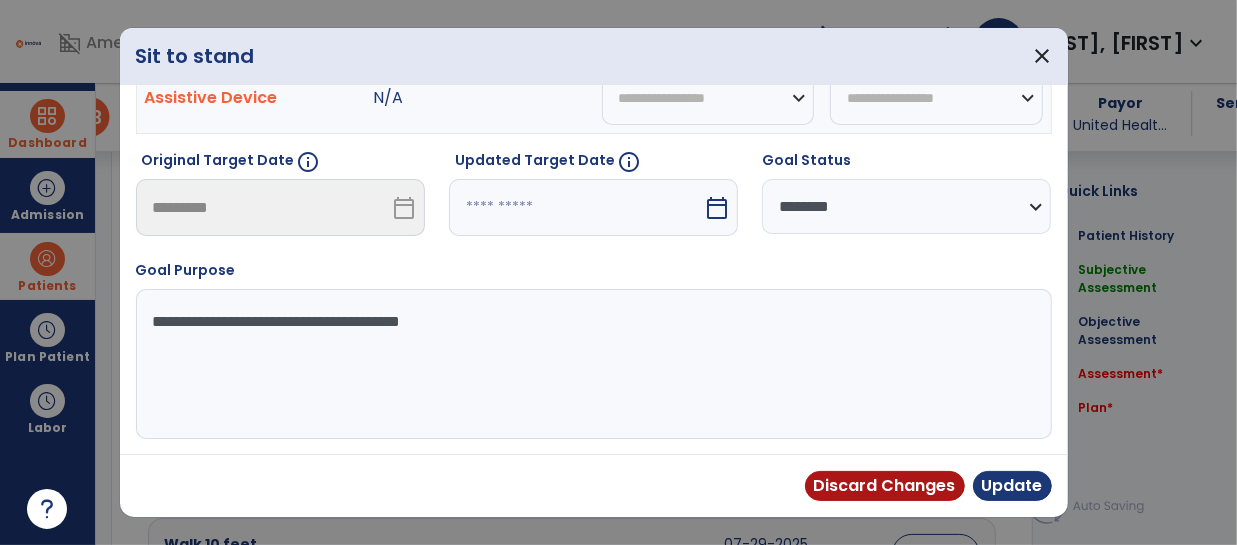 click on "calendar_today" at bounding box center (717, 208) 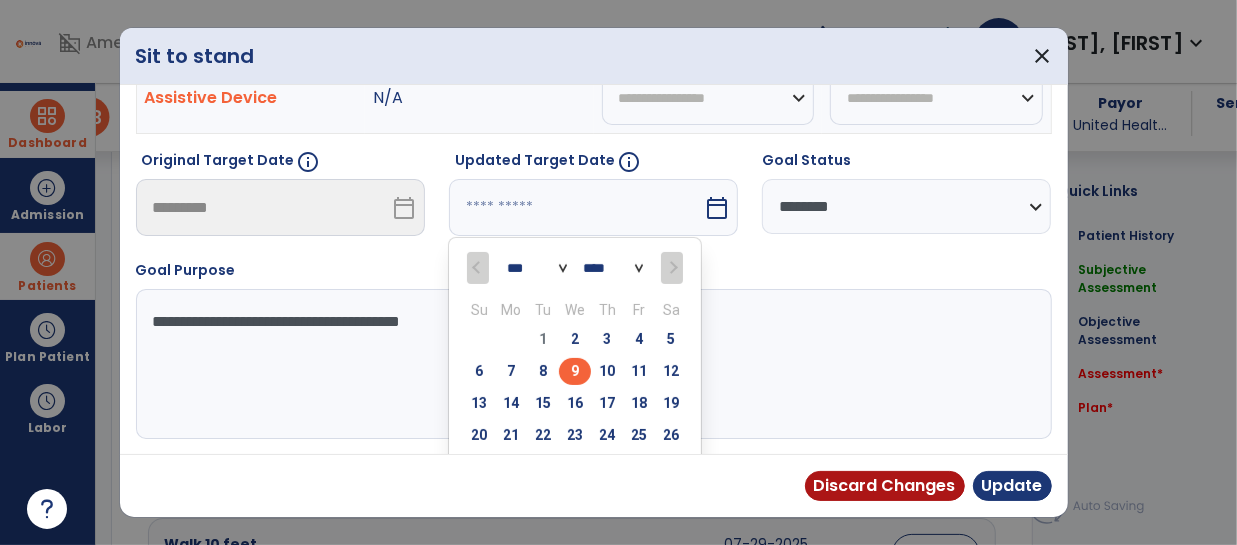 scroll, scrollTop: 178, scrollLeft: 0, axis: vertical 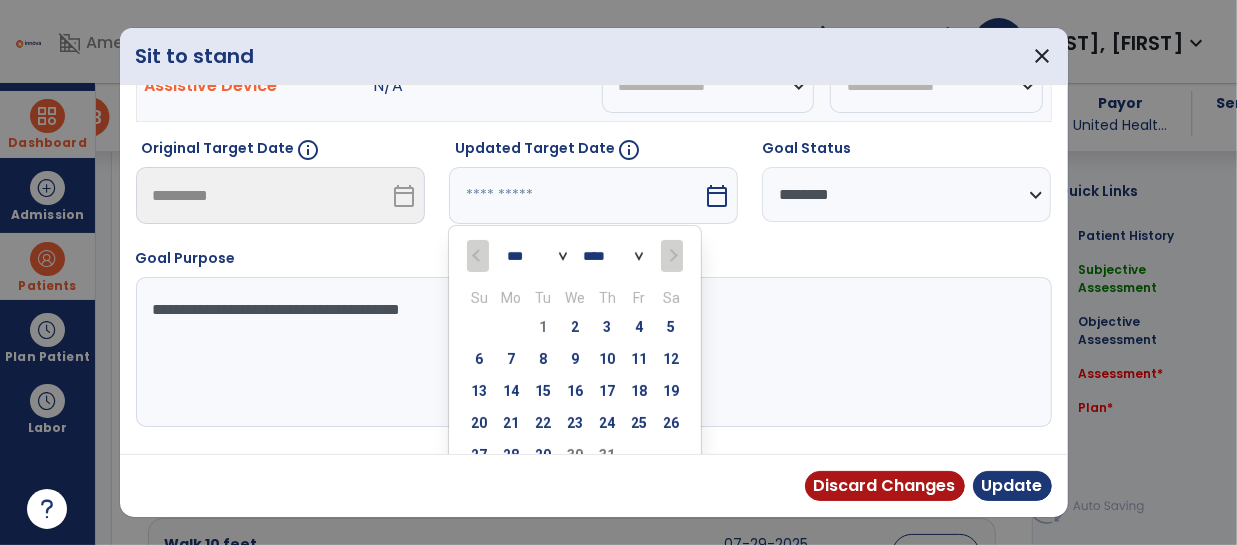 click on "Discard Changes  Update" at bounding box center (594, 485) 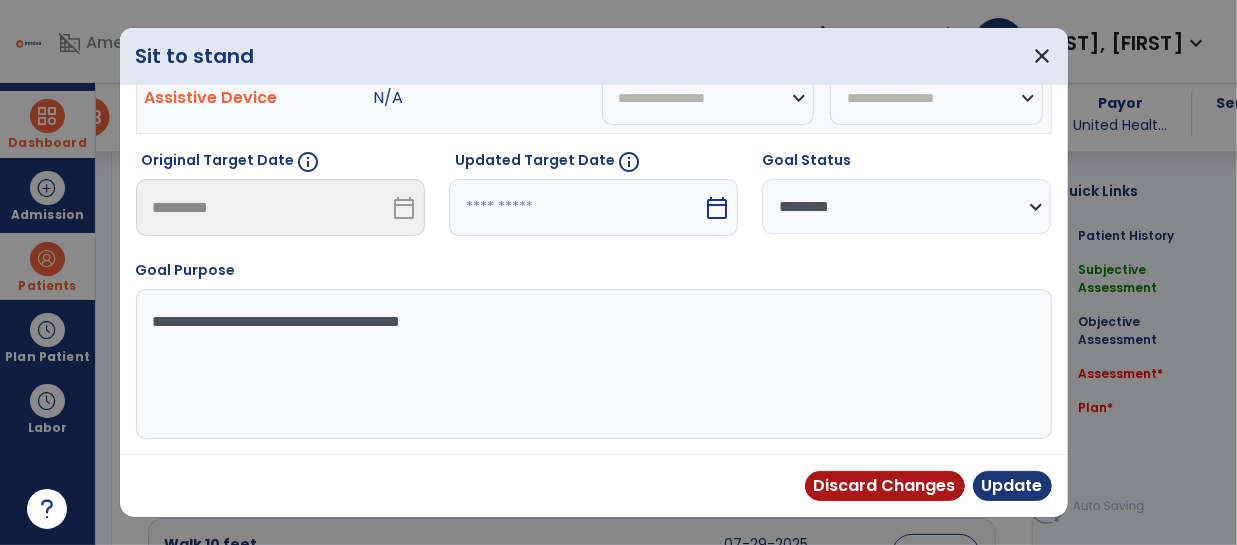 click on "calendar_today" at bounding box center [717, 208] 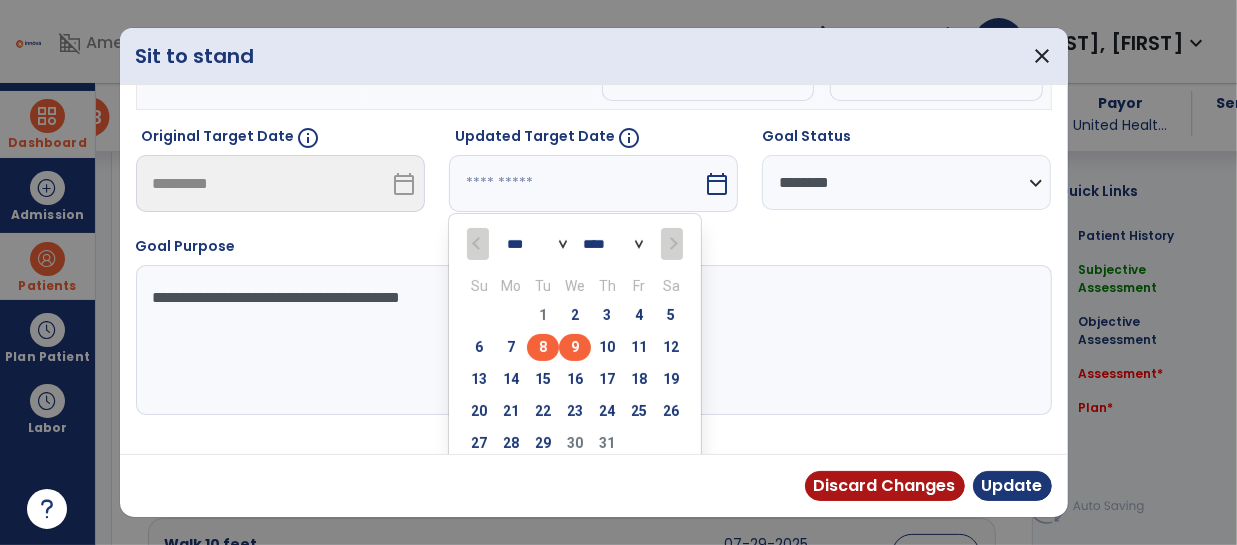 scroll, scrollTop: 236, scrollLeft: 0, axis: vertical 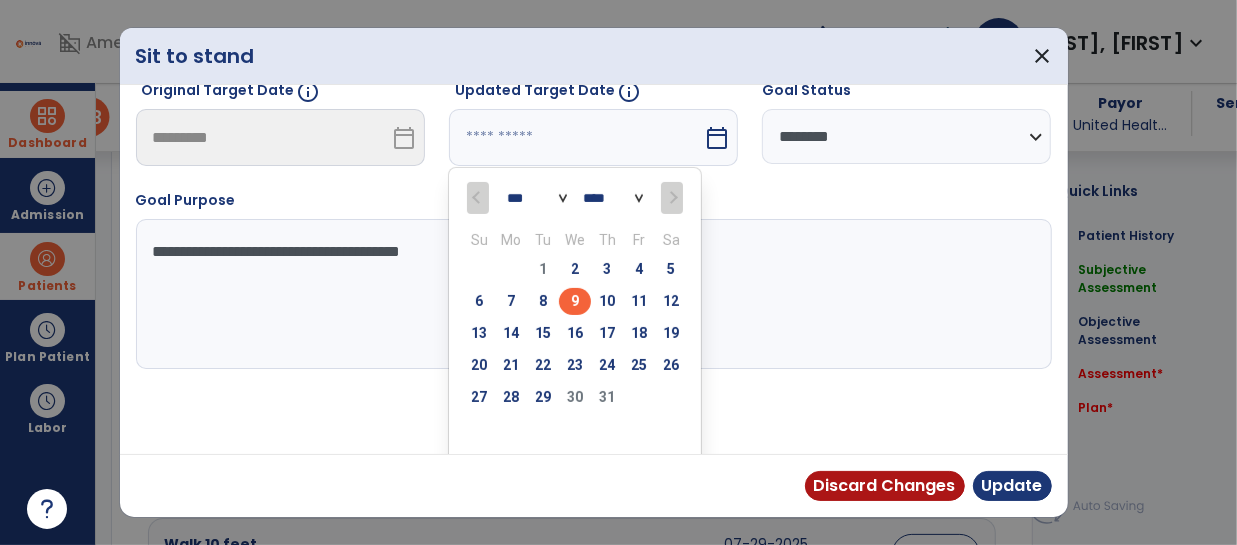 click on "29" at bounding box center (543, 397) 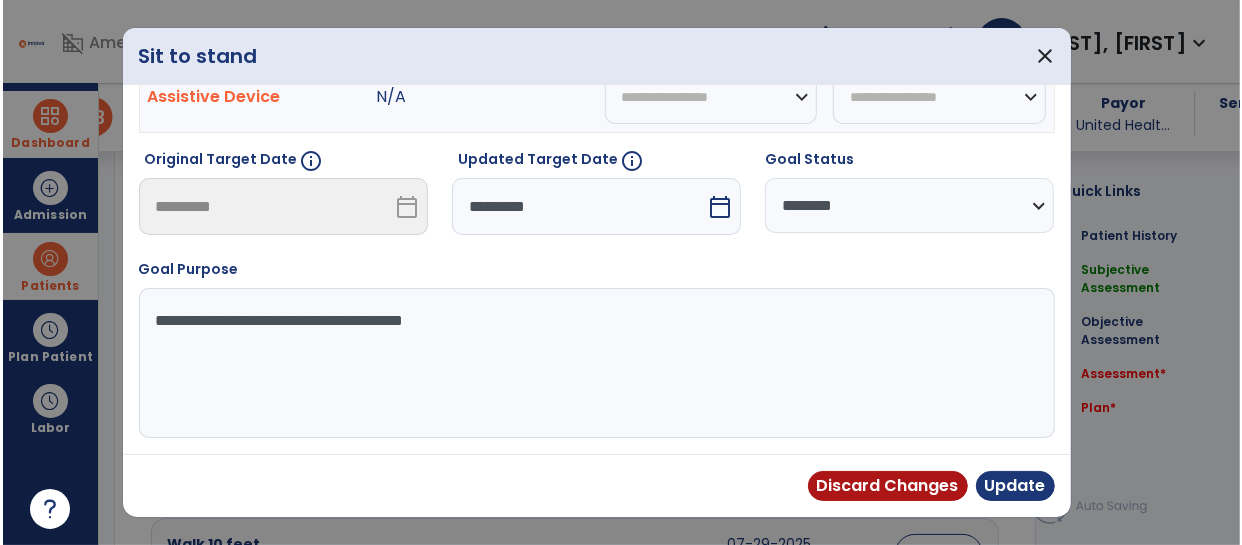 scroll, scrollTop: 166, scrollLeft: 0, axis: vertical 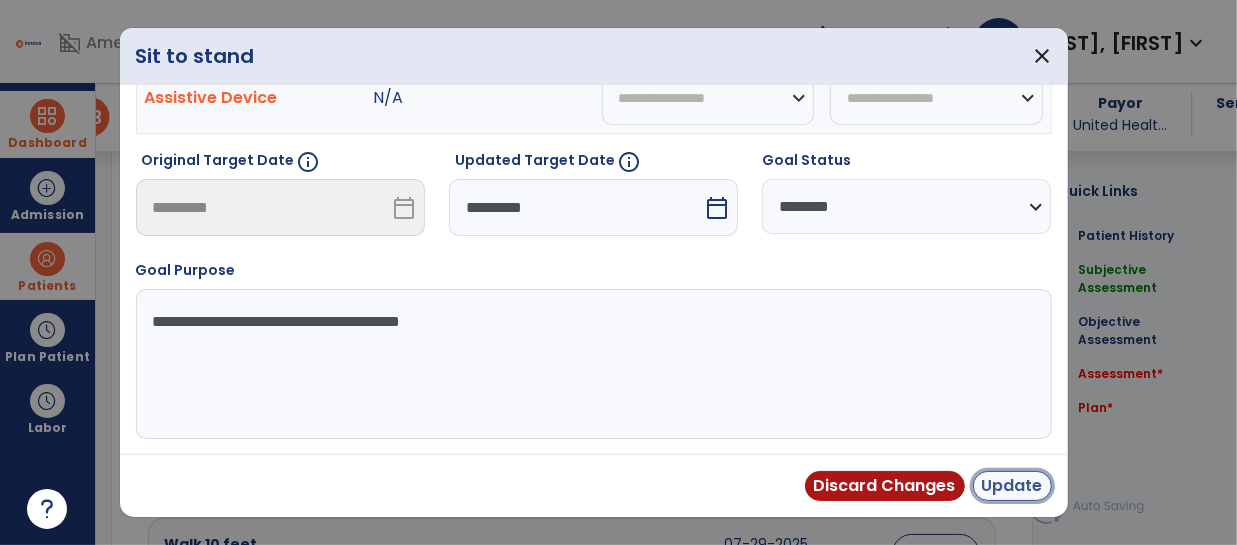 click on "Update" at bounding box center [1012, 486] 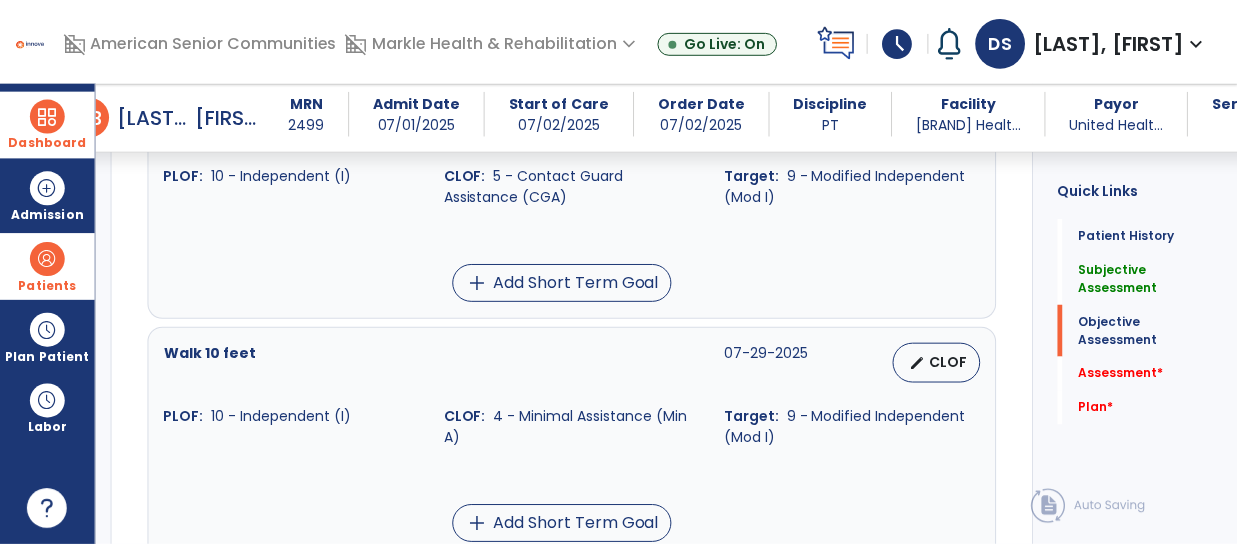 scroll, scrollTop: 1679, scrollLeft: 0, axis: vertical 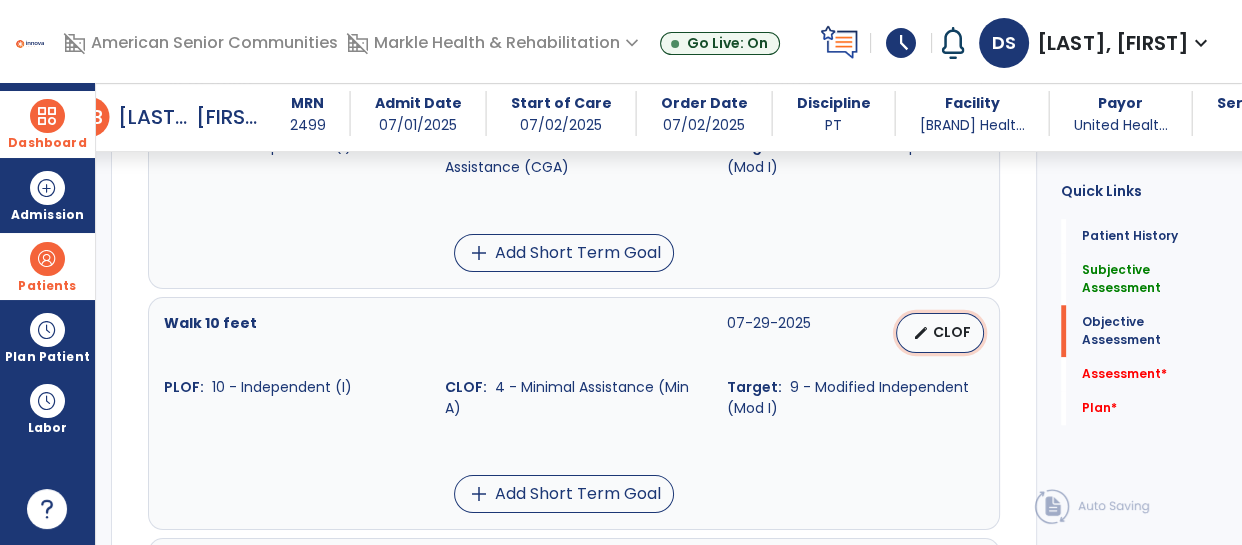 click on "CLOF" at bounding box center (952, 332) 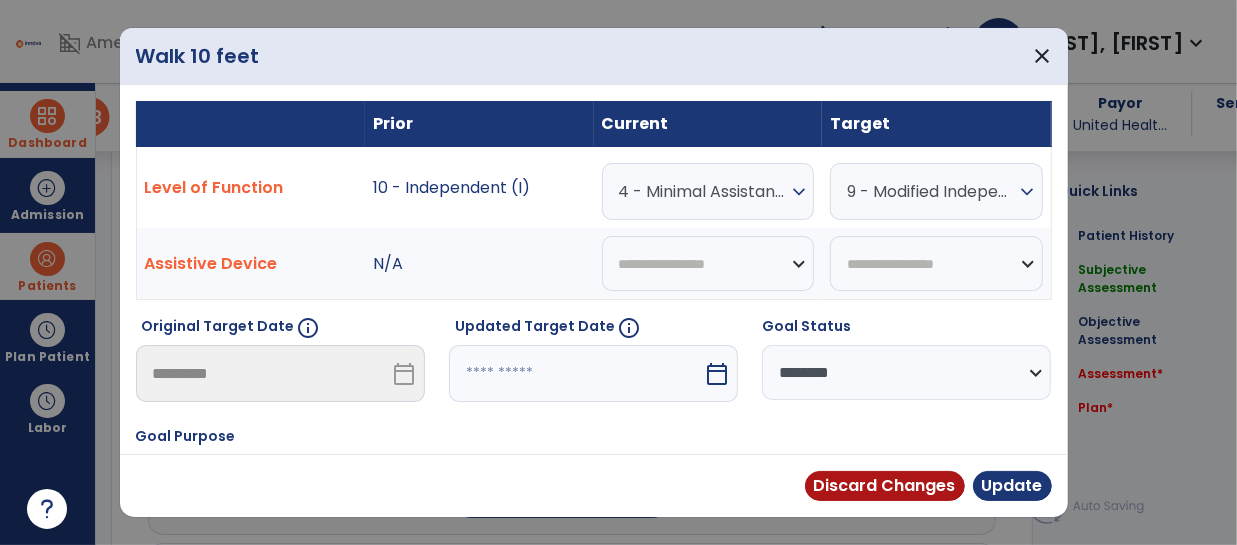 scroll, scrollTop: 1679, scrollLeft: 0, axis: vertical 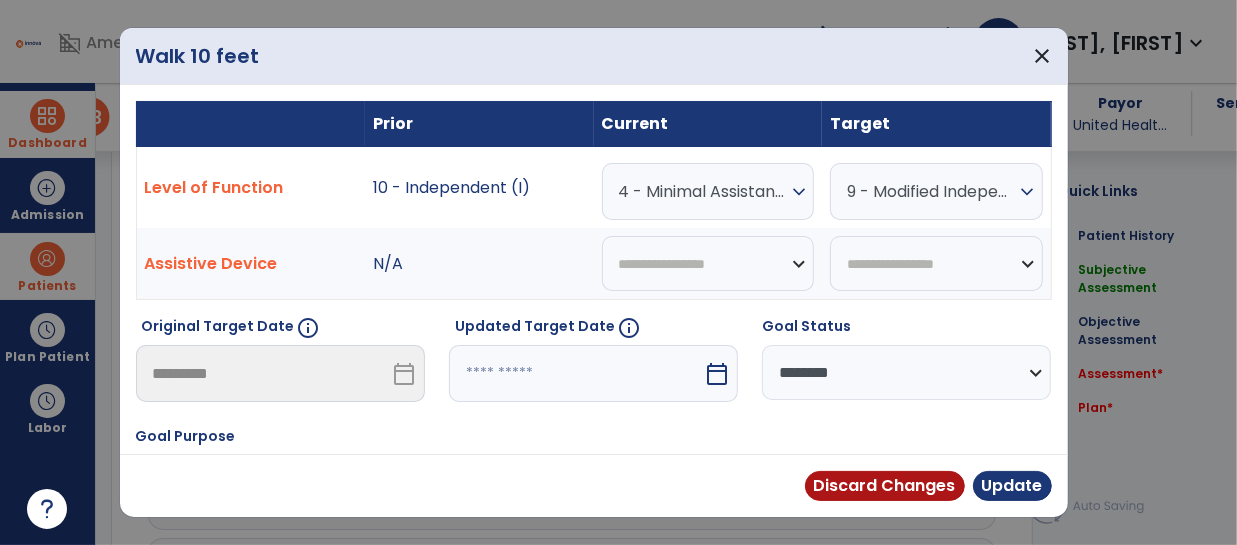 click on "expand_more" at bounding box center [799, 192] 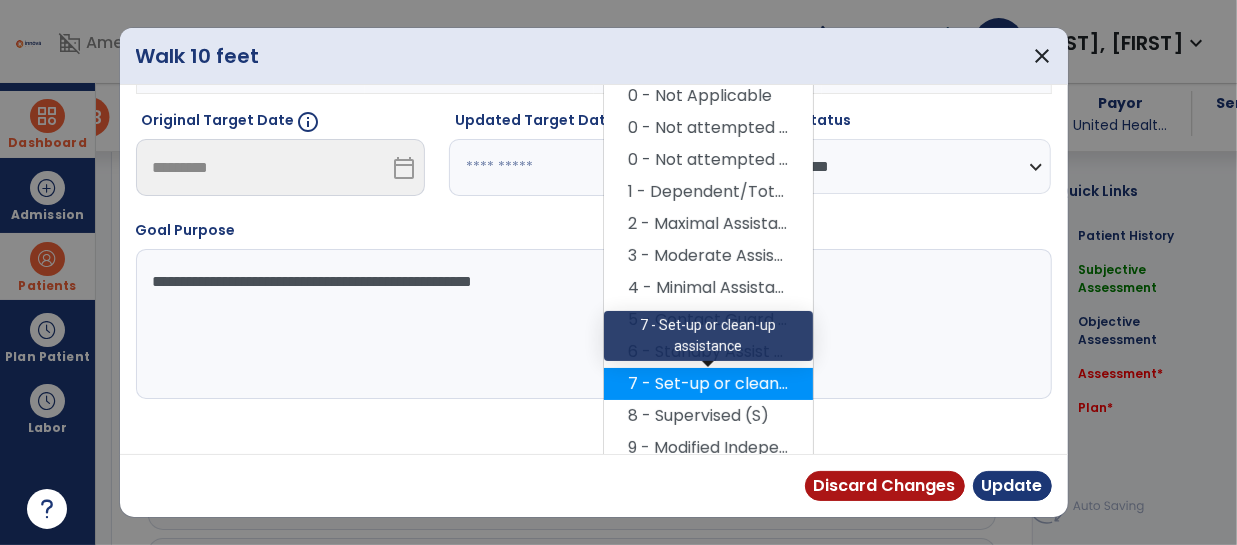 scroll, scrollTop: 184, scrollLeft: 0, axis: vertical 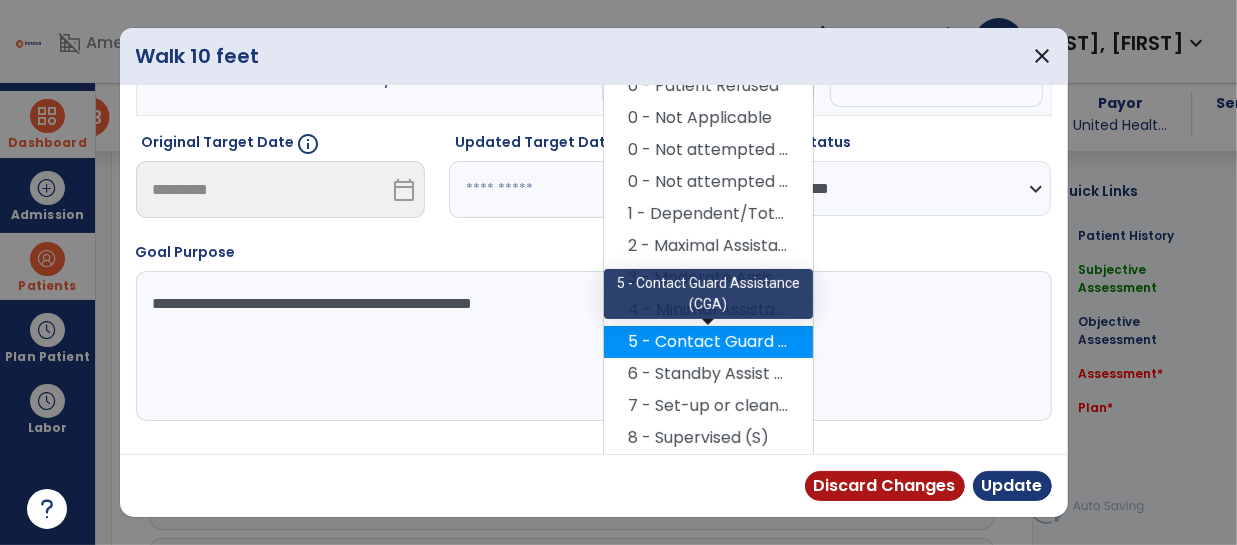 click on "5 - Contact Guard Assistance (CGA)" at bounding box center [708, 342] 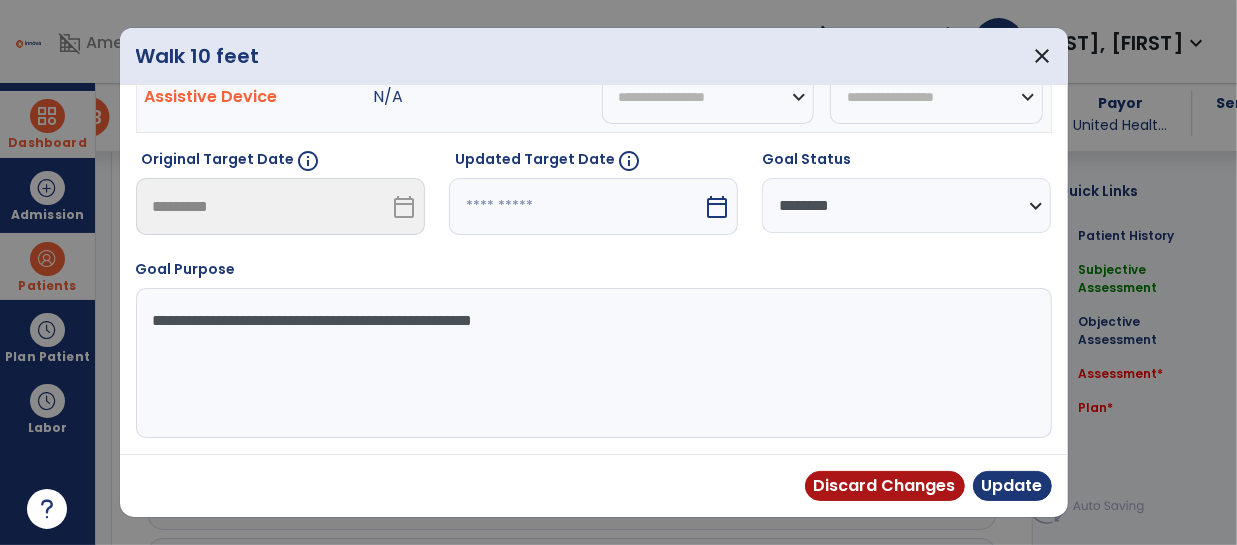 scroll, scrollTop: 166, scrollLeft: 0, axis: vertical 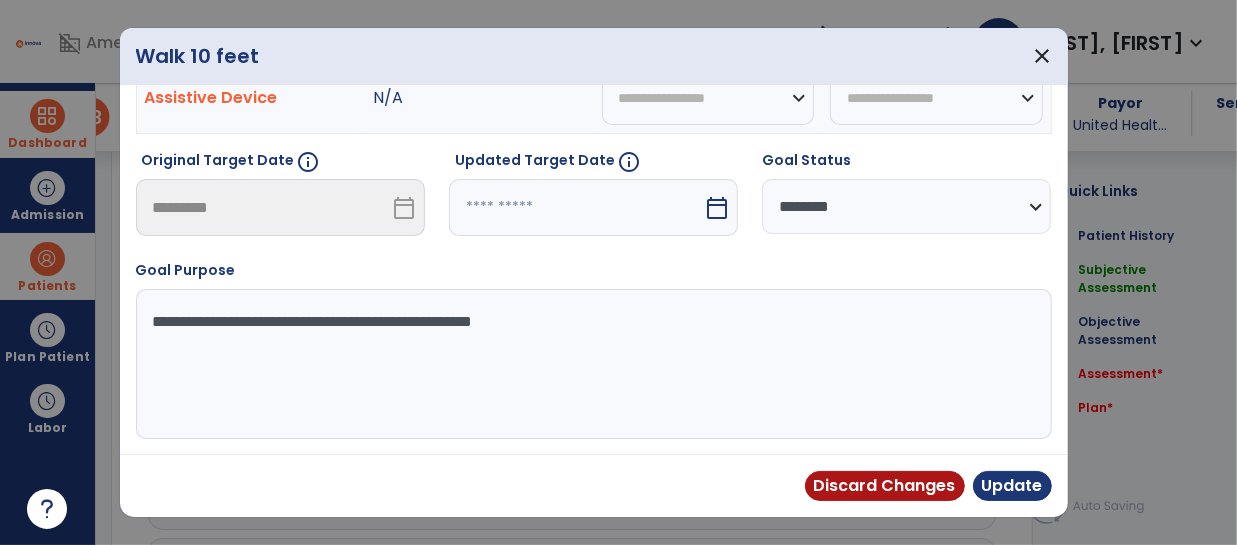 click on "calendar_today" at bounding box center (717, 208) 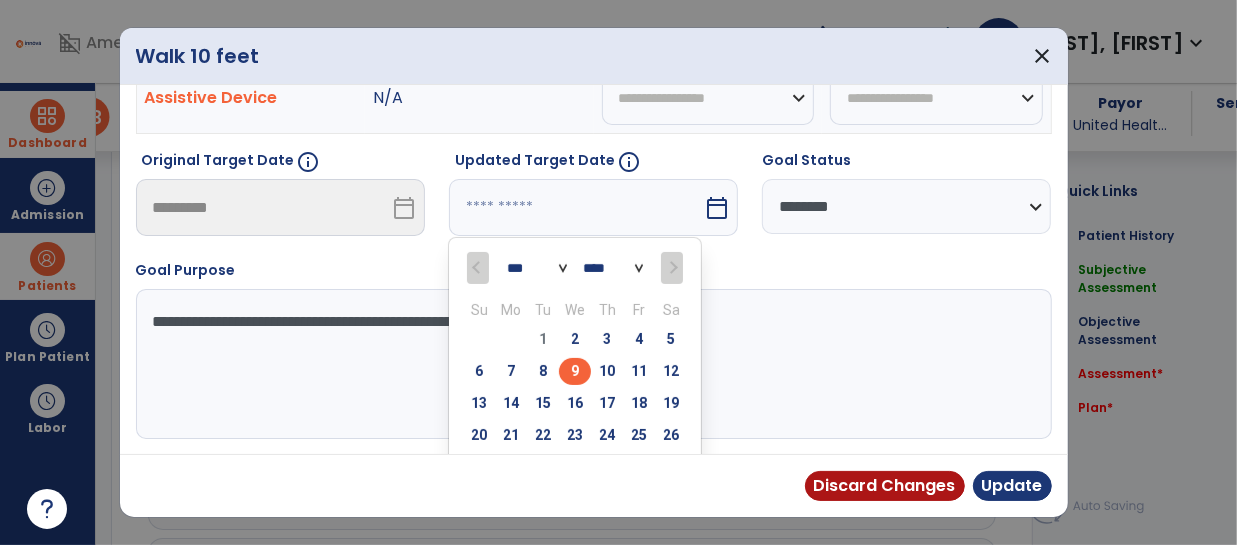 scroll, scrollTop: 184, scrollLeft: 0, axis: vertical 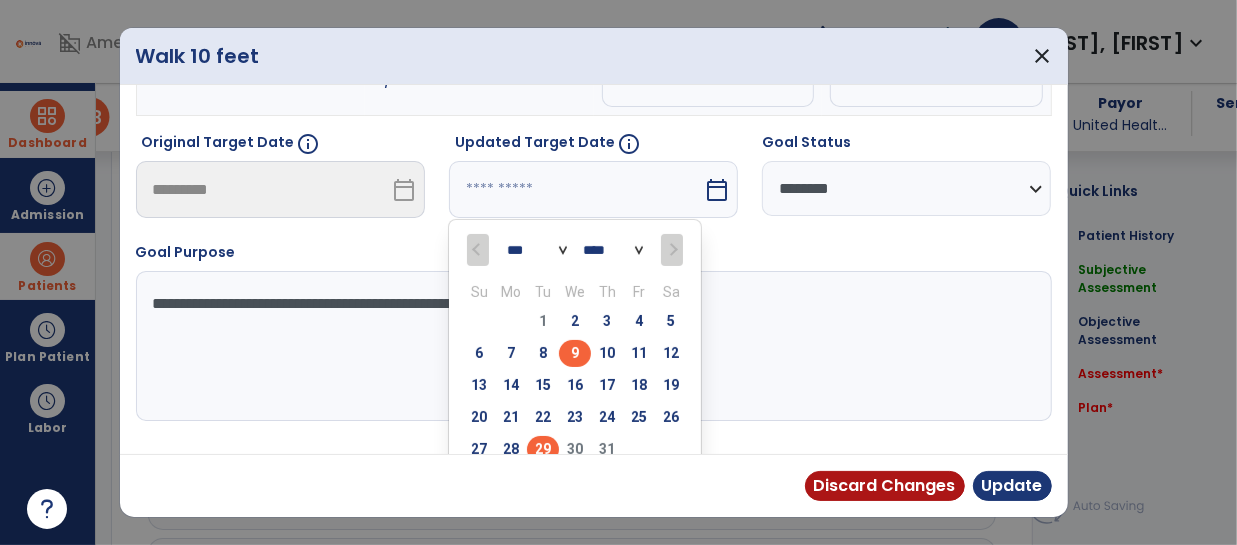 click on "29" at bounding box center [543, 449] 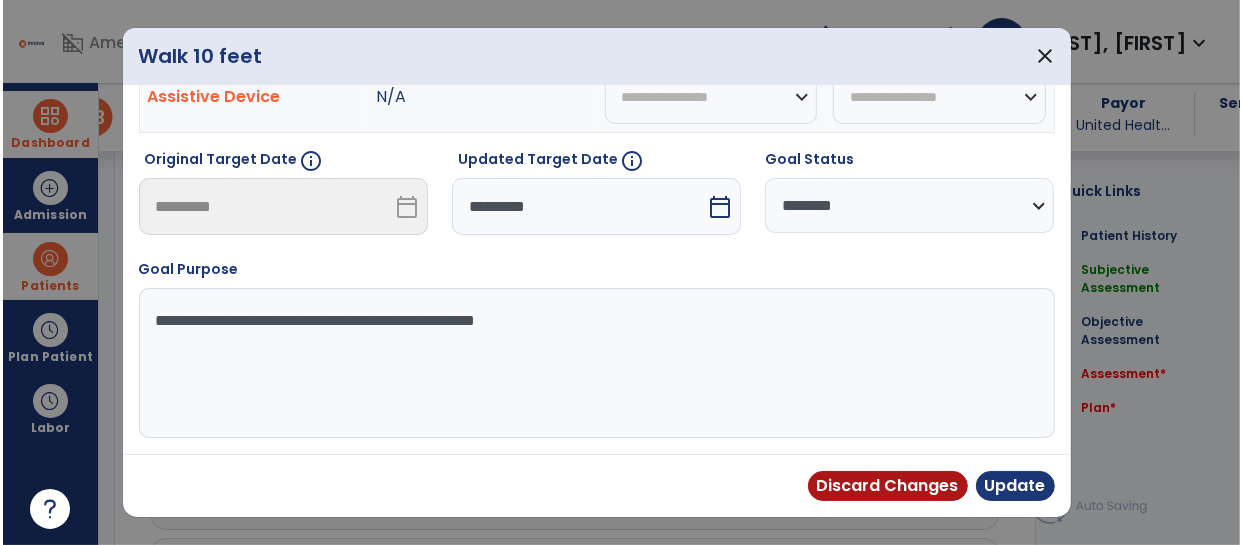 scroll, scrollTop: 166, scrollLeft: 0, axis: vertical 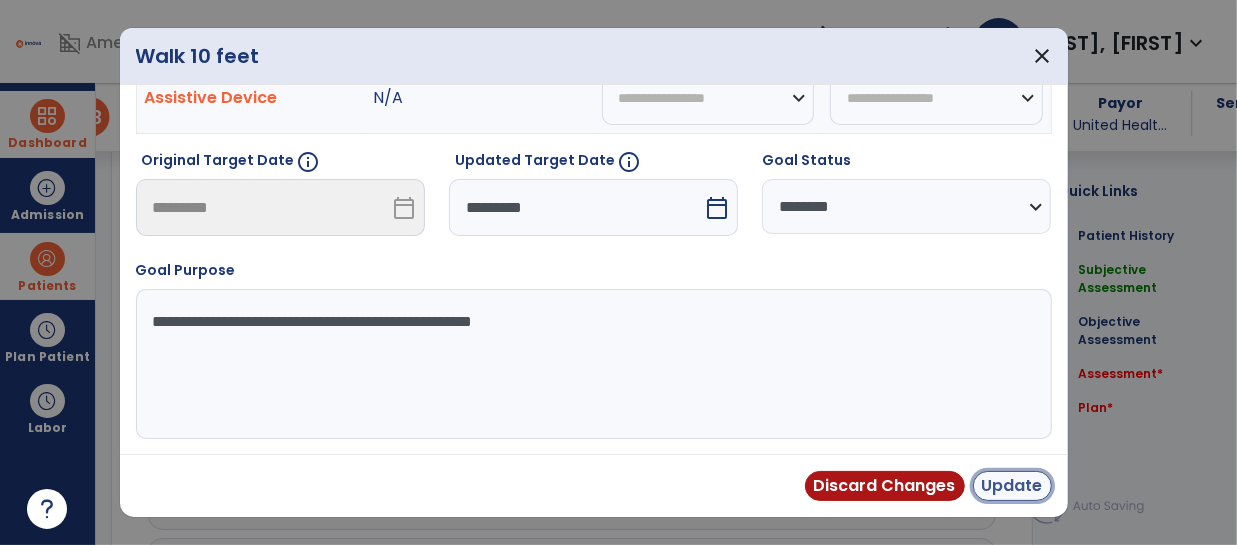 click on "Update" at bounding box center (1012, 486) 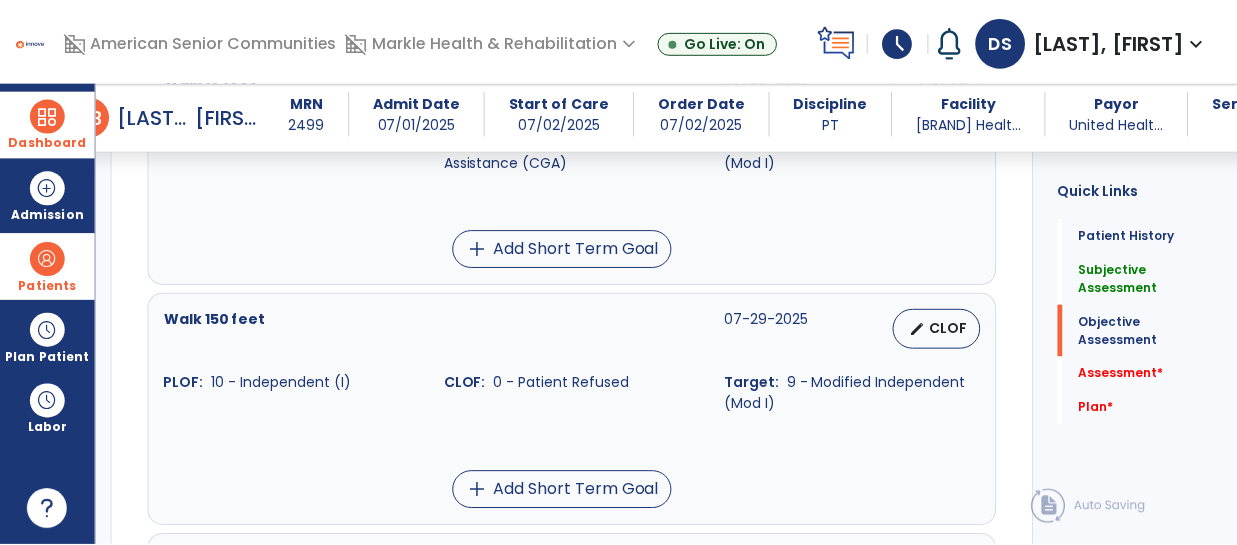 scroll, scrollTop: 1953, scrollLeft: 0, axis: vertical 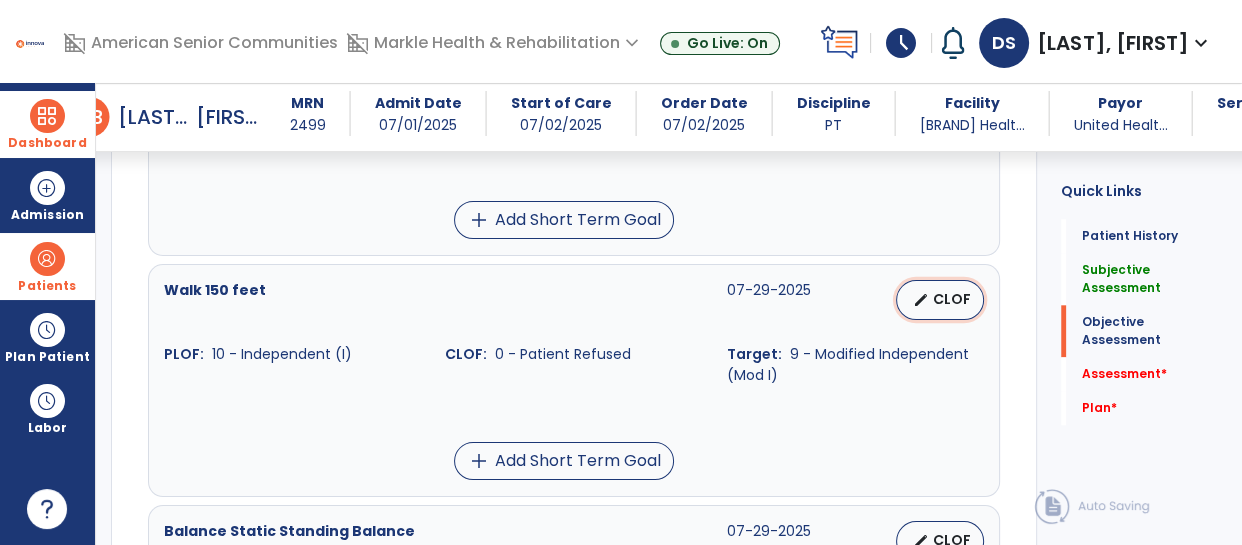 click on "CLOF" at bounding box center [952, 299] 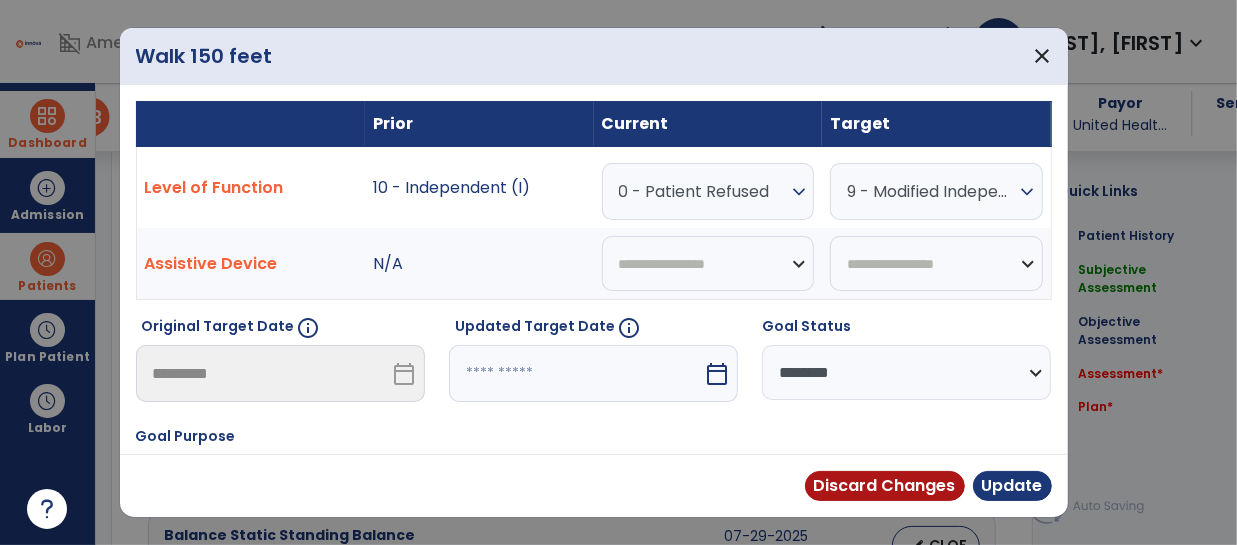 scroll, scrollTop: 1953, scrollLeft: 0, axis: vertical 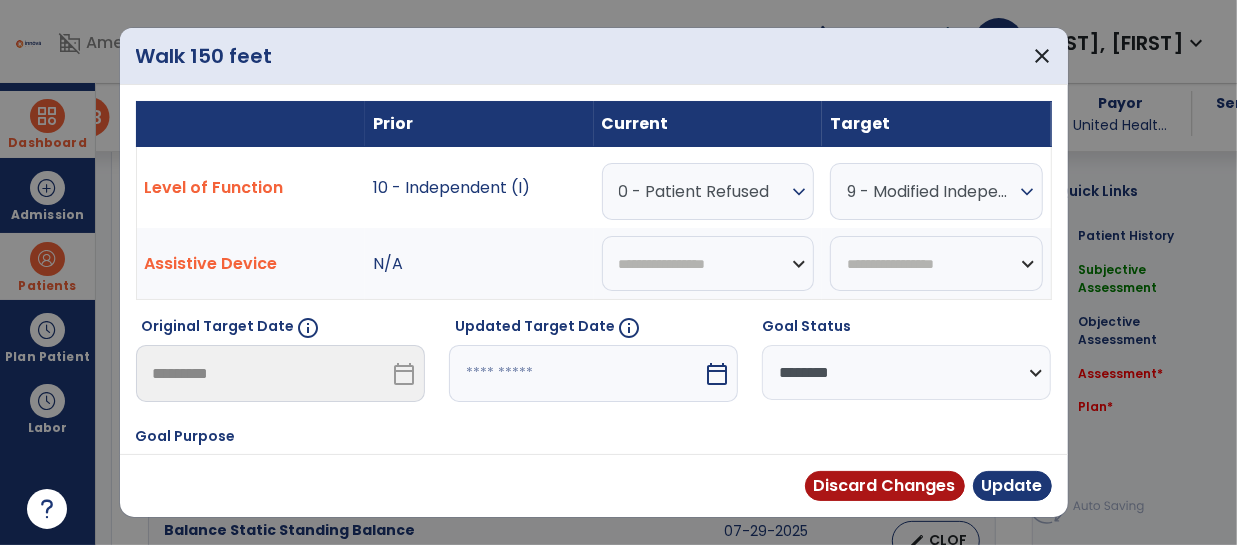 click on "0 - Patient Refused   expand_more" at bounding box center [708, 191] 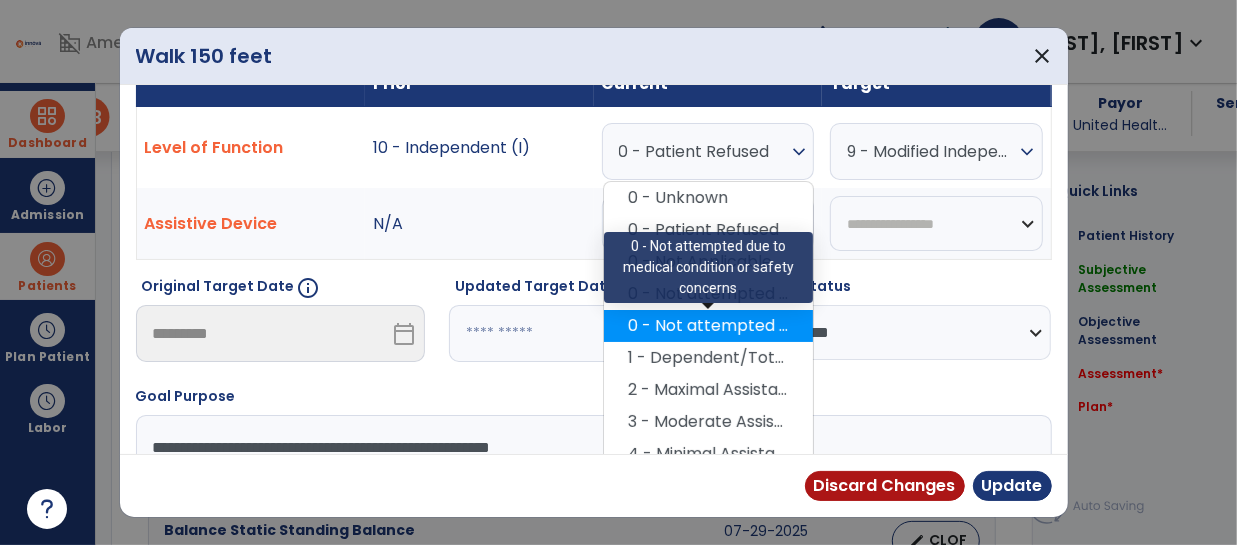 scroll, scrollTop: 166, scrollLeft: 0, axis: vertical 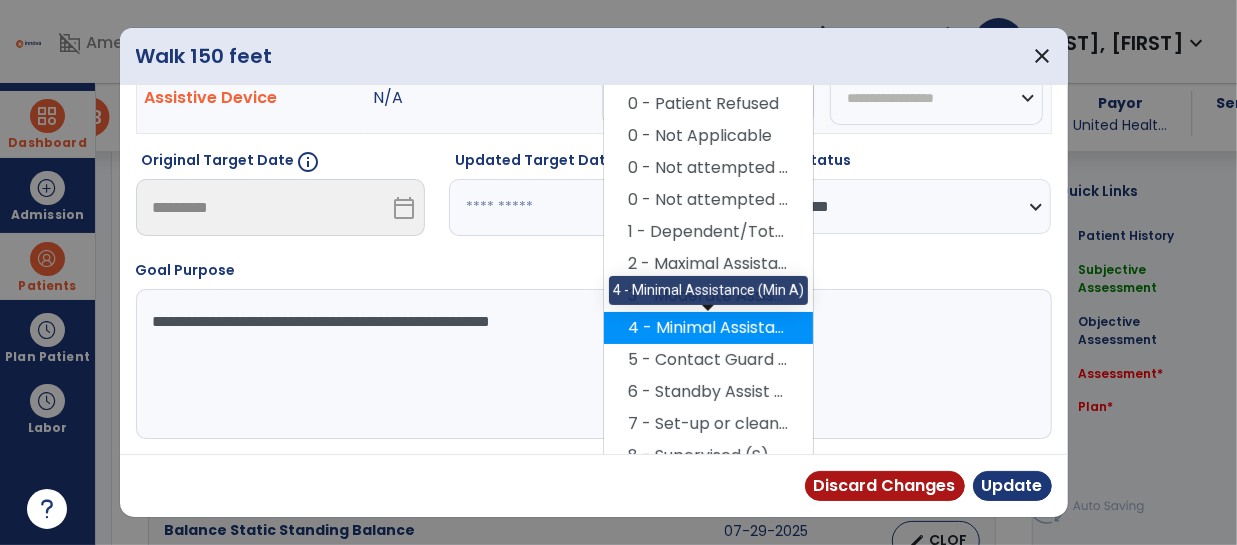click on "4 - Minimal Assistance (Min A)" at bounding box center [708, 328] 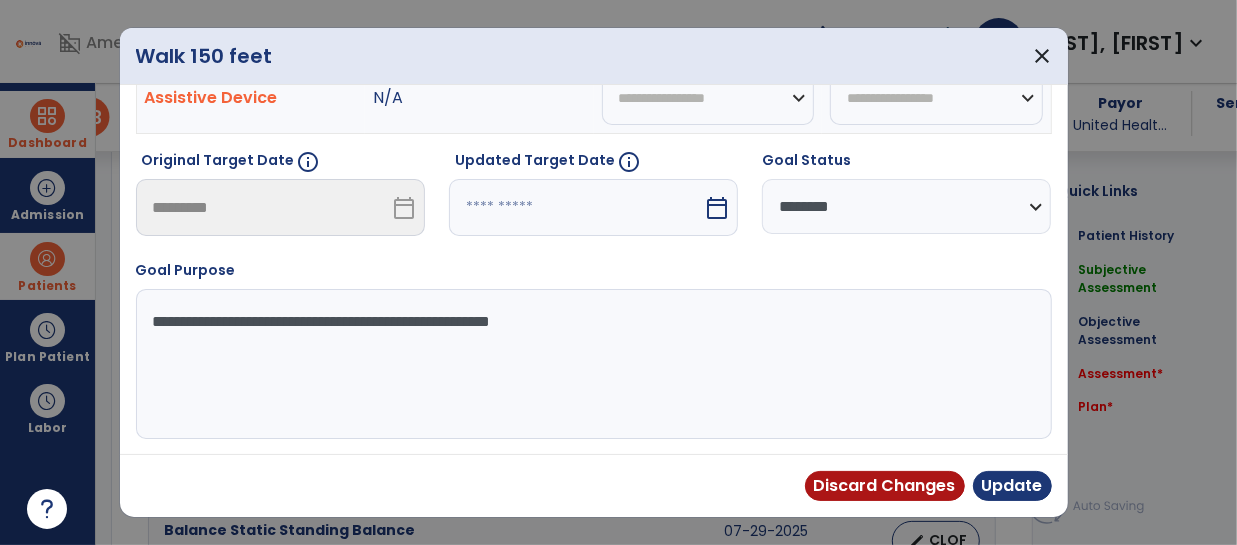 click on "calendar_today" at bounding box center (717, 208) 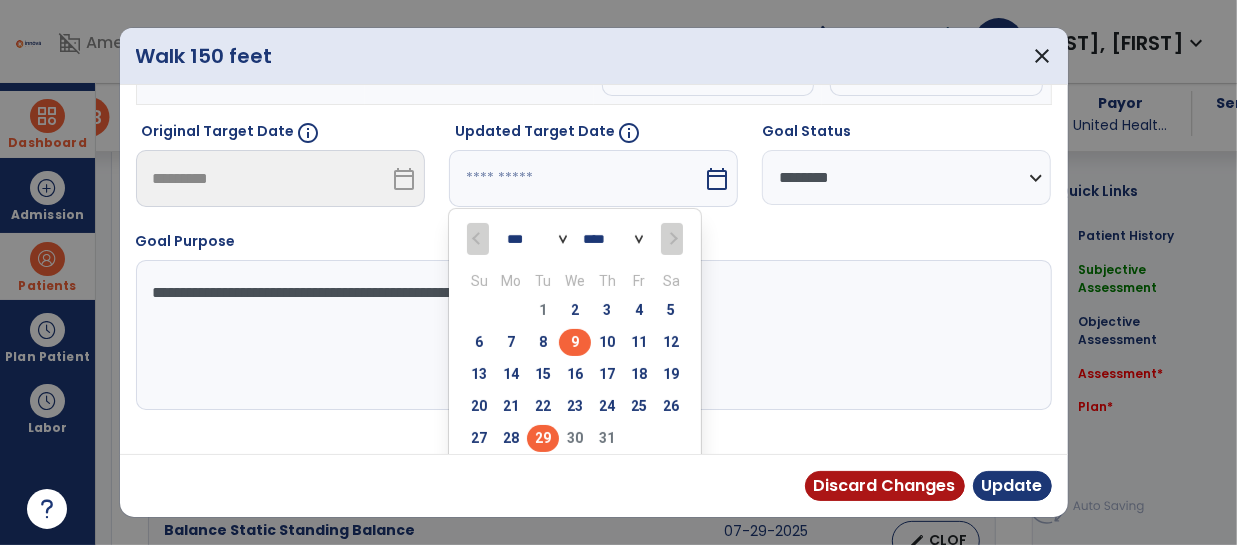 click on "29" at bounding box center [543, 438] 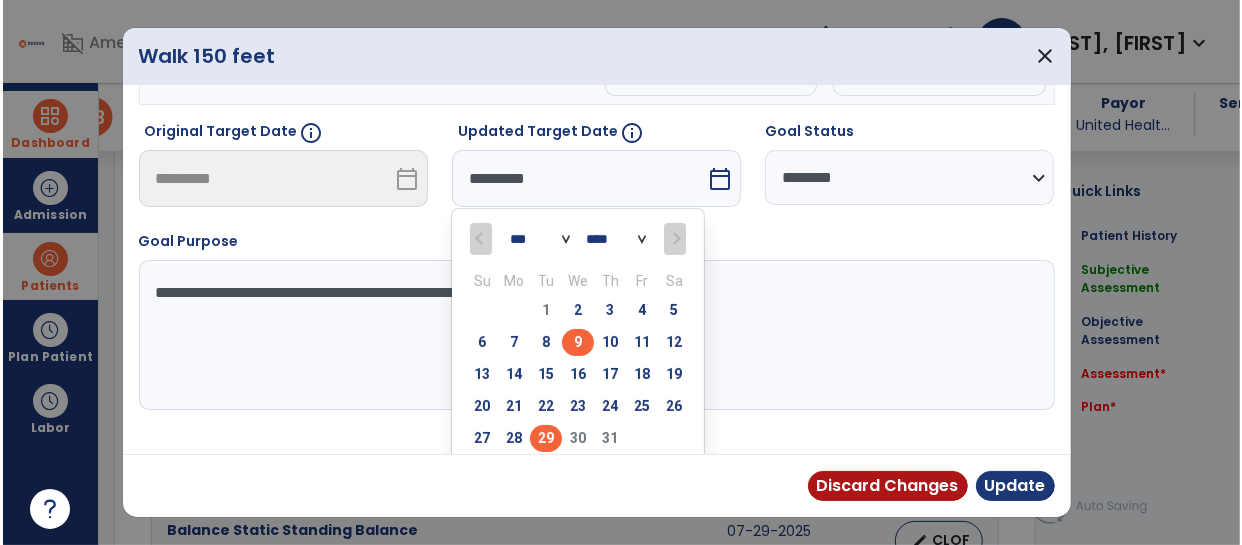 scroll, scrollTop: 166, scrollLeft: 0, axis: vertical 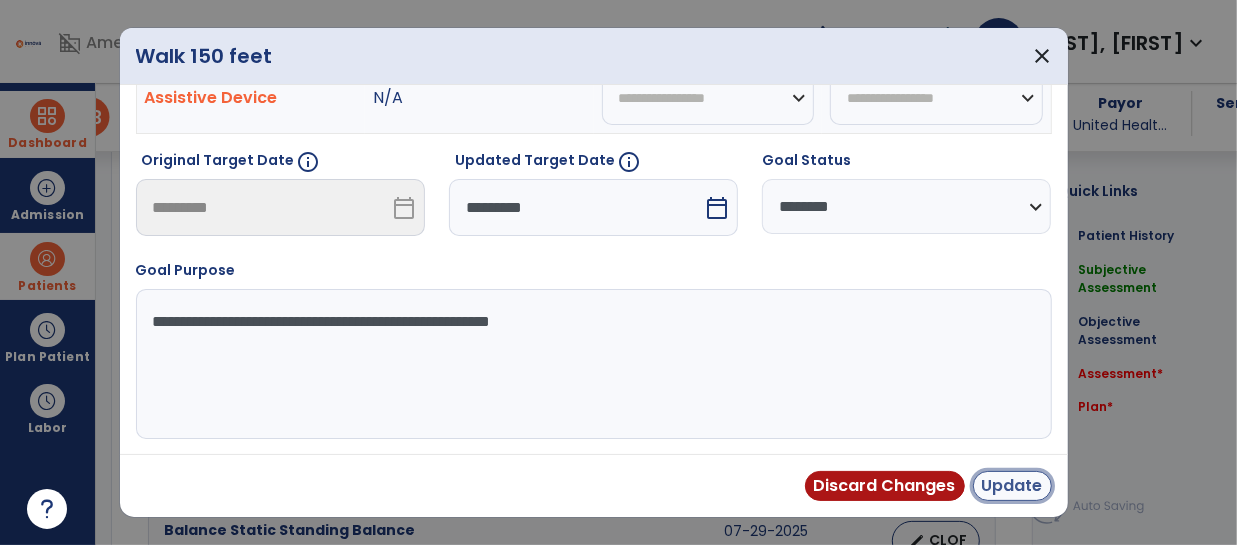 click on "Update" at bounding box center (1012, 486) 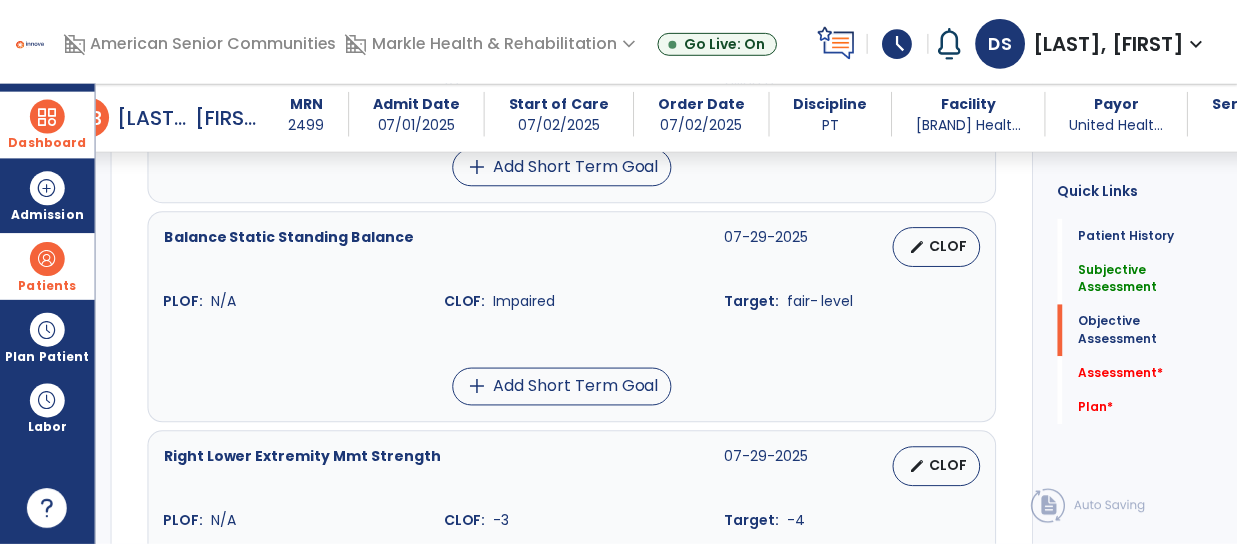 scroll, scrollTop: 2248, scrollLeft: 0, axis: vertical 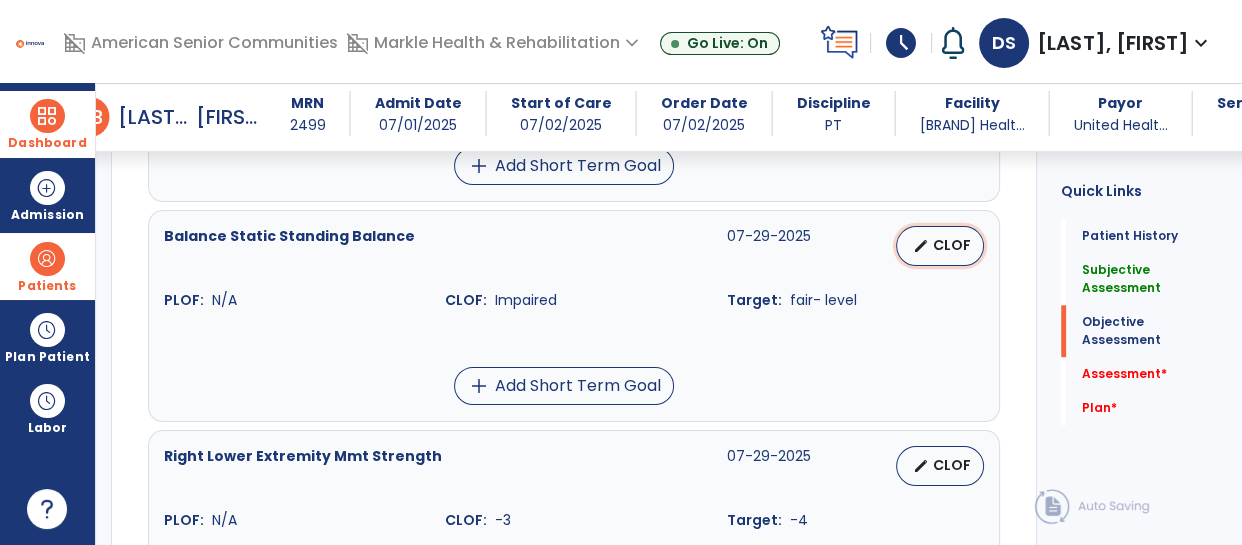 click on "edit   CLOF" at bounding box center [940, 246] 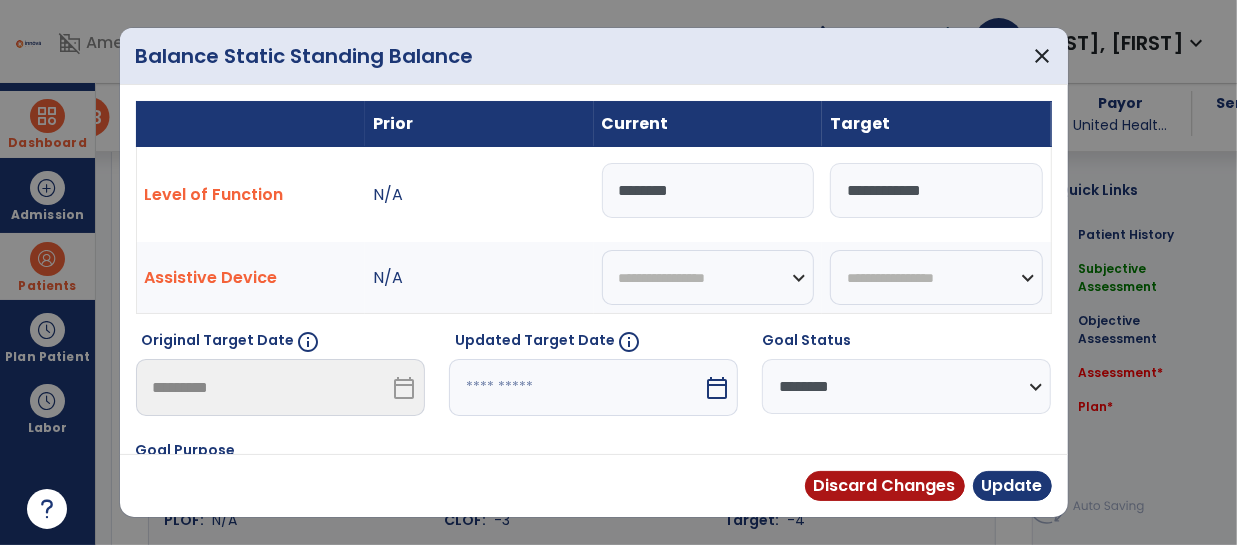 scroll, scrollTop: 2248, scrollLeft: 0, axis: vertical 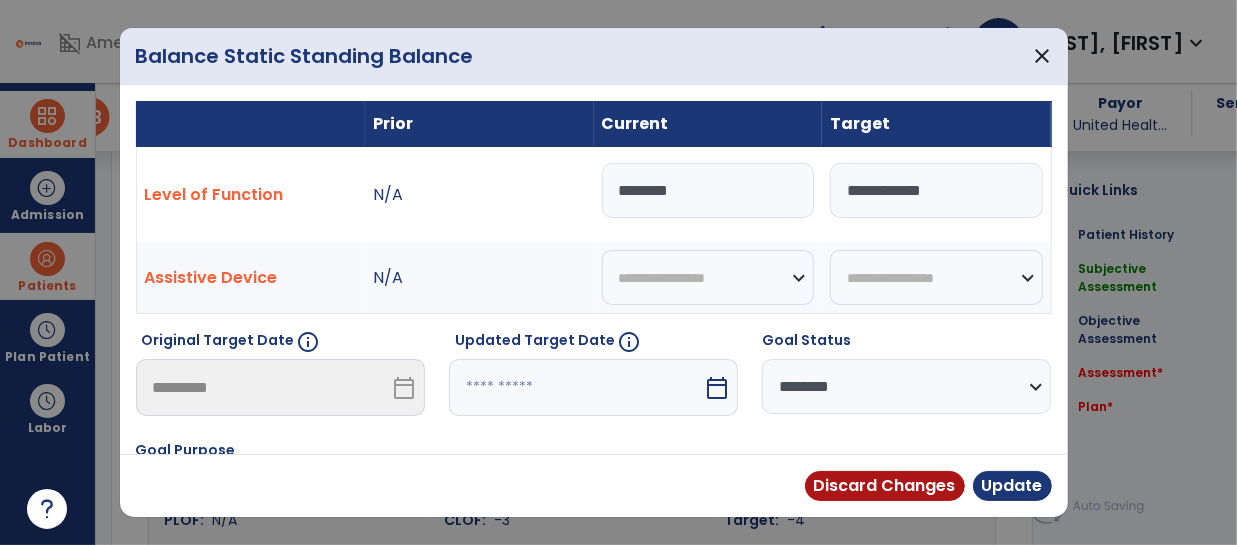 click on "********" at bounding box center (708, 190) 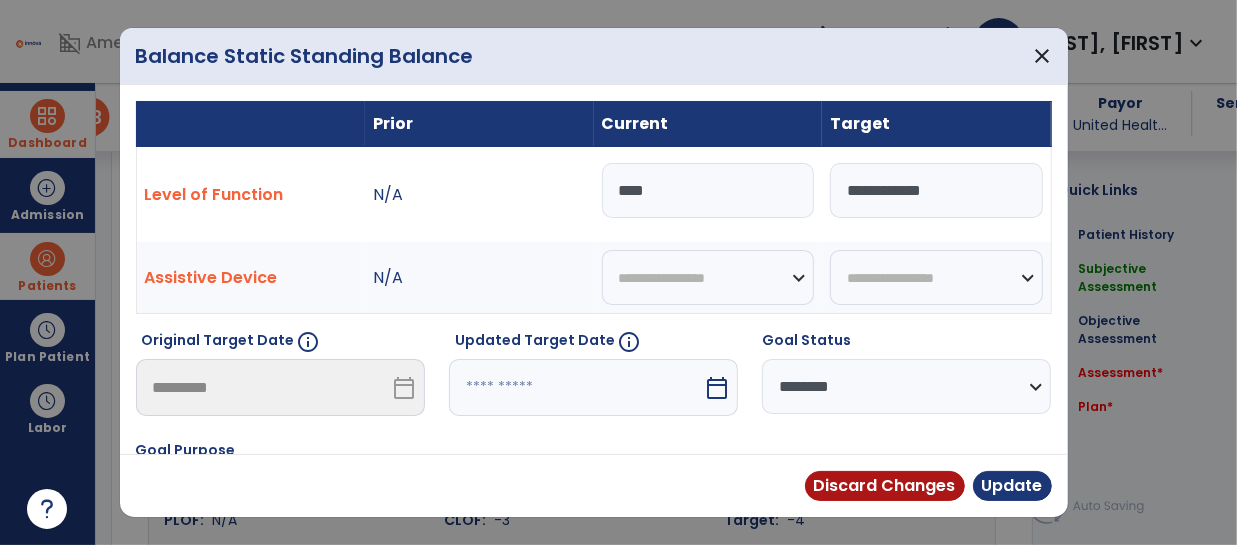 type on "****" 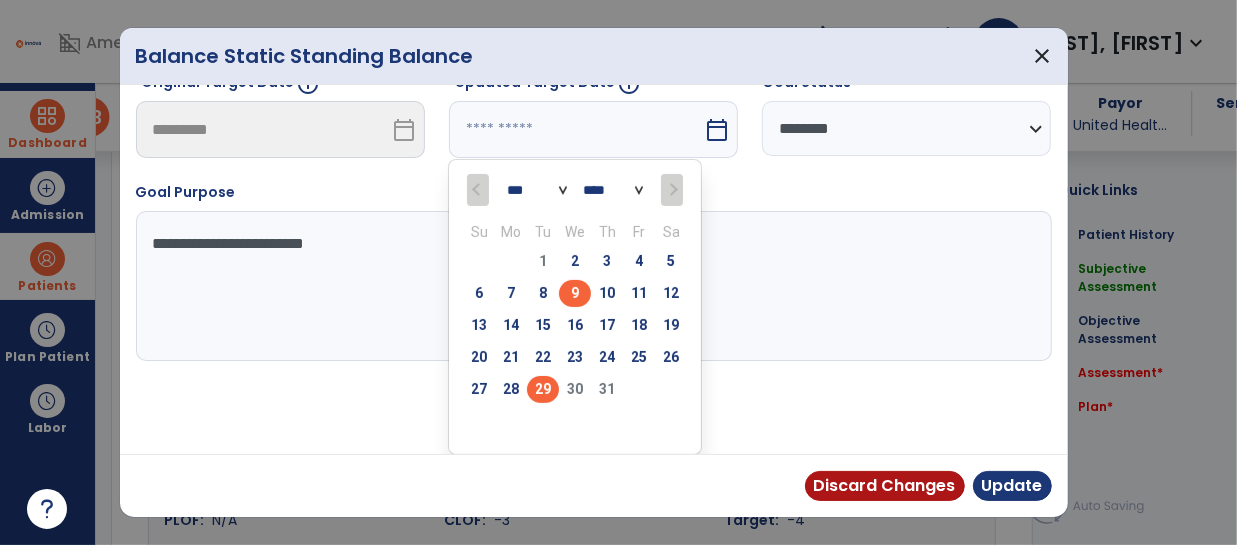 click on "29" at bounding box center (543, 389) 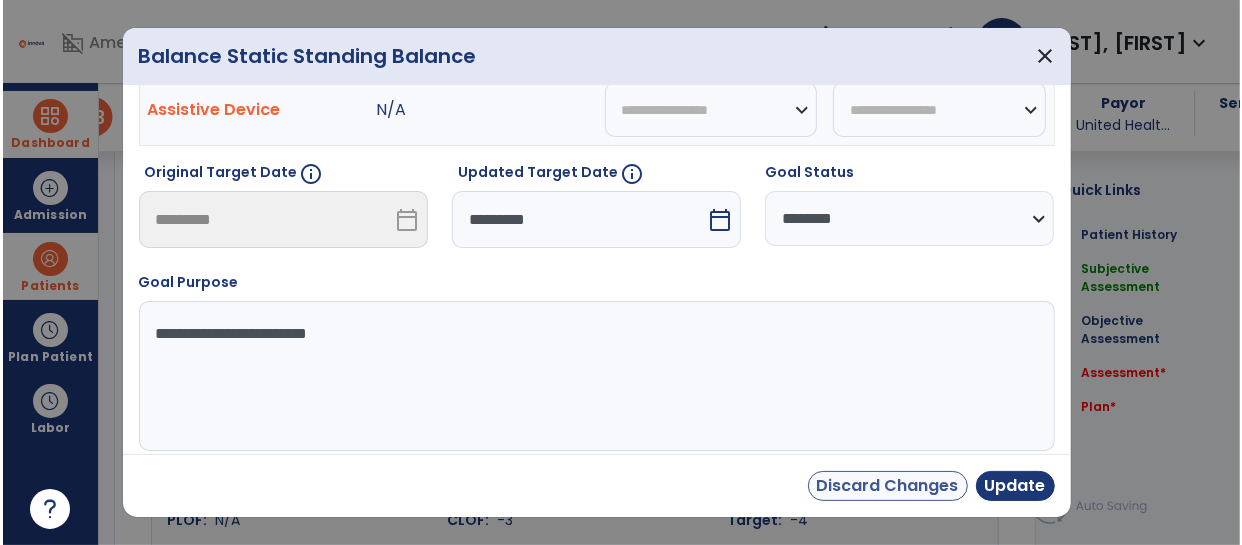 scroll, scrollTop: 180, scrollLeft: 0, axis: vertical 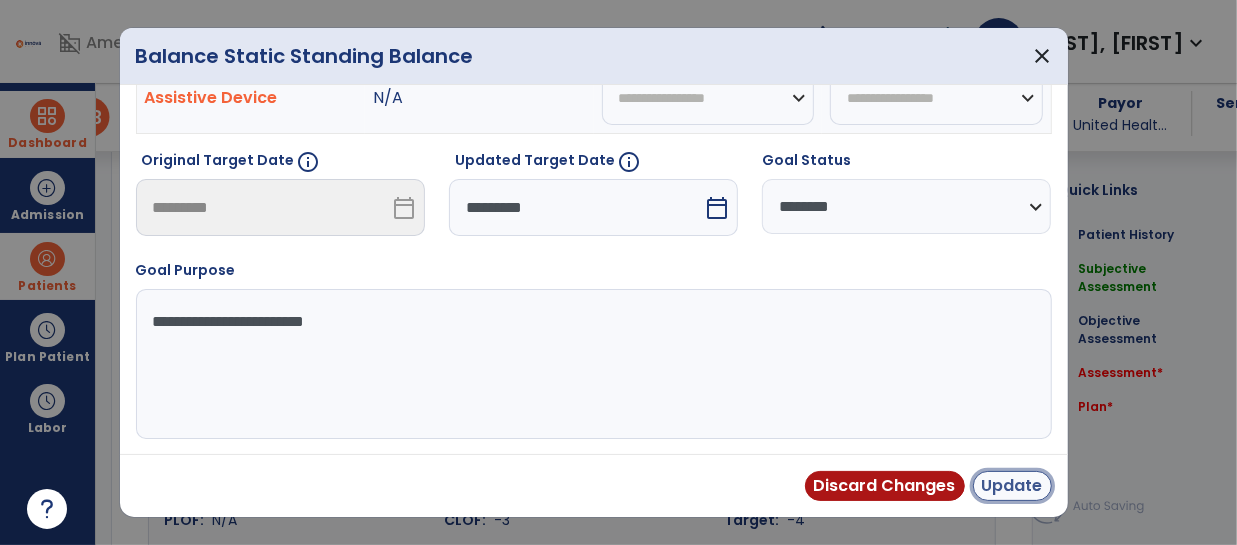 click on "Update" at bounding box center [1012, 486] 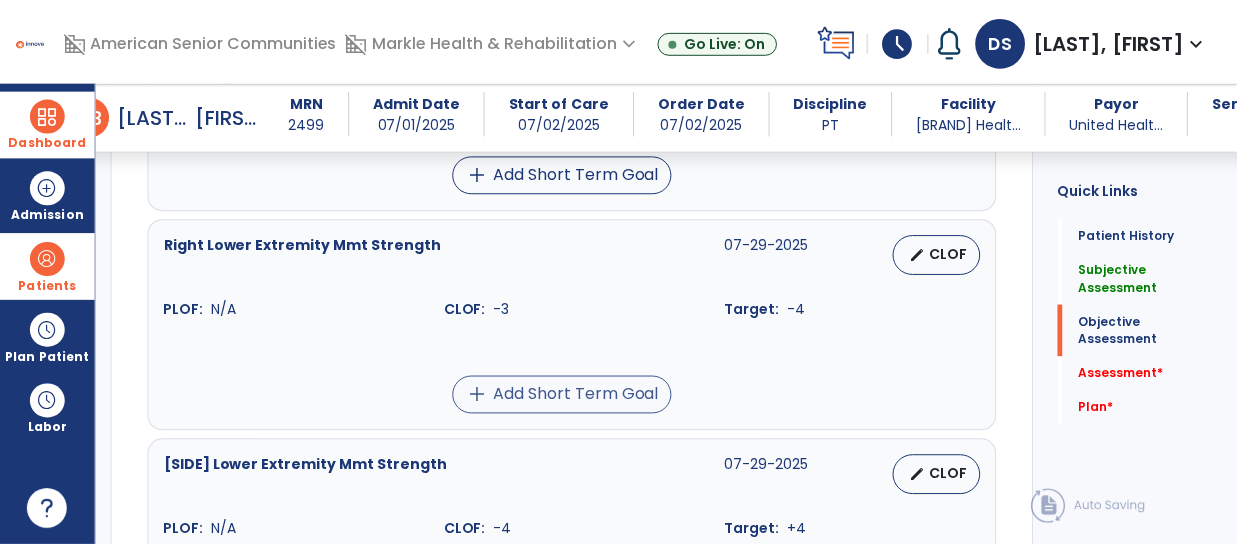 scroll, scrollTop: 2449, scrollLeft: 0, axis: vertical 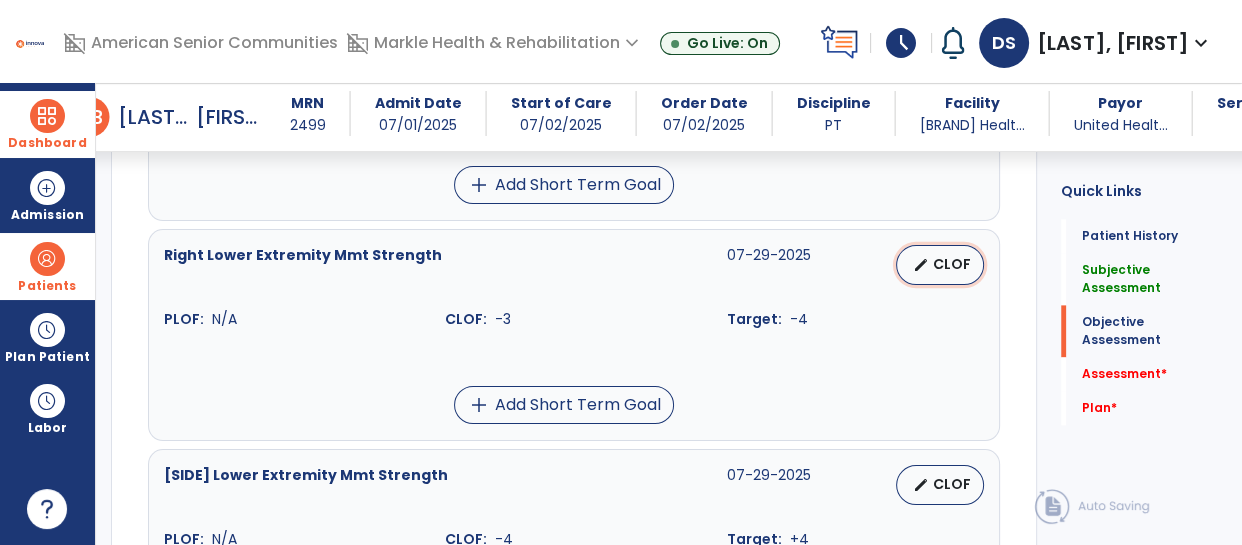 click on "edit   CLOF" at bounding box center [940, 265] 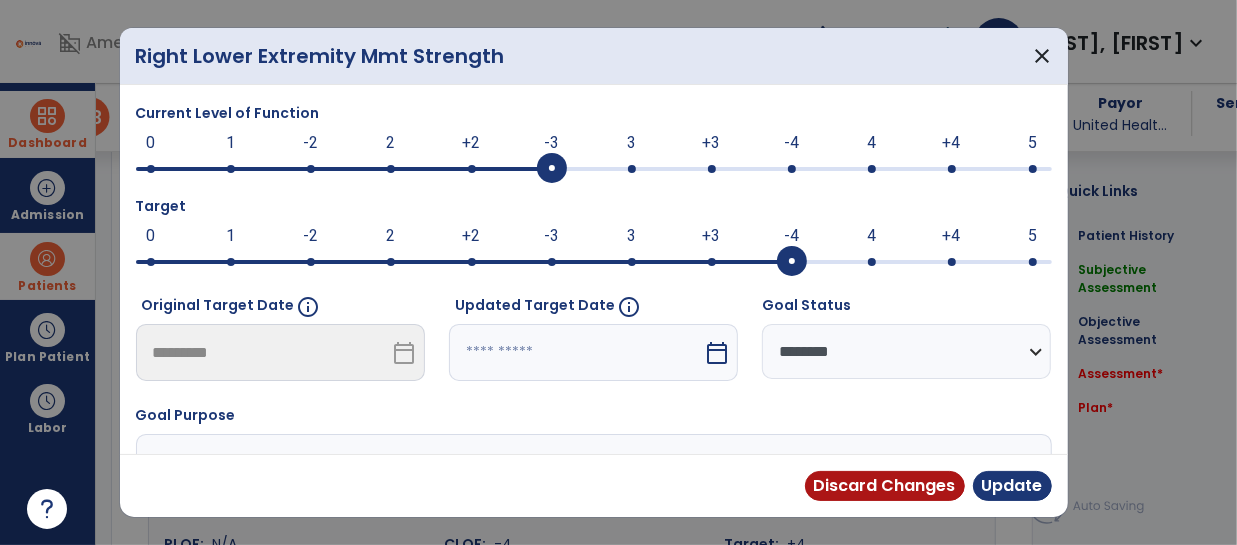 scroll, scrollTop: 2449, scrollLeft: 0, axis: vertical 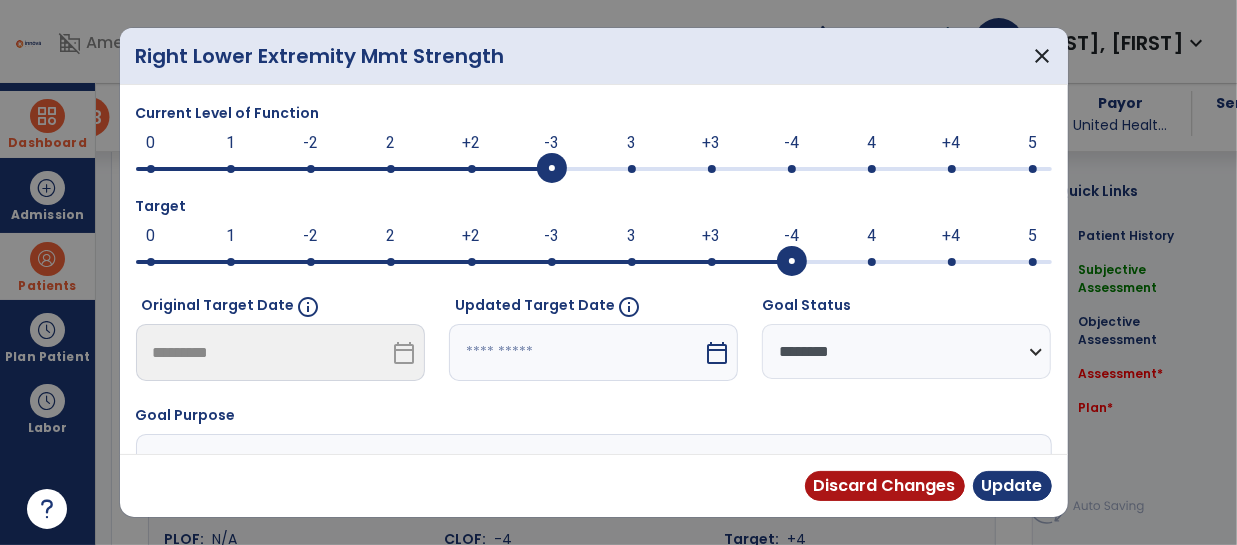 click at bounding box center [151, 169] 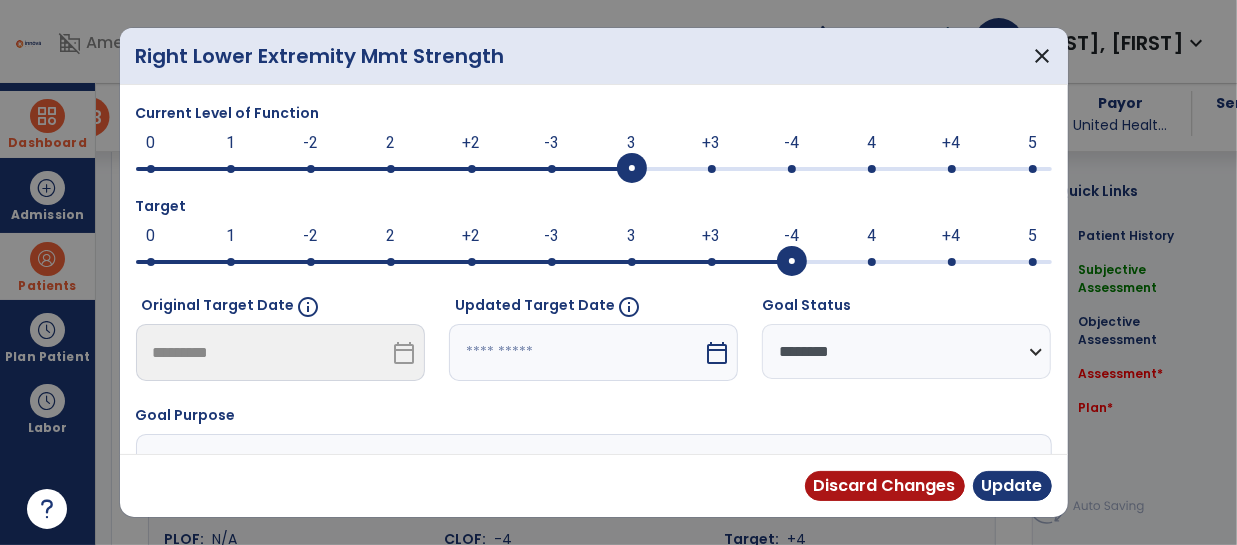 click on "calendar_today" at bounding box center (717, 353) 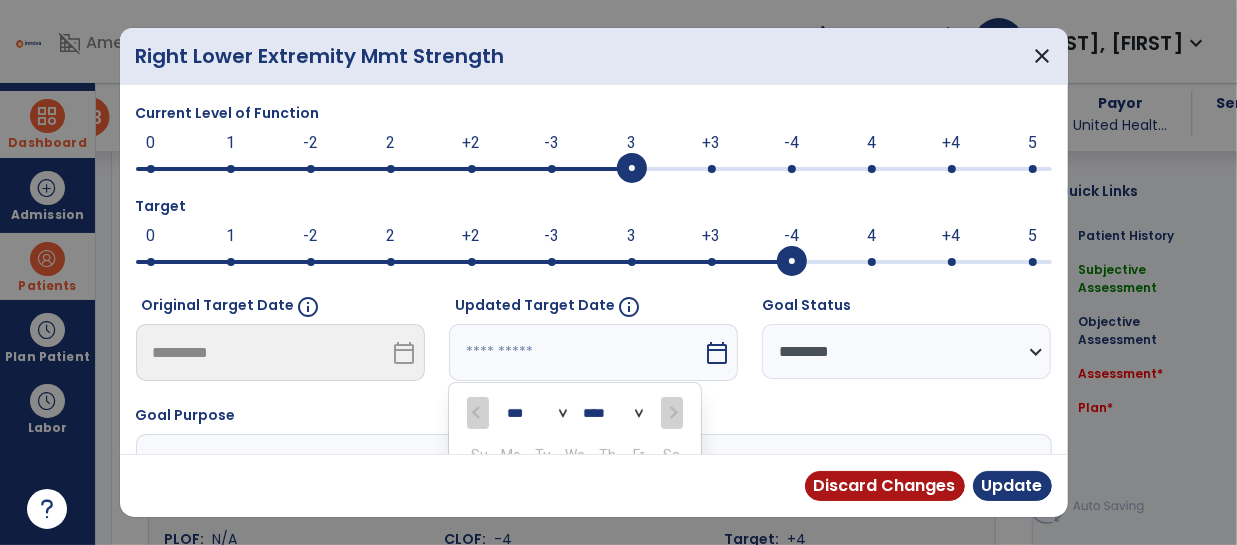 scroll, scrollTop: 222, scrollLeft: 0, axis: vertical 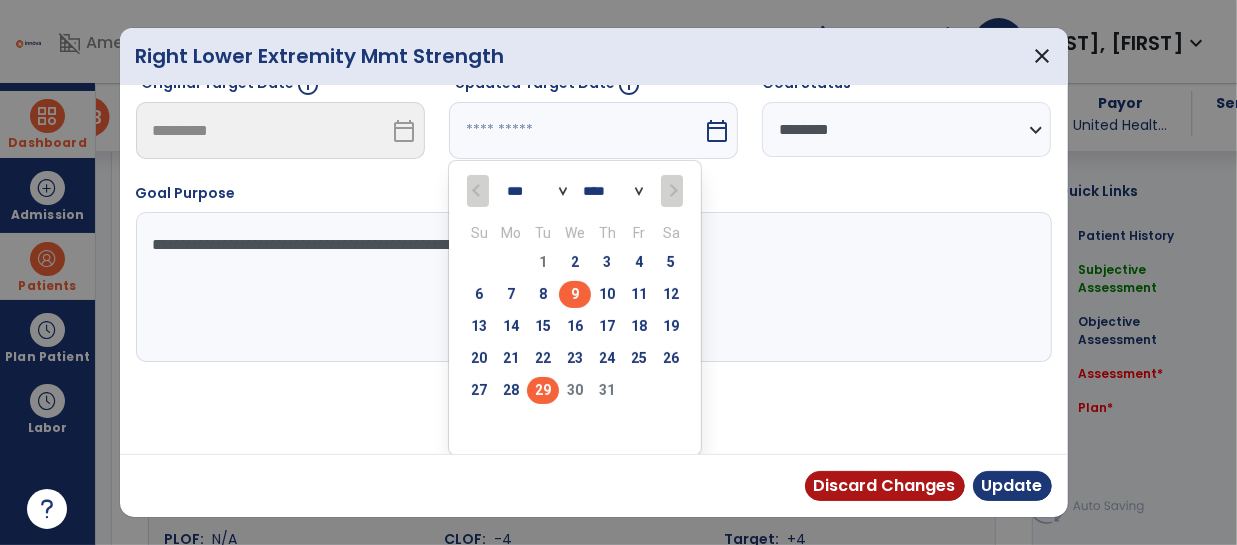 click on "29" at bounding box center (543, 390) 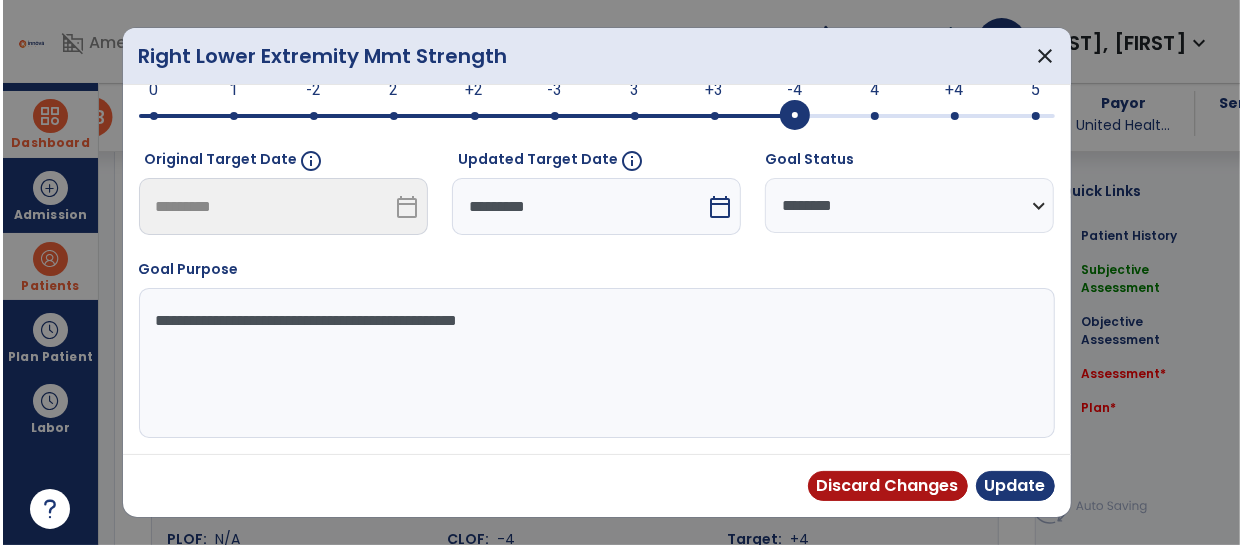 scroll, scrollTop: 145, scrollLeft: 0, axis: vertical 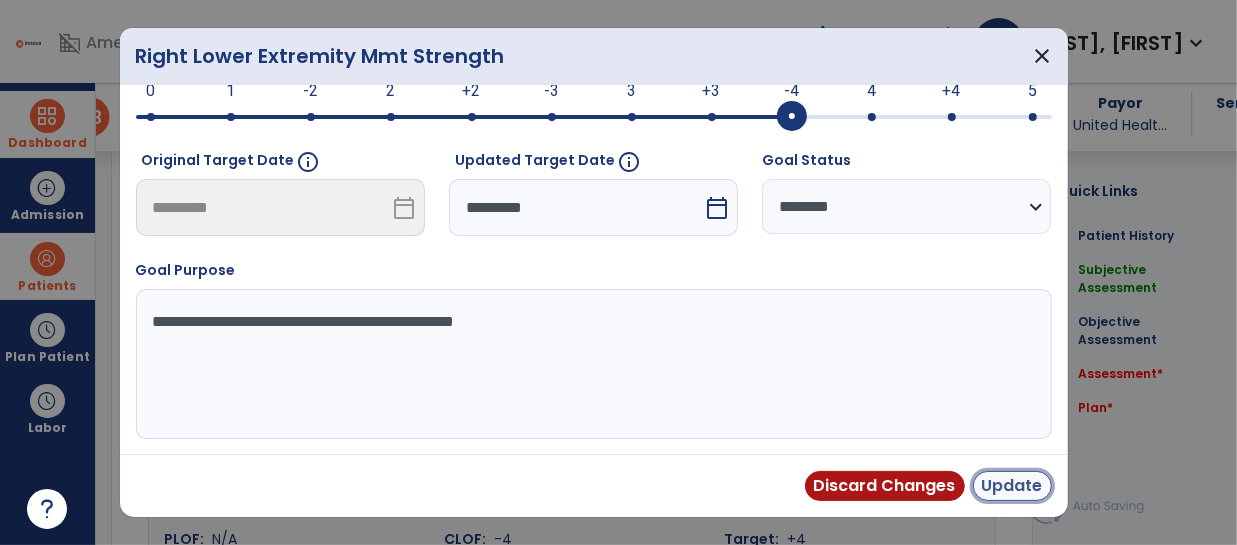 click on "Update" at bounding box center (1012, 486) 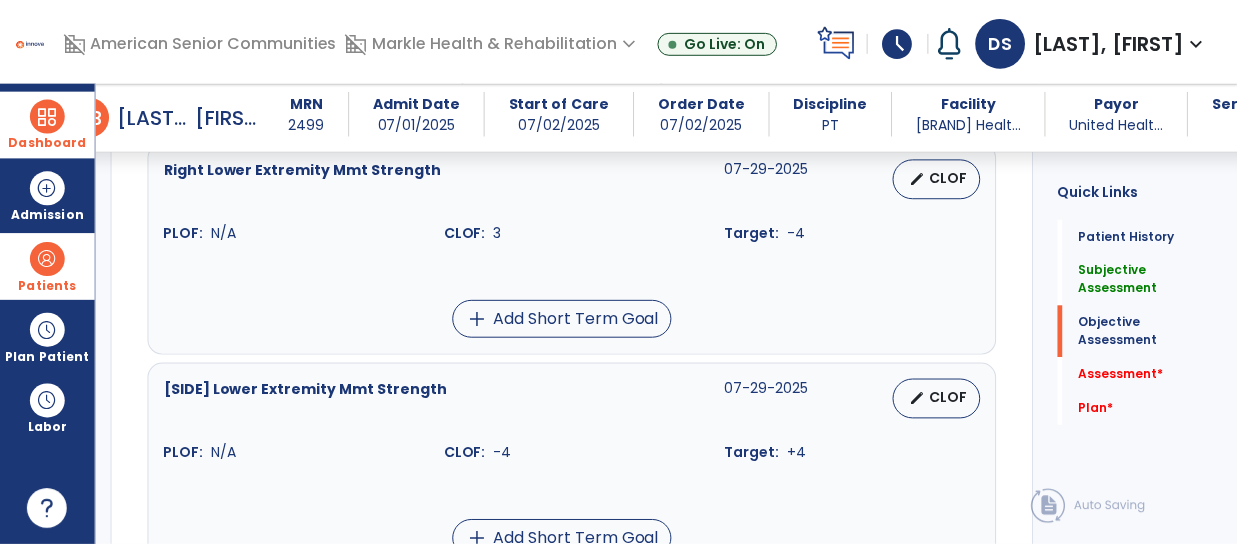 scroll, scrollTop: 2539, scrollLeft: 0, axis: vertical 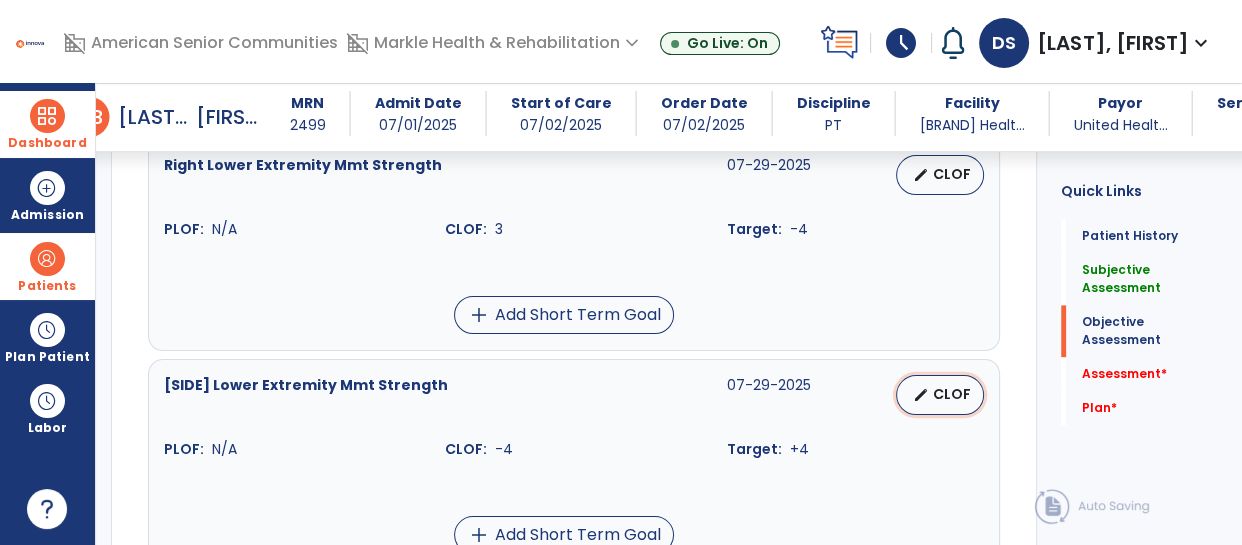 click on "edit   CLOF" at bounding box center [940, 395] 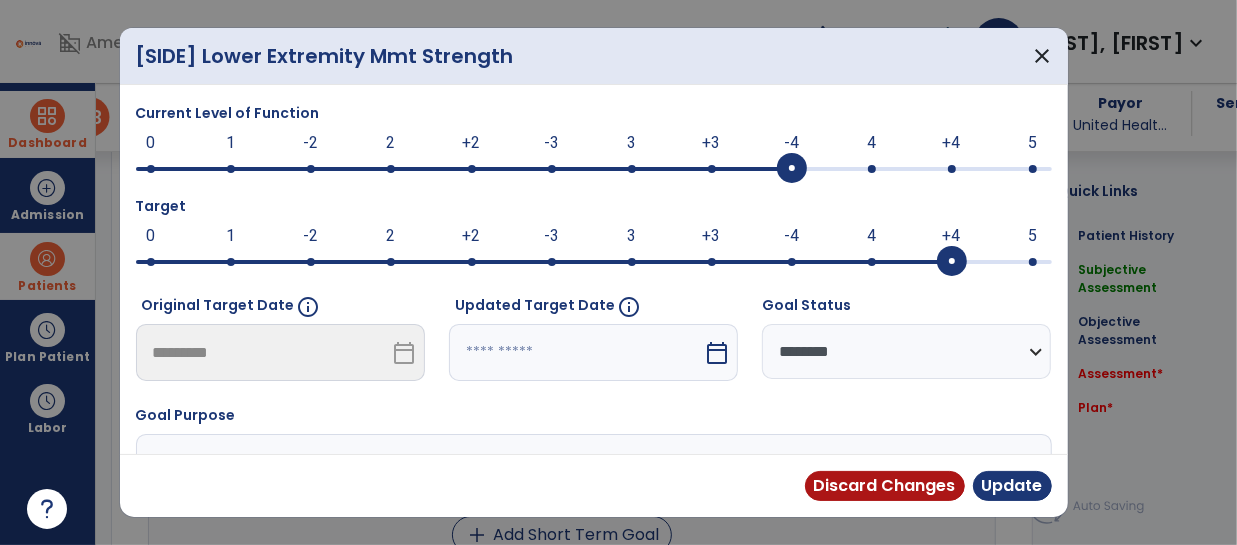 scroll, scrollTop: 2539, scrollLeft: 0, axis: vertical 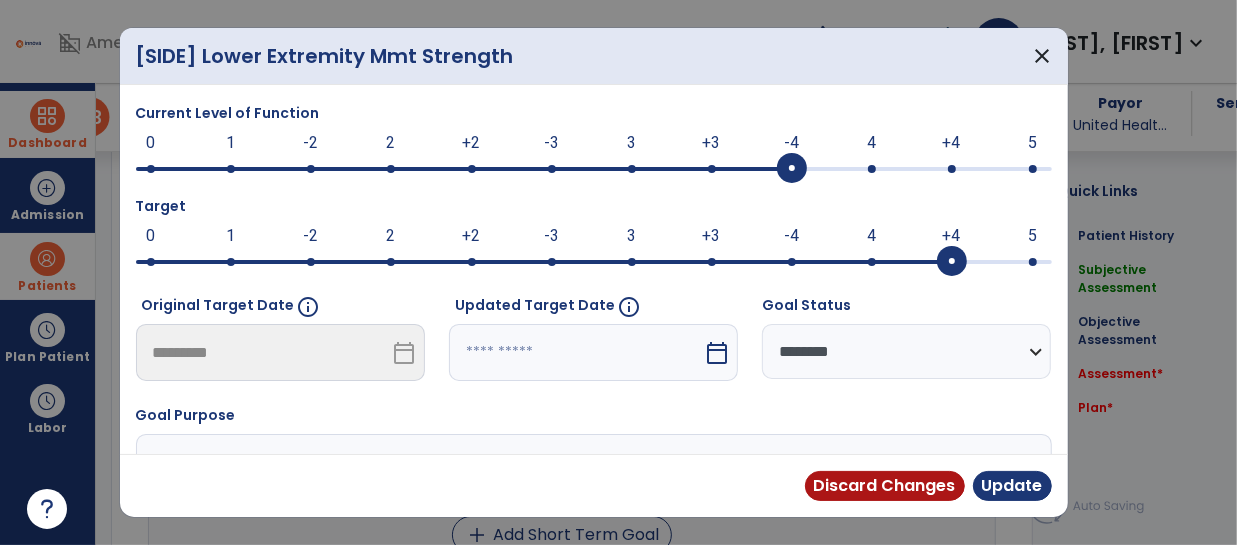 click at bounding box center [151, 169] 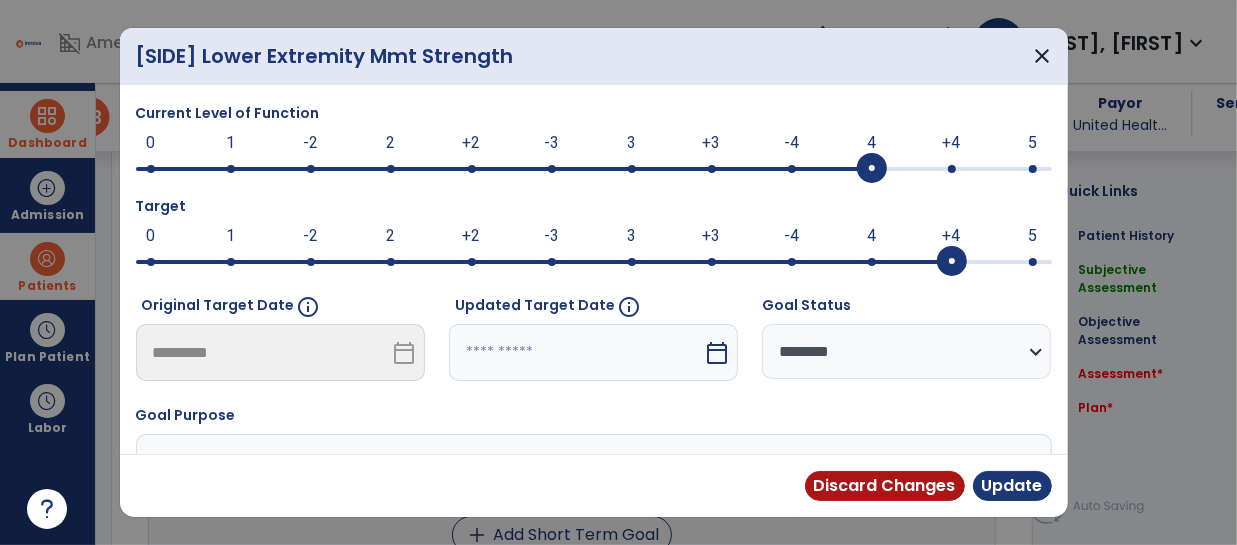 click on "calendar_today" at bounding box center [717, 353] 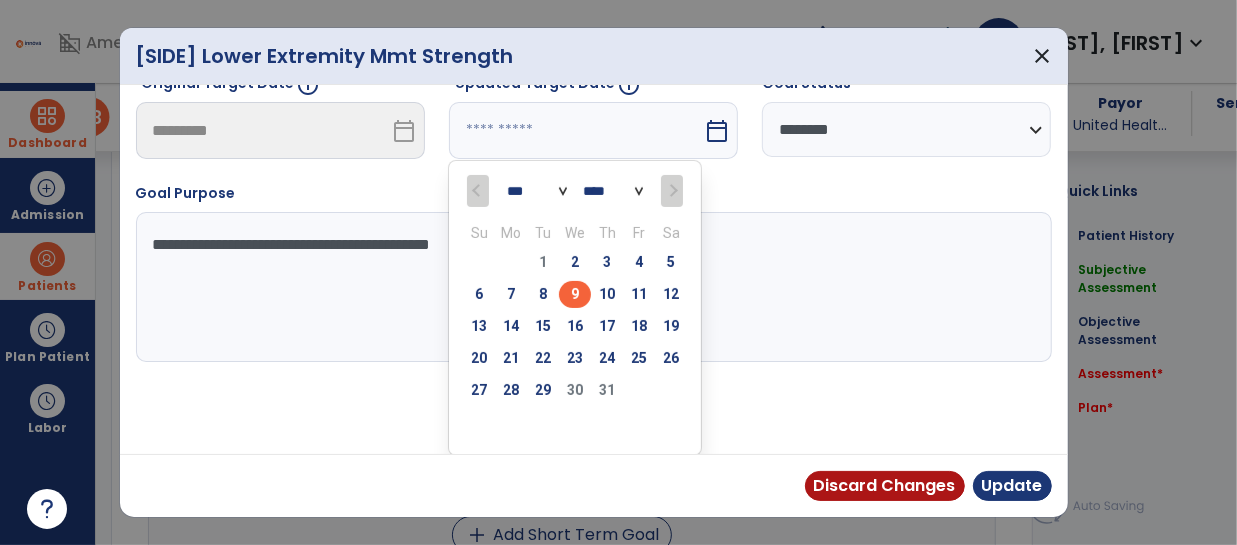 drag, startPoint x: 543, startPoint y: 395, endPoint x: 557, endPoint y: 395, distance: 14 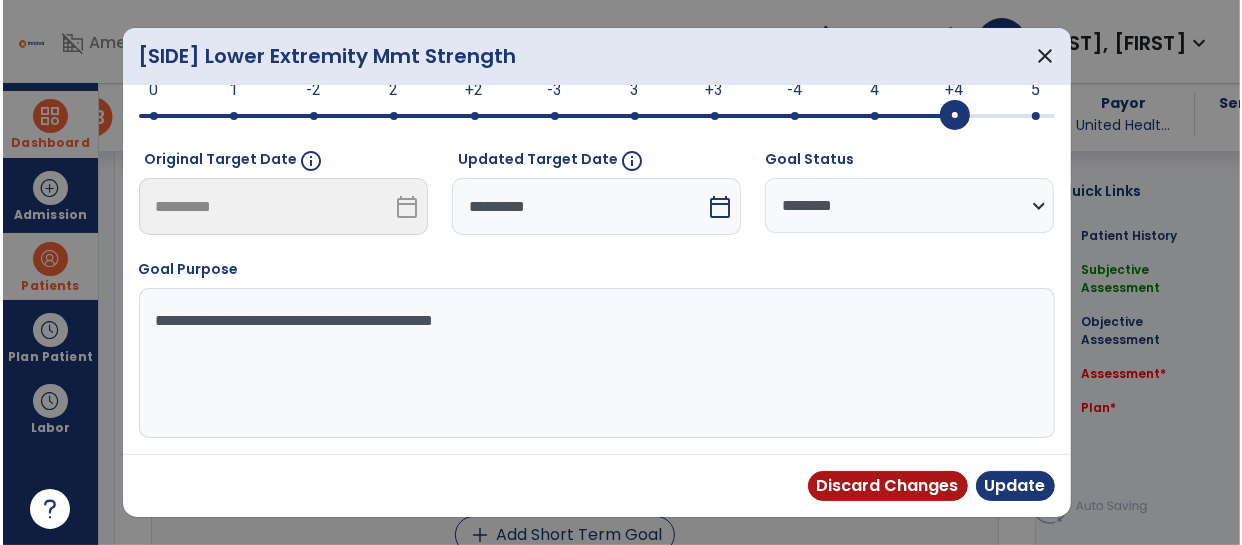 scroll, scrollTop: 145, scrollLeft: 0, axis: vertical 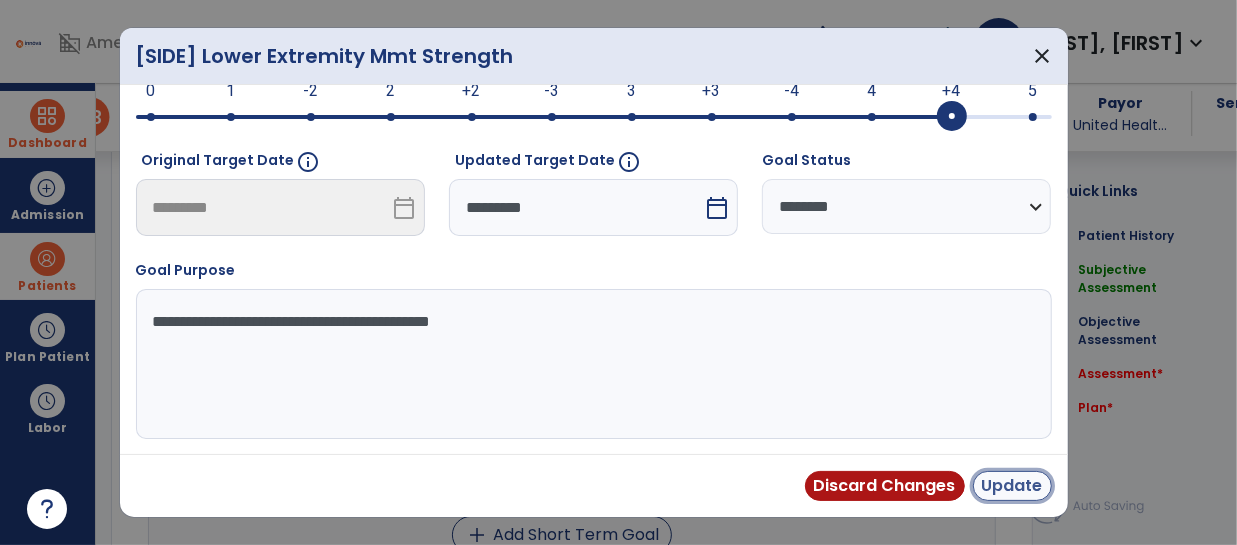 click on "Update" at bounding box center (1012, 486) 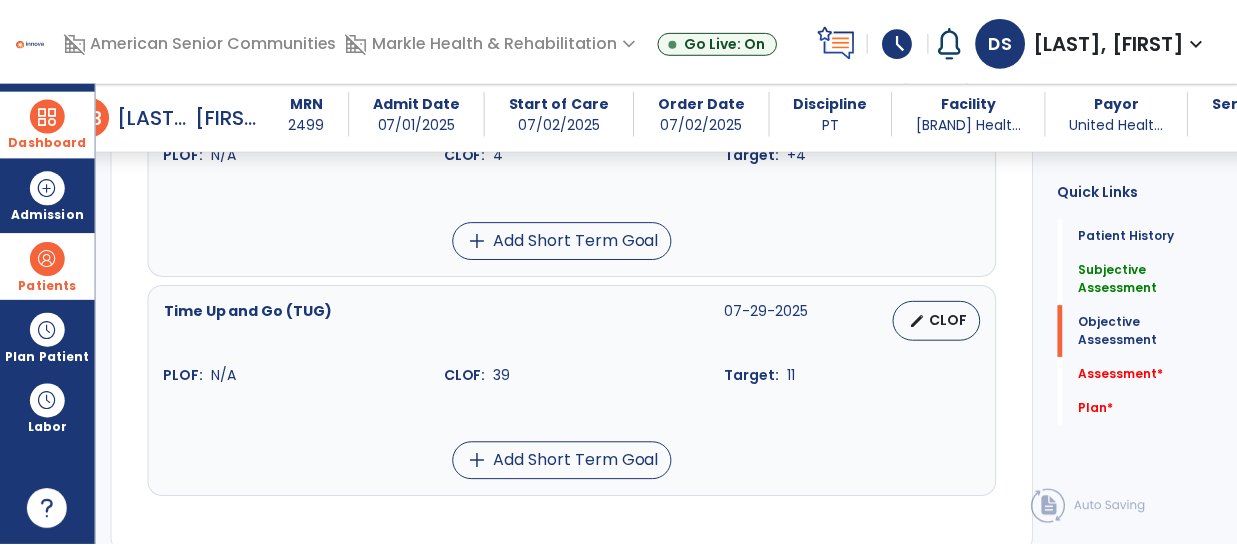 scroll, scrollTop: 2834, scrollLeft: 0, axis: vertical 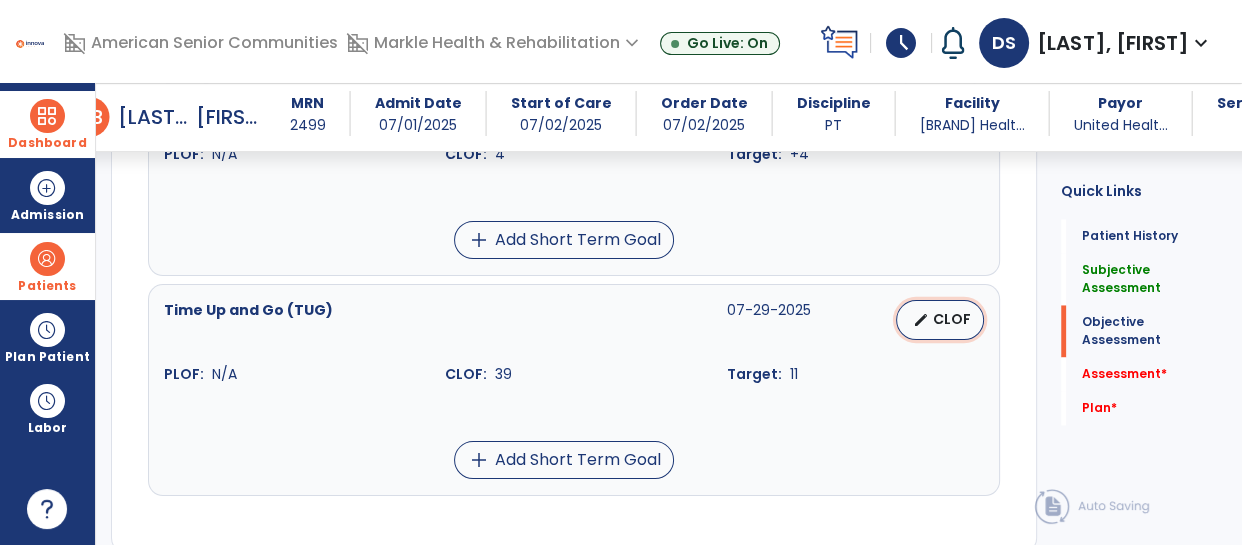 click on "CLOF" at bounding box center (952, 319) 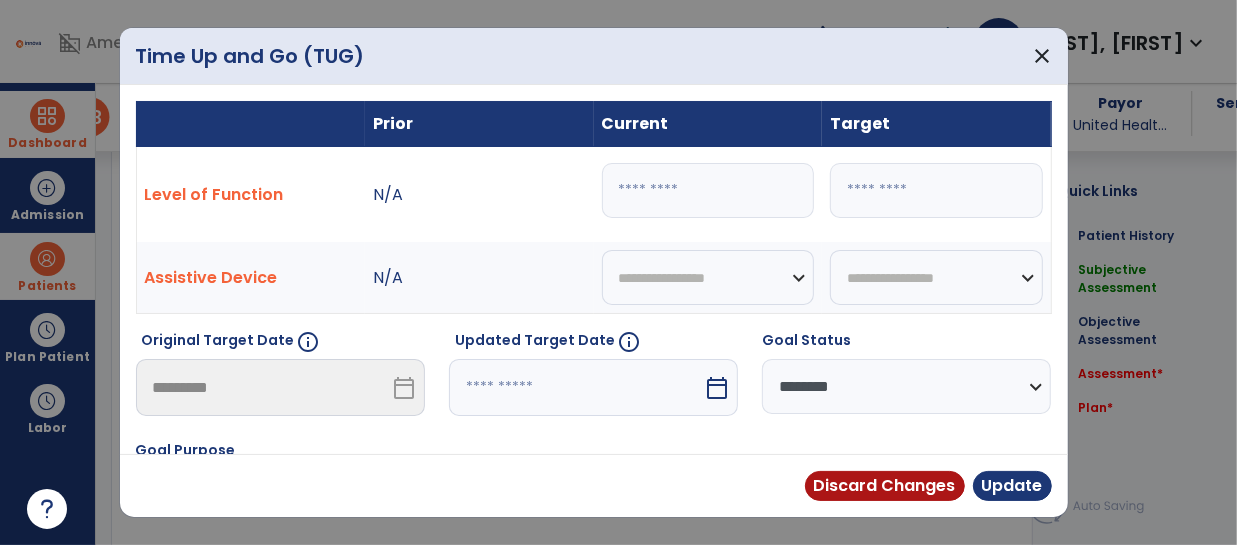 scroll, scrollTop: 2834, scrollLeft: 0, axis: vertical 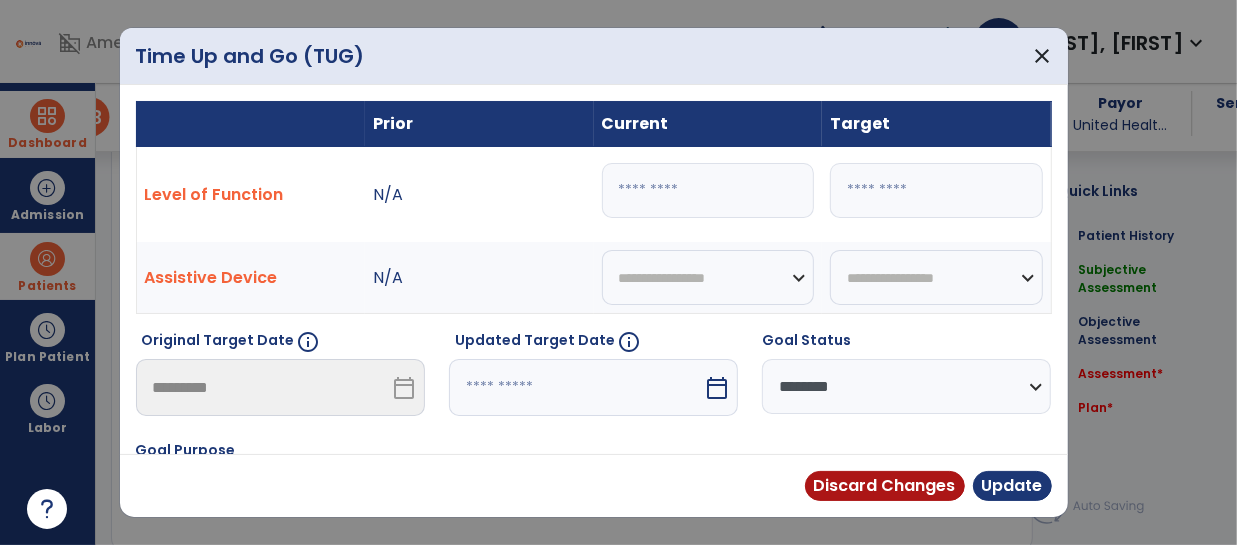click on "**" at bounding box center (708, 190) 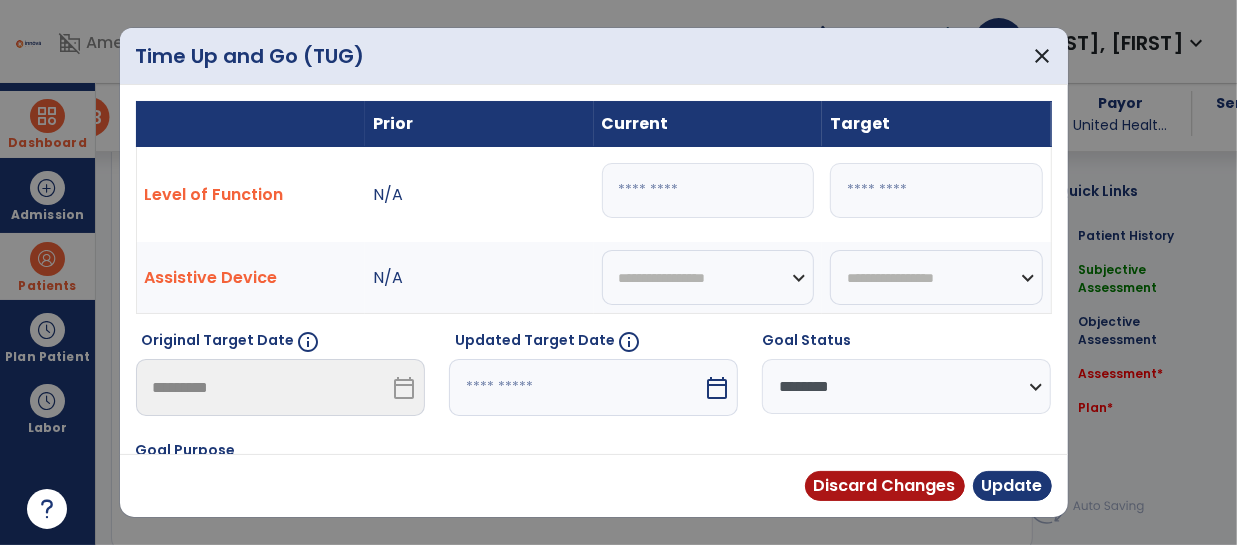 type on "**" 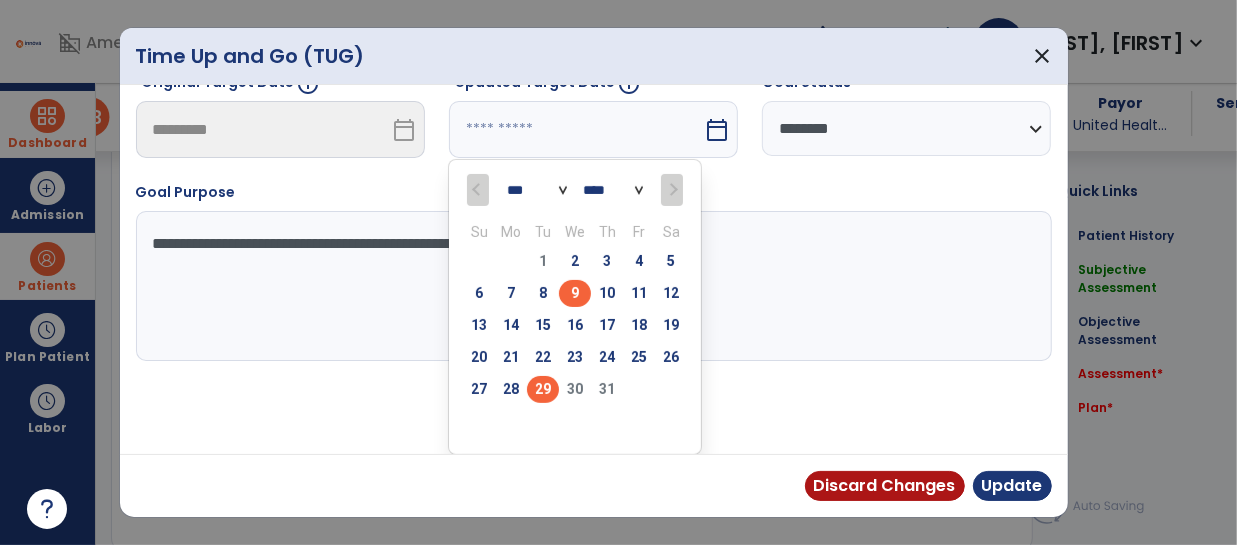 click on "29" at bounding box center (543, 389) 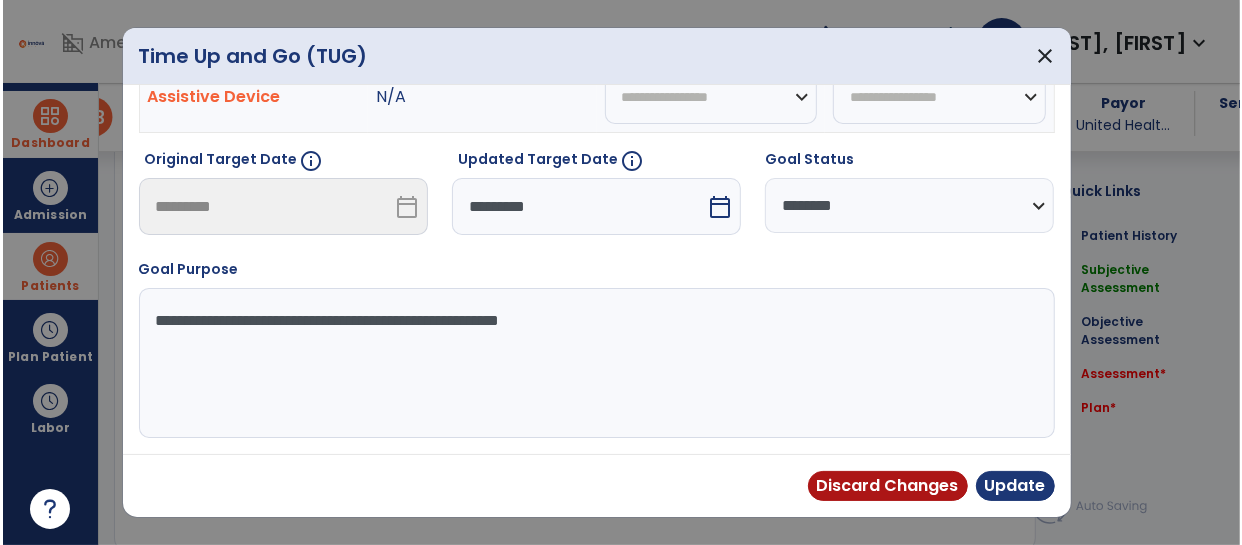 scroll, scrollTop: 180, scrollLeft: 0, axis: vertical 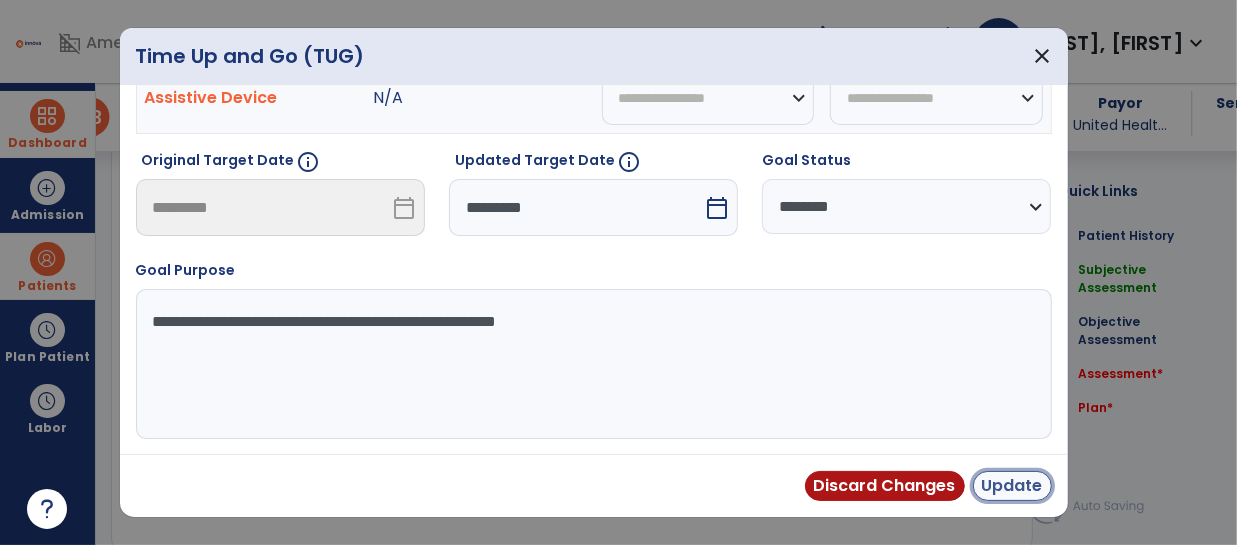 click on "Update" at bounding box center (1012, 486) 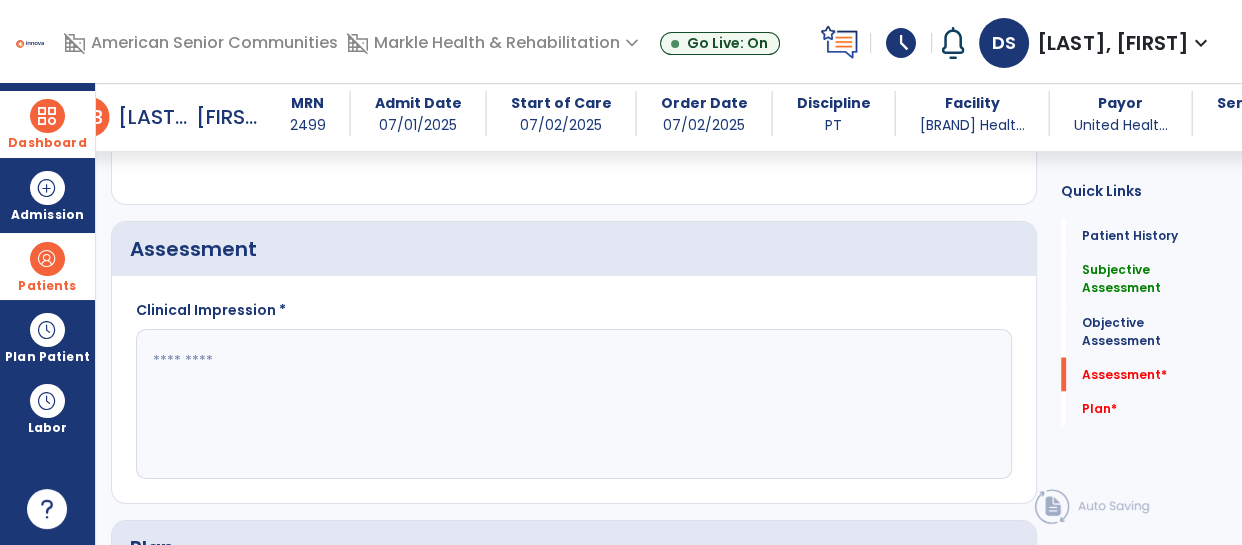 scroll, scrollTop: 3193, scrollLeft: 0, axis: vertical 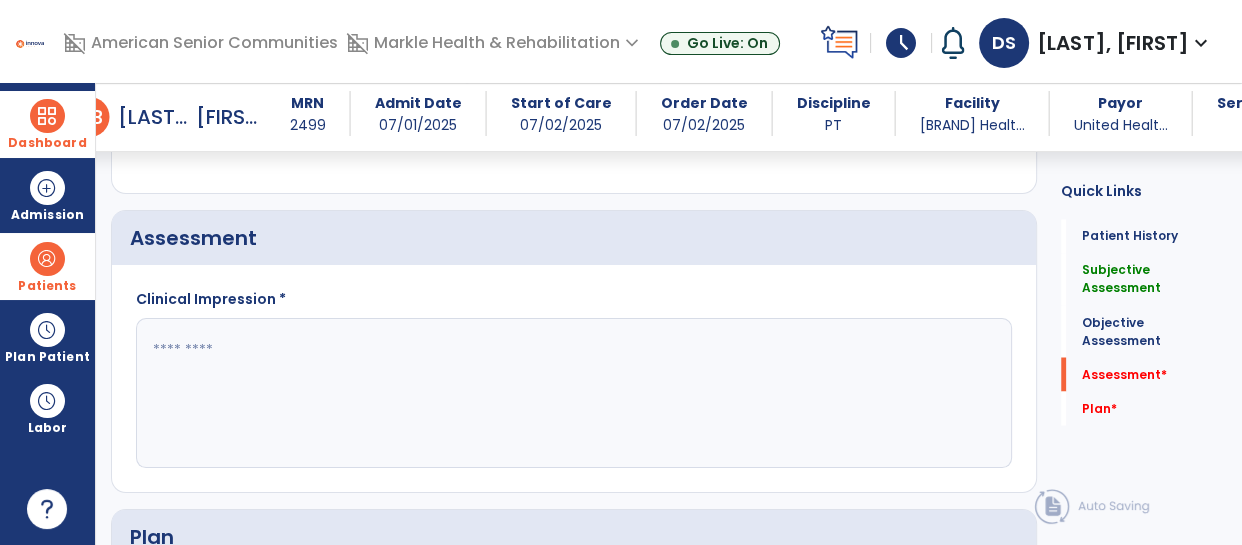 click at bounding box center [572, 393] 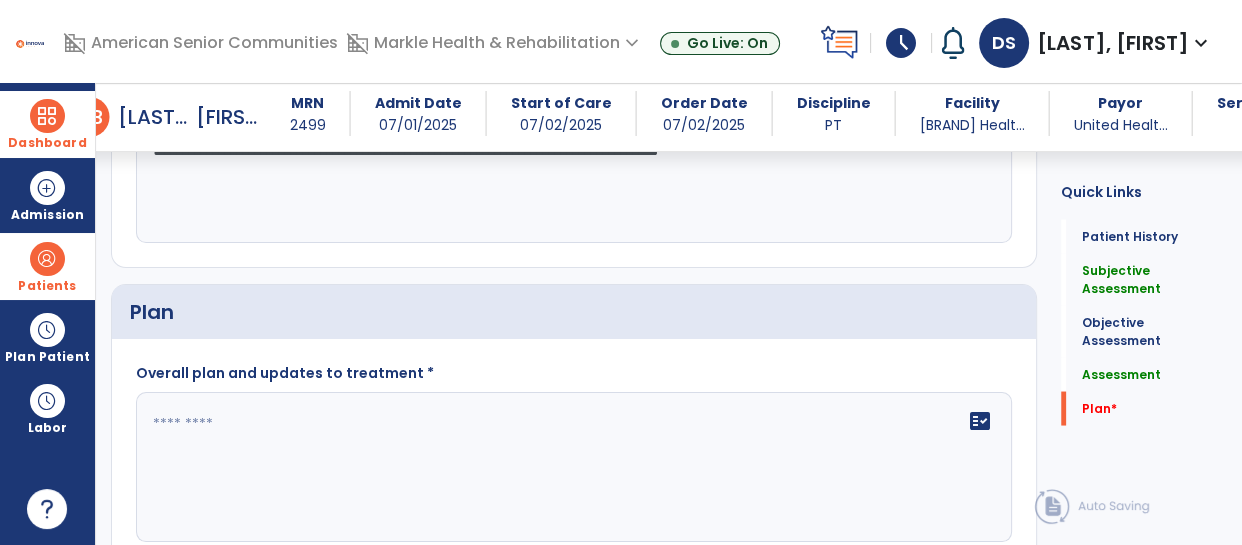scroll, scrollTop: 3430, scrollLeft: 0, axis: vertical 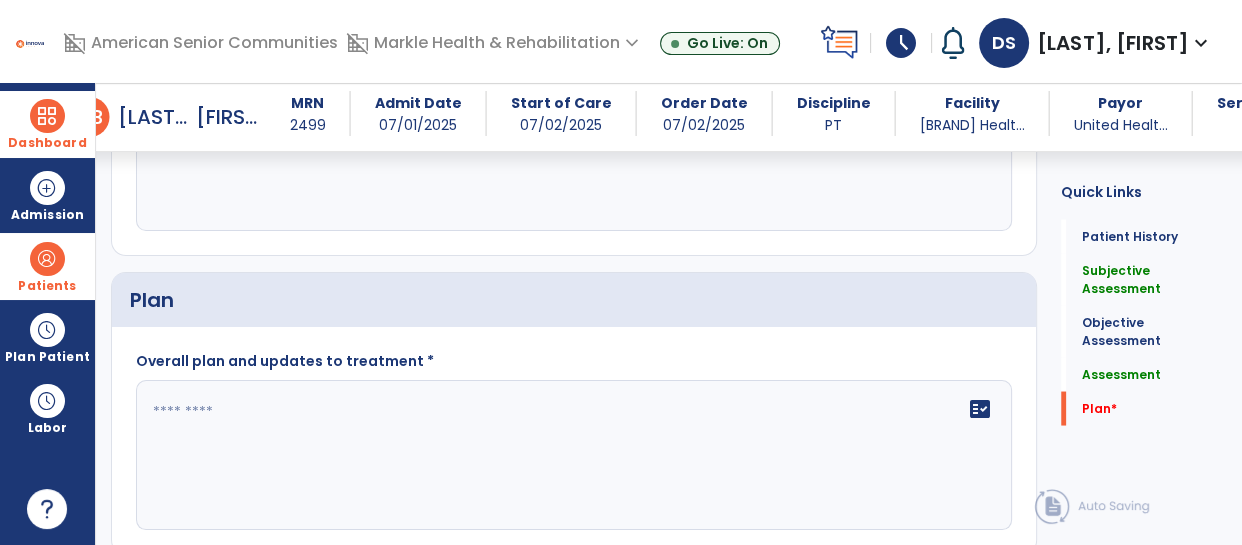 type on "**********" 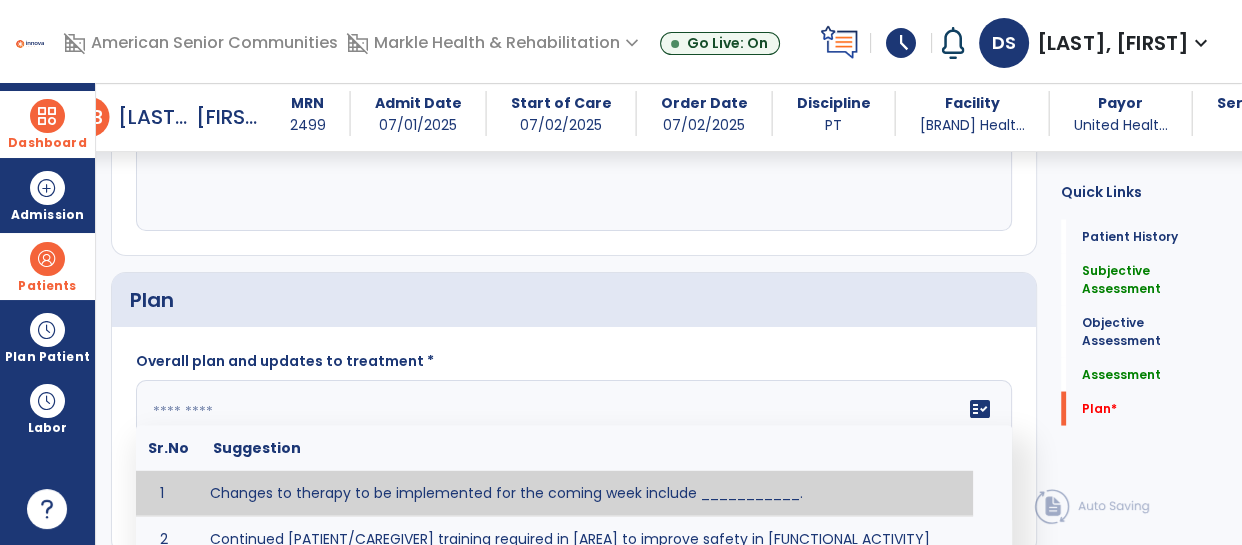 click on "fact_check  Sr.No Suggestion 1 Changes to therapy to be implemented for the coming week include ___________. 2 Continued [PATIENT/CAREGIVER] training required in [AREA] to improve safety in [FUNCTIONAL ACTIVITY] 3 Due to [STATUS CHANGE] the treatment plan will be modified to [ADD/DISCONTINUE] [SPECIFIC MODALITY/TREATMENT TECHNIQUE]. 4 Goals related to ___________ have been met.  Will add new STG's to address _______ in the upcoming week. 5 Updated precautions include ________. 6 Progress treatment to include ____________. 7 Requires further [PATIENT/CAREGIVER] training in ______ to improve safety in ________. 8 Short term goals related to _________ have been met and new short term goals to be added as appropriate for patient. 9 STGs have been met, will now focus on LTGs. 10 The plan for next week's visits include [INTERVENTIONS] with the objective of improving [IMPAIRMENTS] to continue to progress toward long term goal(s). 11 12 13 Changes to therapy to be implemented for the coming week include ___________." at bounding box center (574, 455) 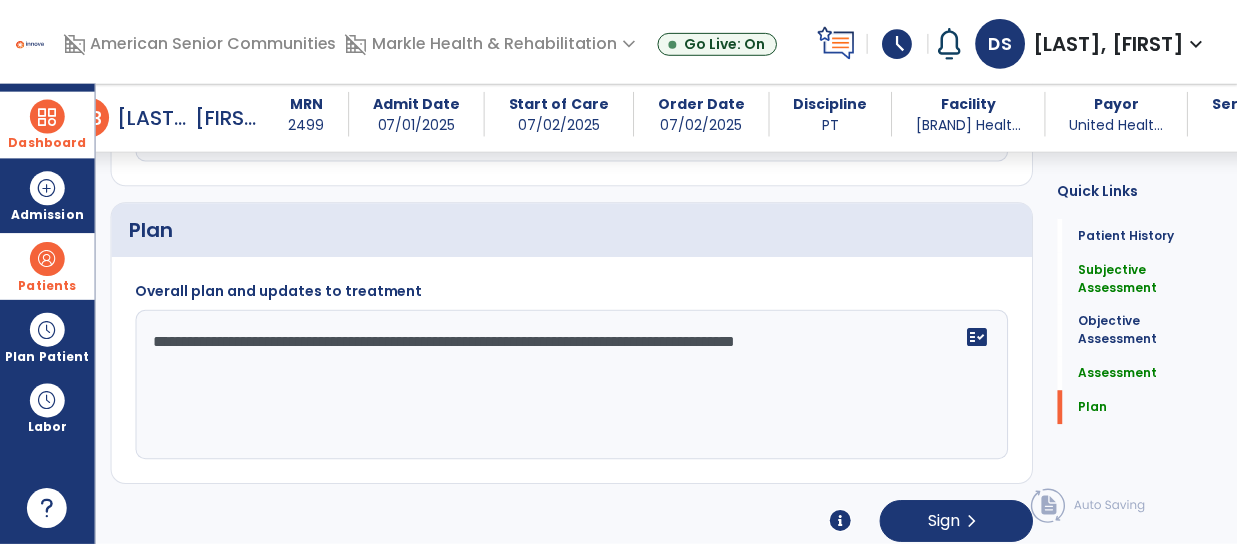 scroll, scrollTop: 3508, scrollLeft: 0, axis: vertical 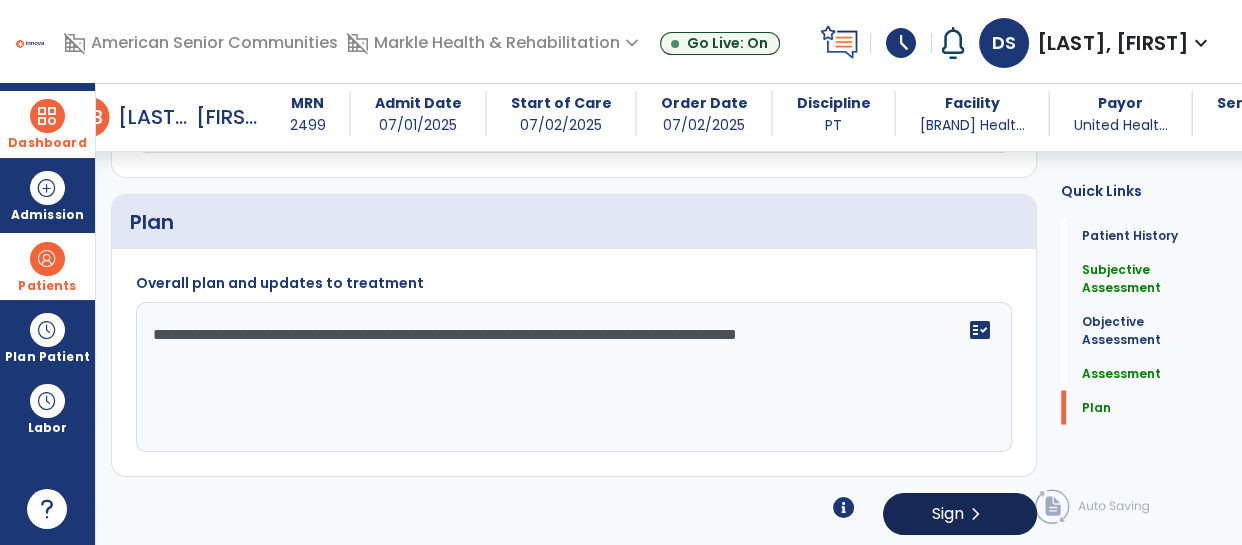 type on "**********" 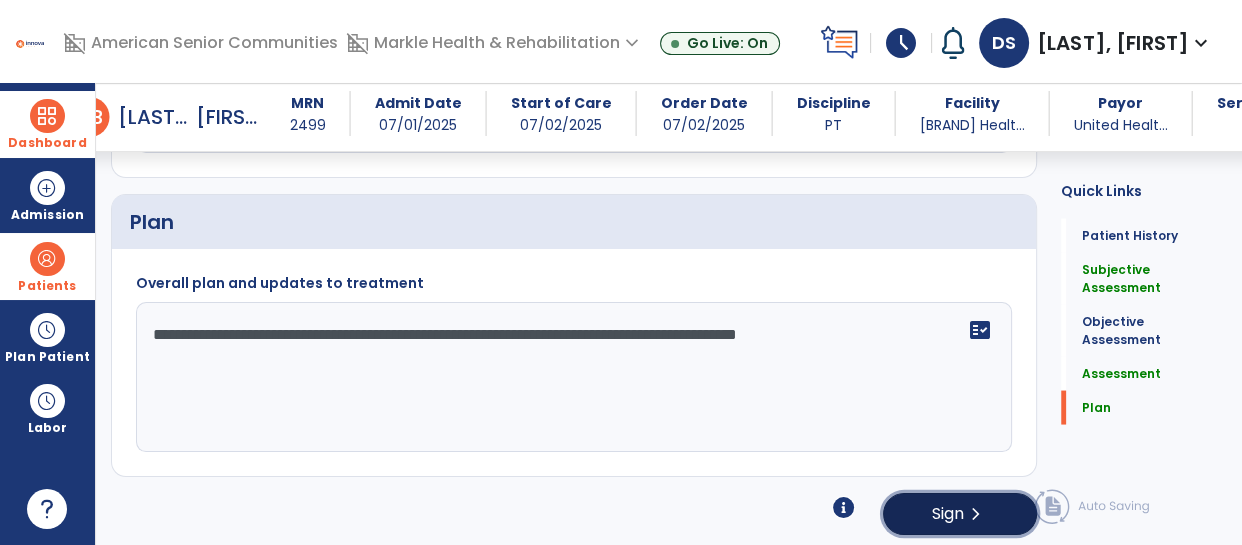 click on "chevron_right" at bounding box center (976, 514) 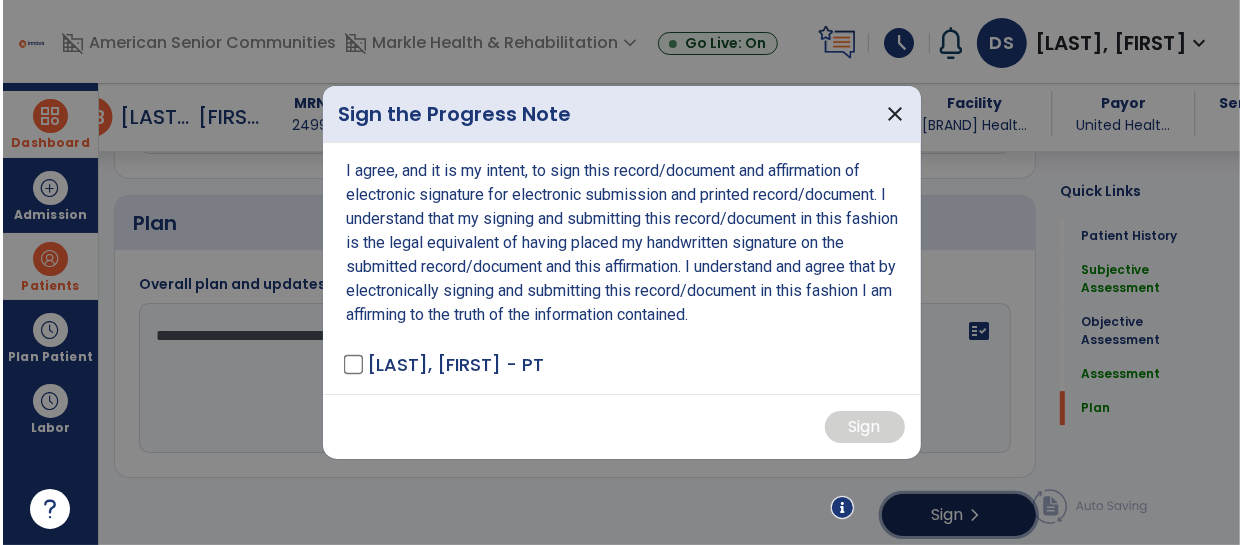 scroll, scrollTop: 3508, scrollLeft: 0, axis: vertical 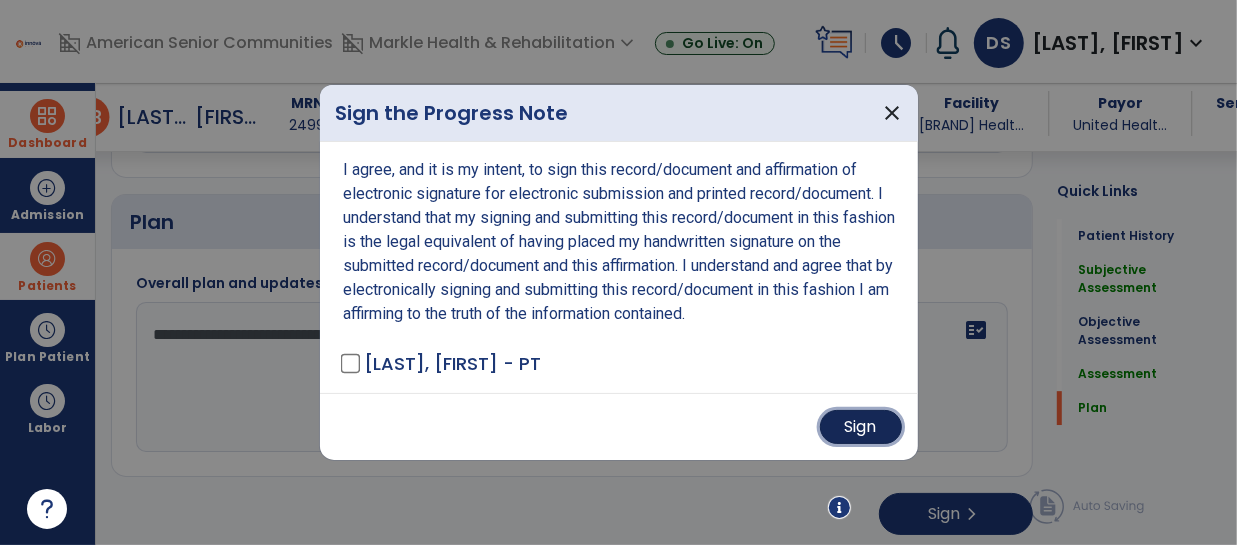 click on "Sign" at bounding box center (861, 427) 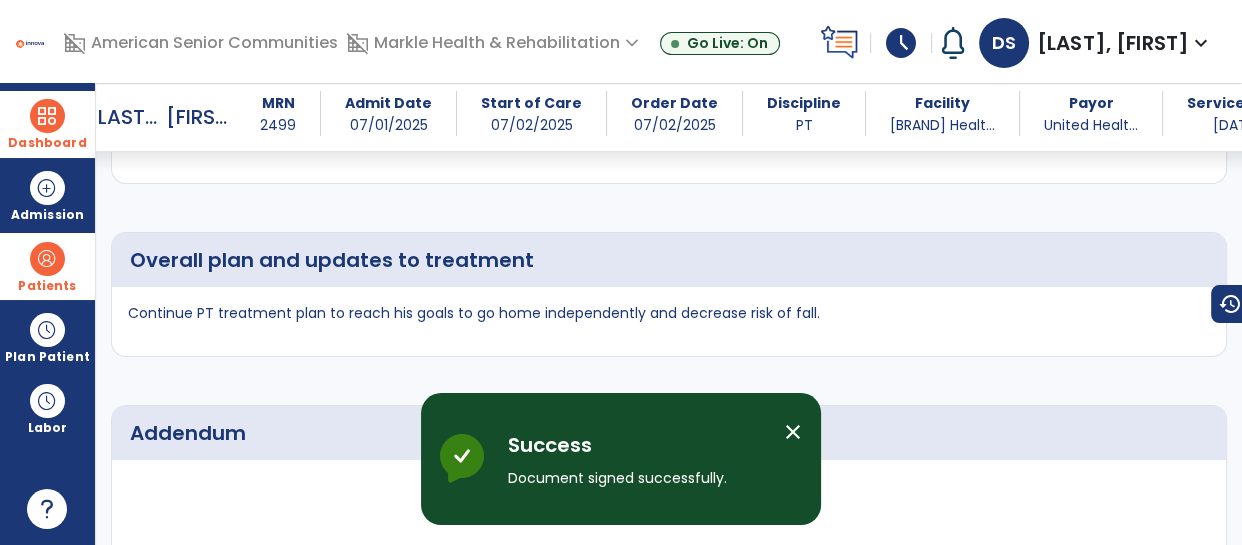 scroll, scrollTop: 4320, scrollLeft: 0, axis: vertical 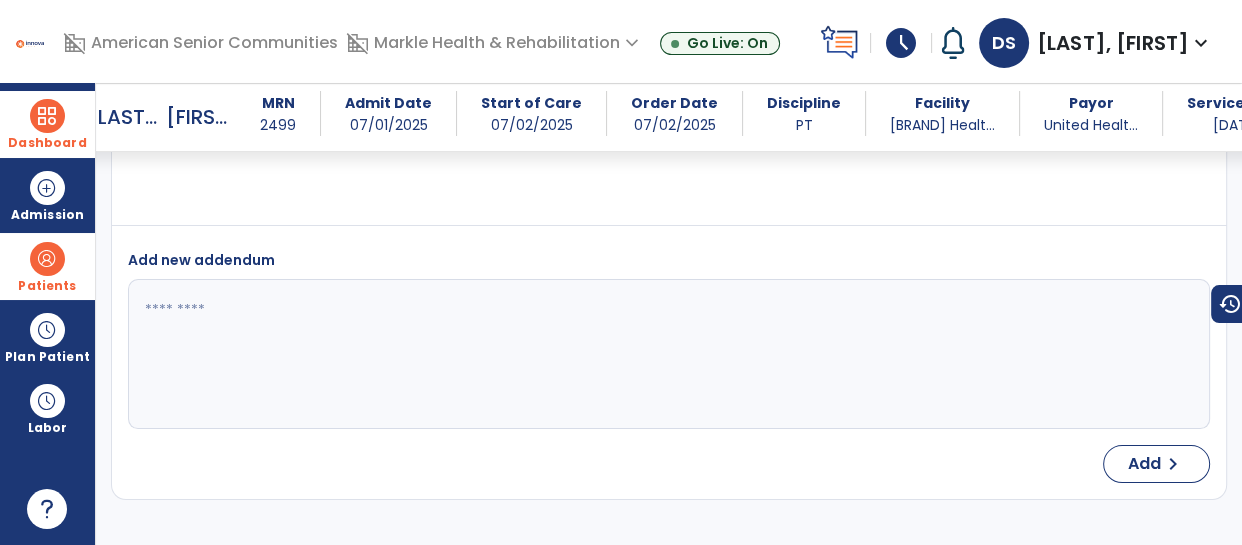 click at bounding box center (47, 116) 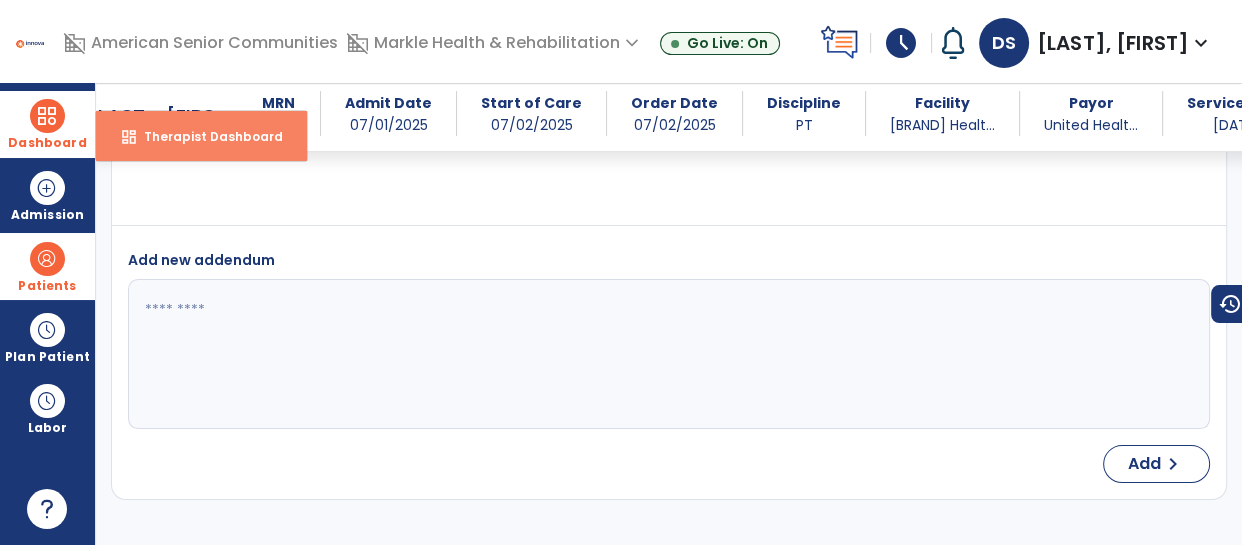 click on "dashboard  Therapist Dashboard" at bounding box center (201, 136) 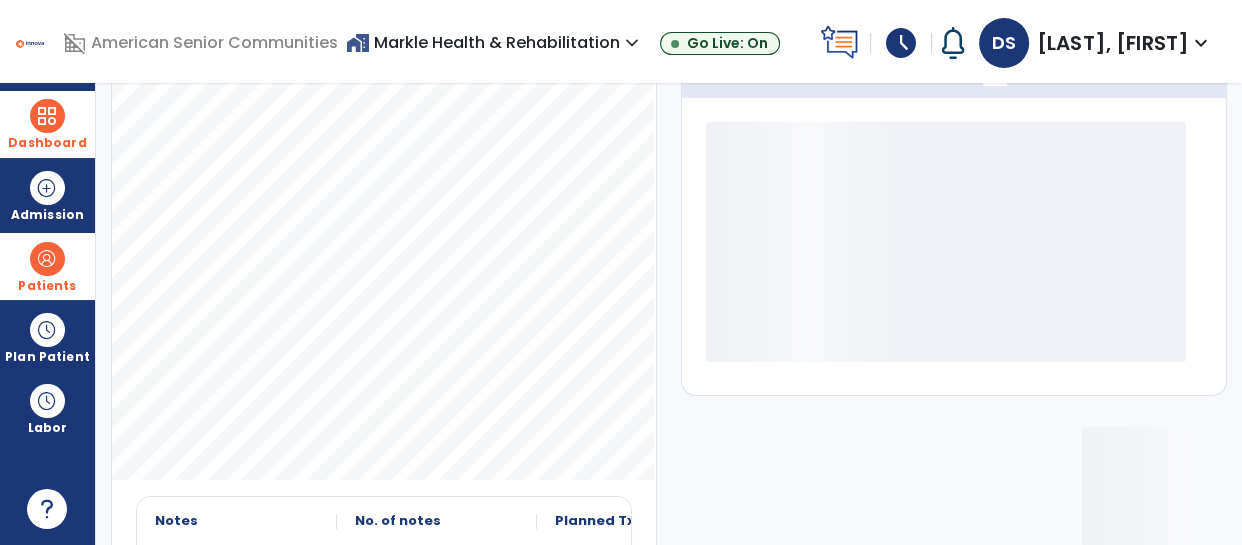 scroll, scrollTop: 408, scrollLeft: 0, axis: vertical 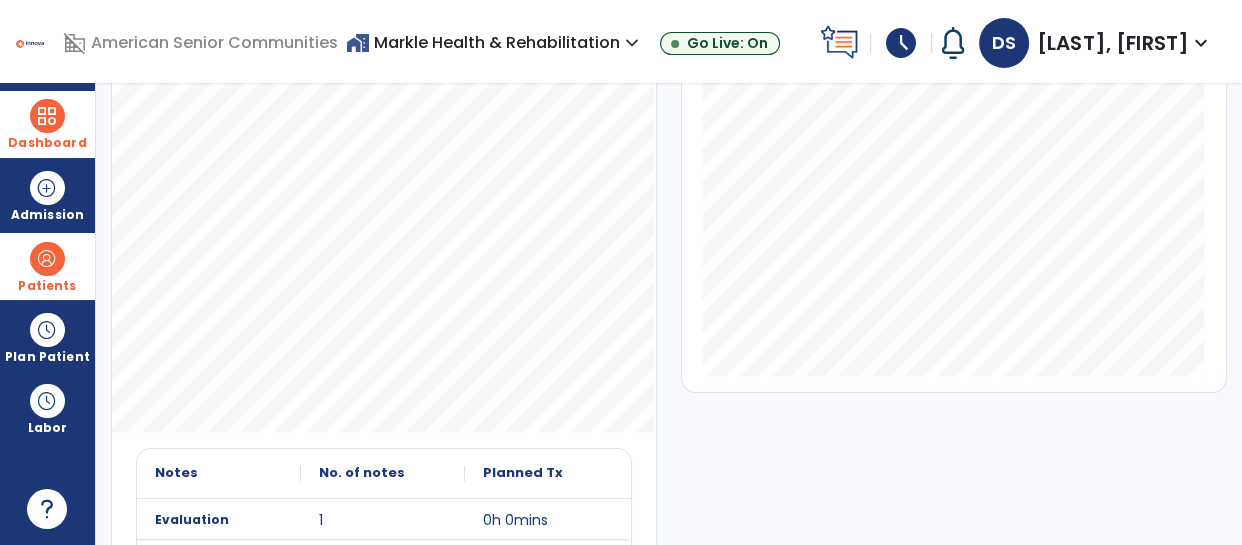 click on "expand_more" at bounding box center [632, 43] 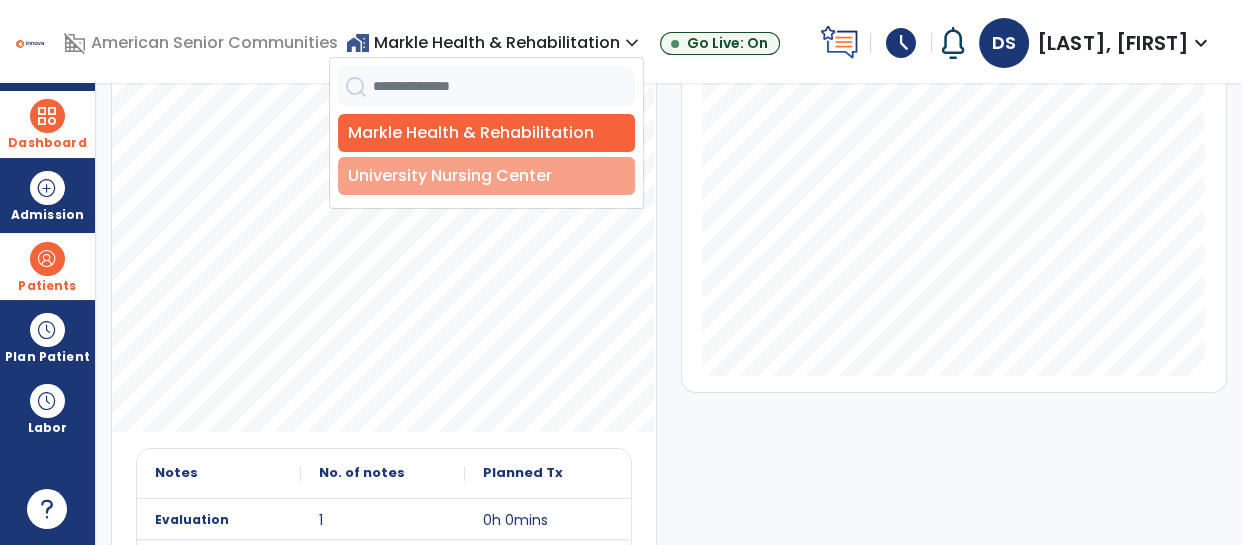 click on "University Nursing Center" at bounding box center (486, 176) 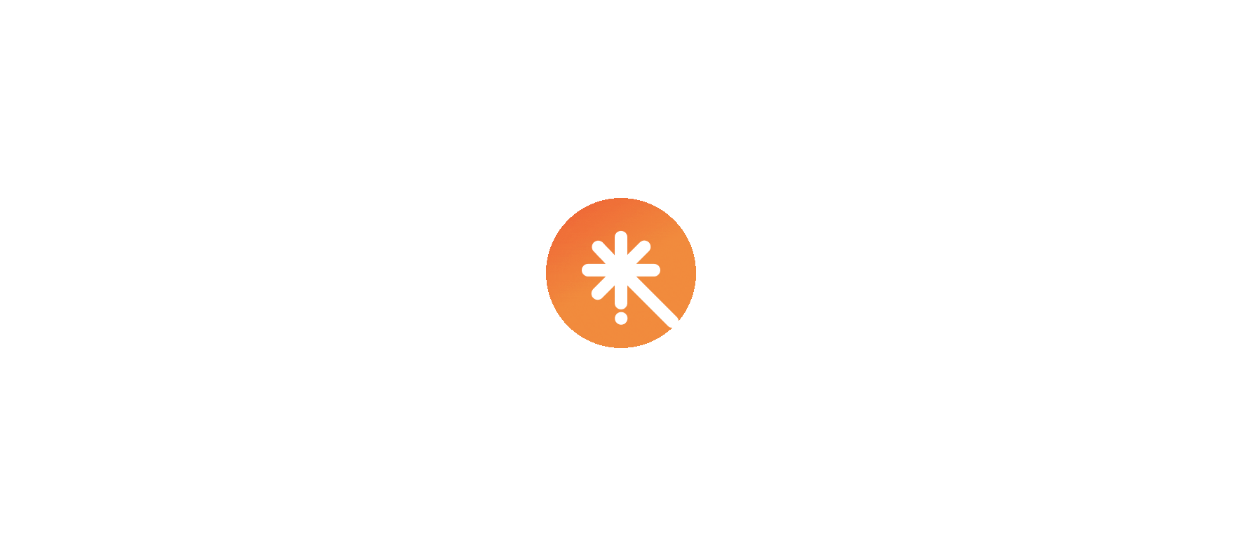 scroll, scrollTop: 0, scrollLeft: 0, axis: both 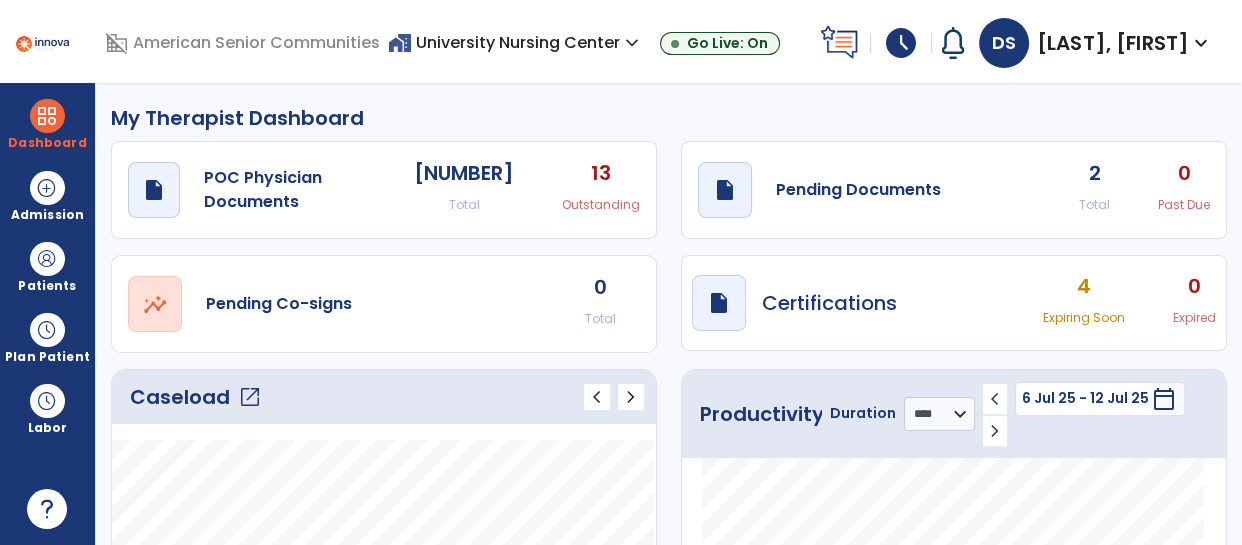 click on "2" at bounding box center (464, 173) 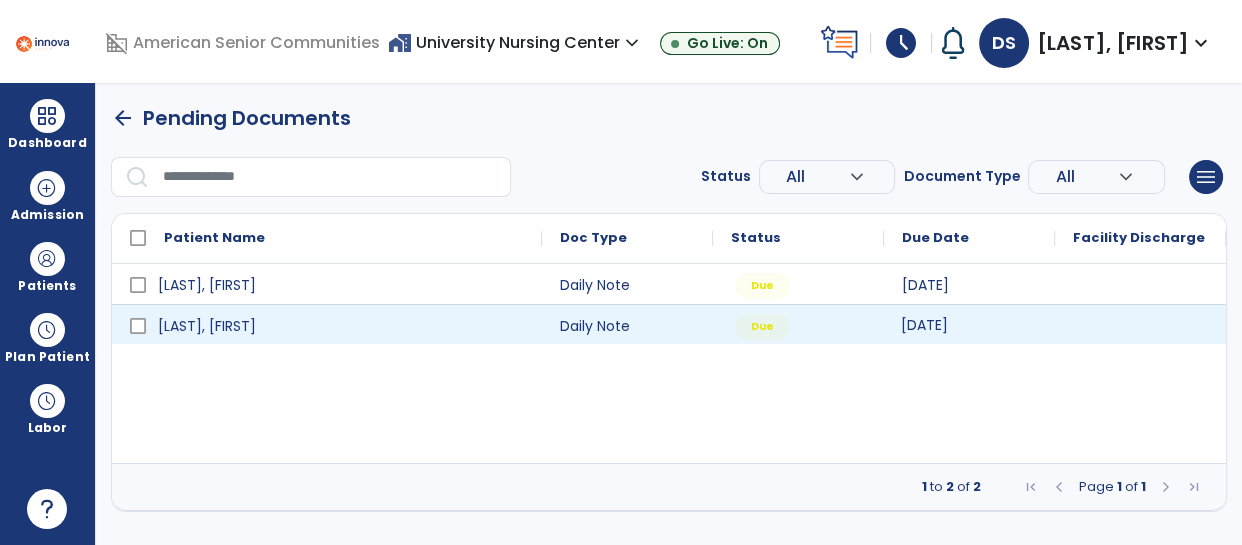 click on "[DATE]" at bounding box center [924, 325] 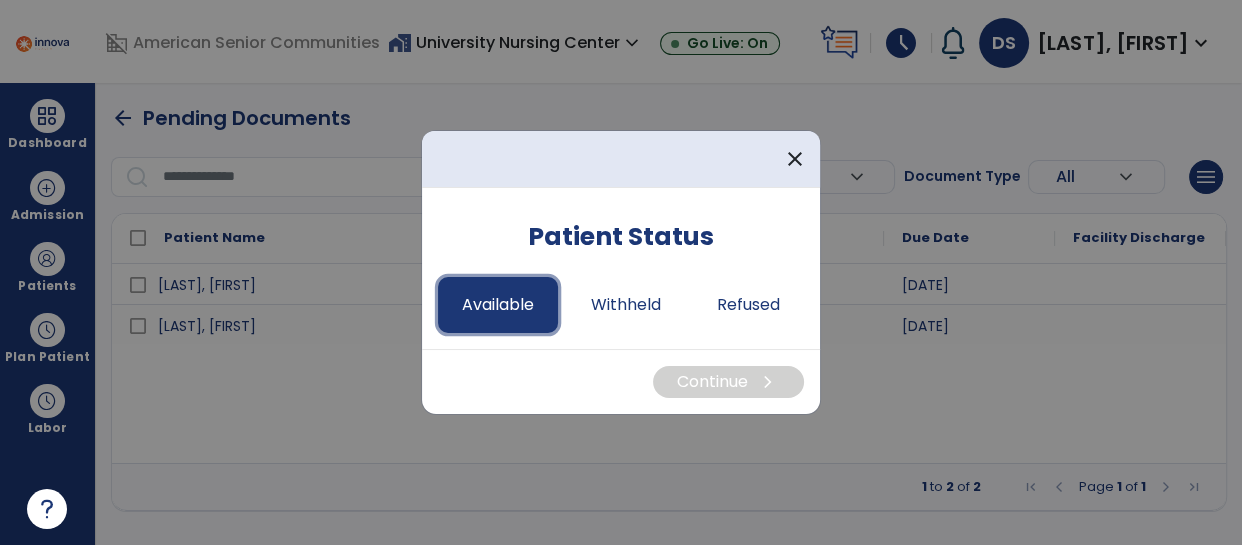 click on "Available" at bounding box center (498, 305) 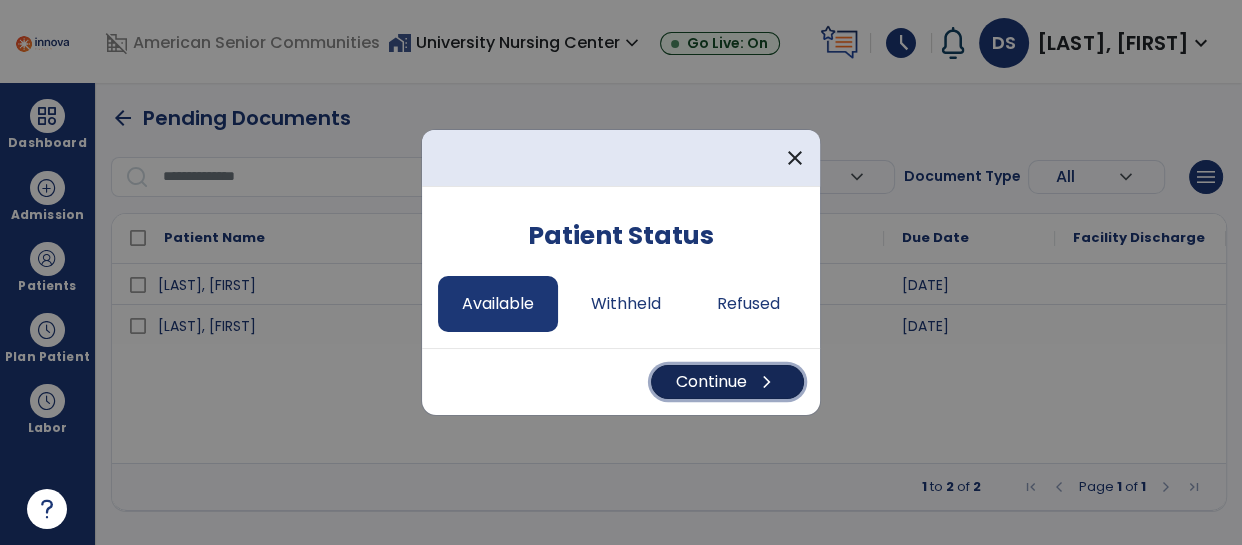 click on "Continue   chevron_right" at bounding box center (727, 382) 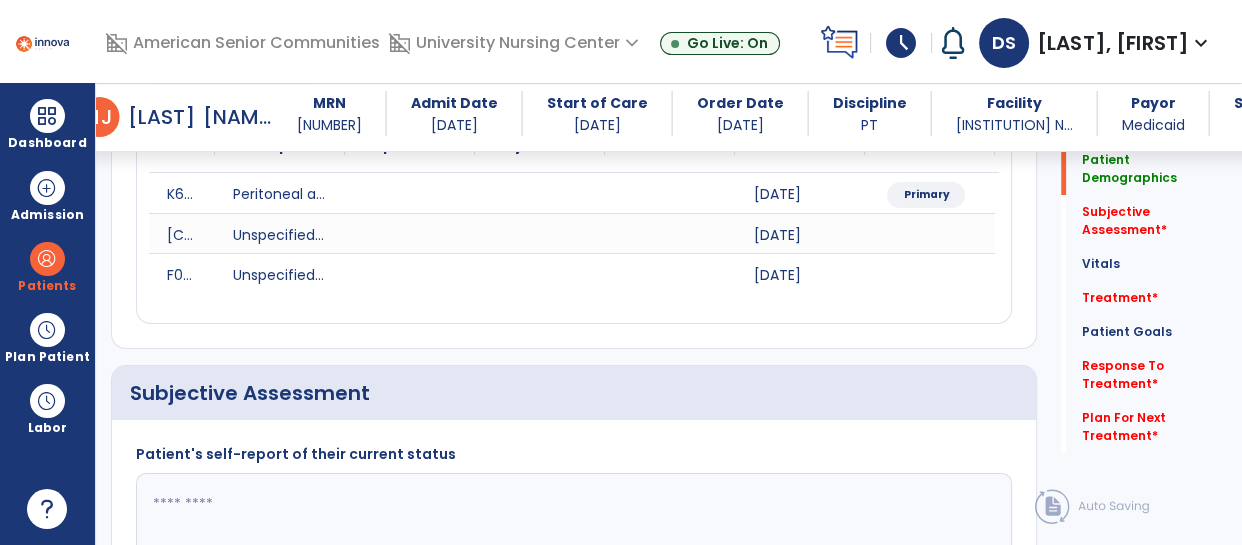 scroll, scrollTop: 292, scrollLeft: 0, axis: vertical 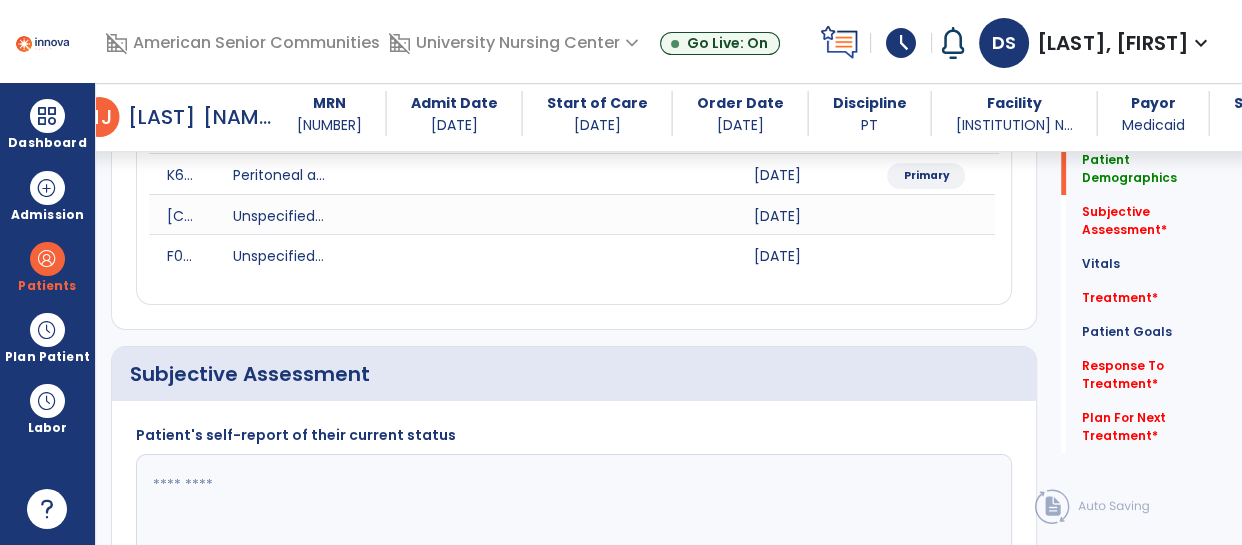 drag, startPoint x: 225, startPoint y: 488, endPoint x: 202, endPoint y: 488, distance: 23 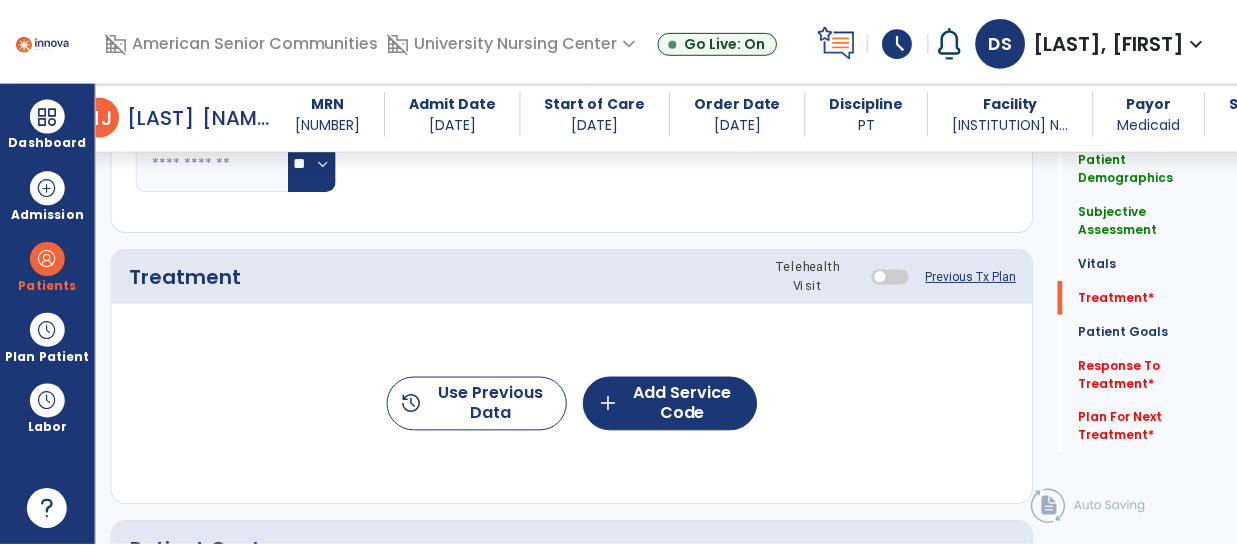 scroll, scrollTop: 1142, scrollLeft: 0, axis: vertical 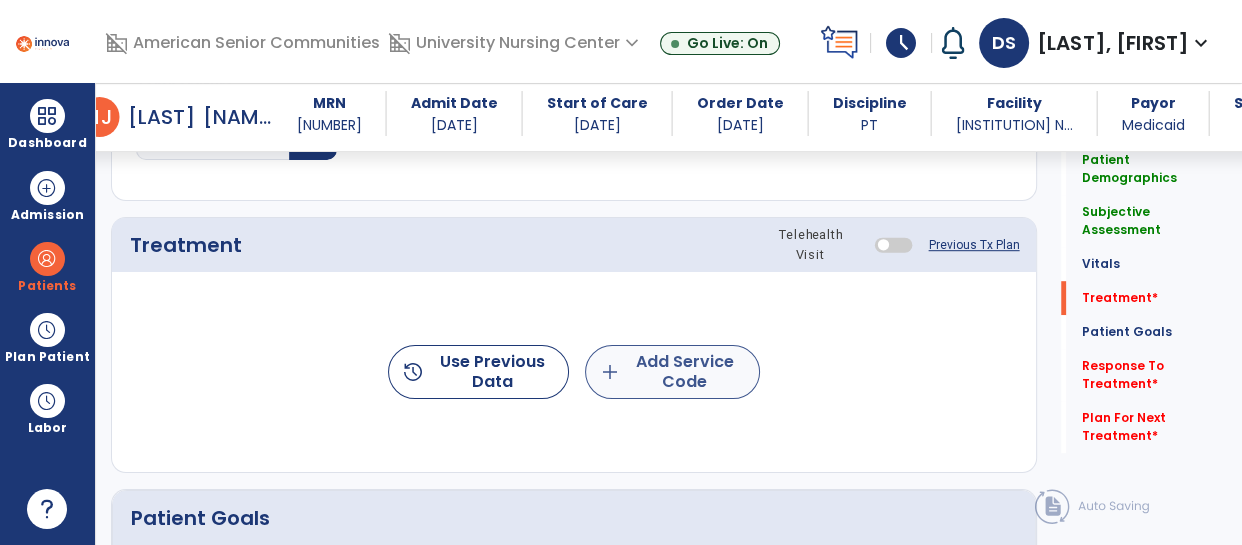 type on "**********" 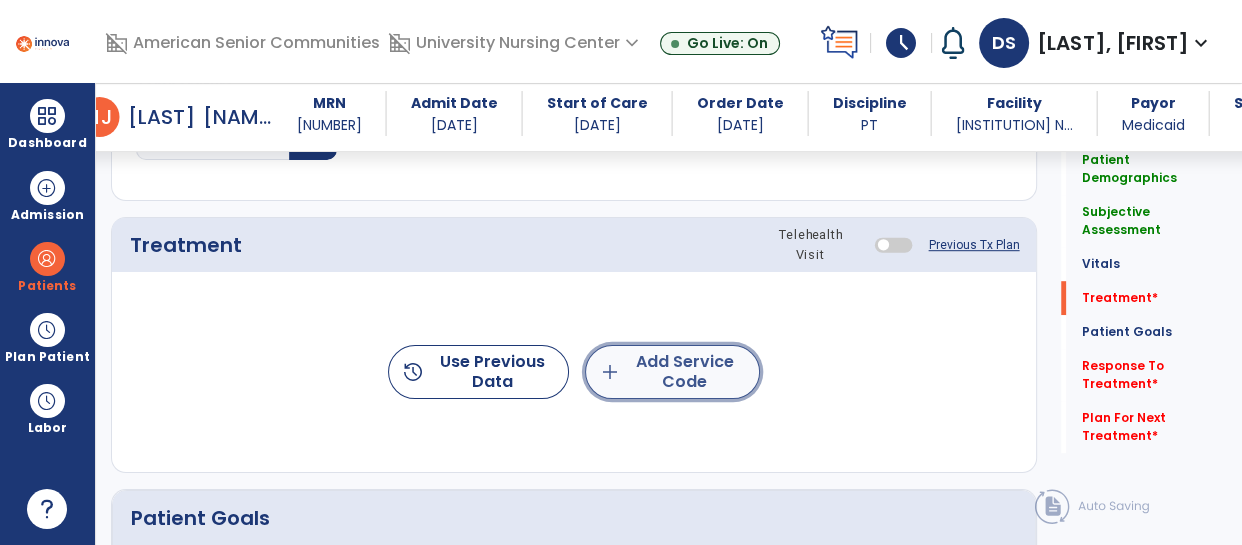 click on "add  Add Service Code" at bounding box center [672, 372] 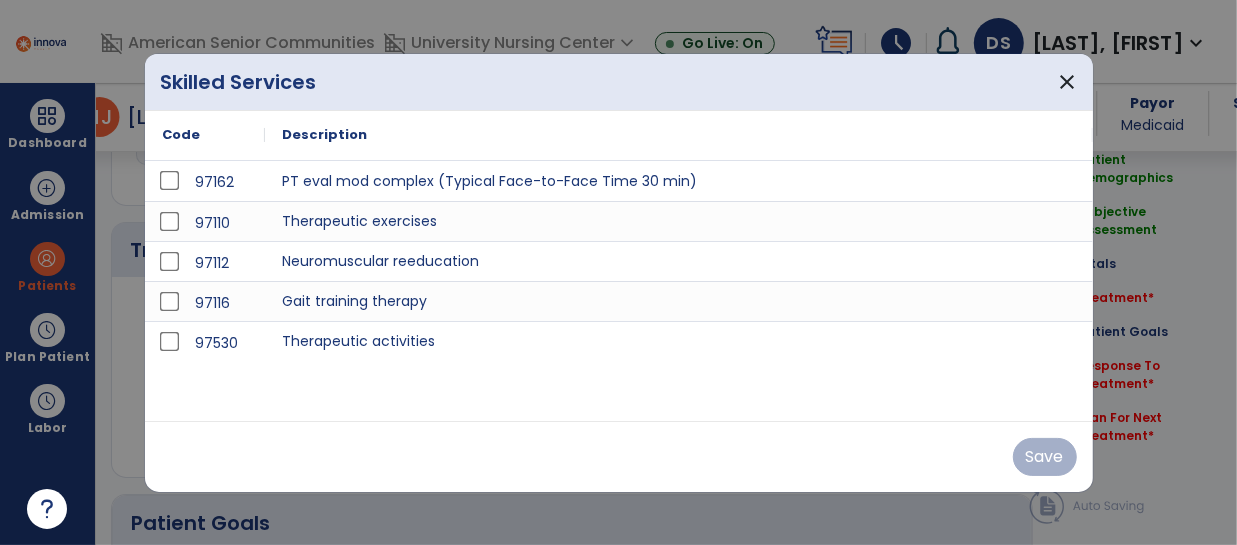 scroll, scrollTop: 1142, scrollLeft: 0, axis: vertical 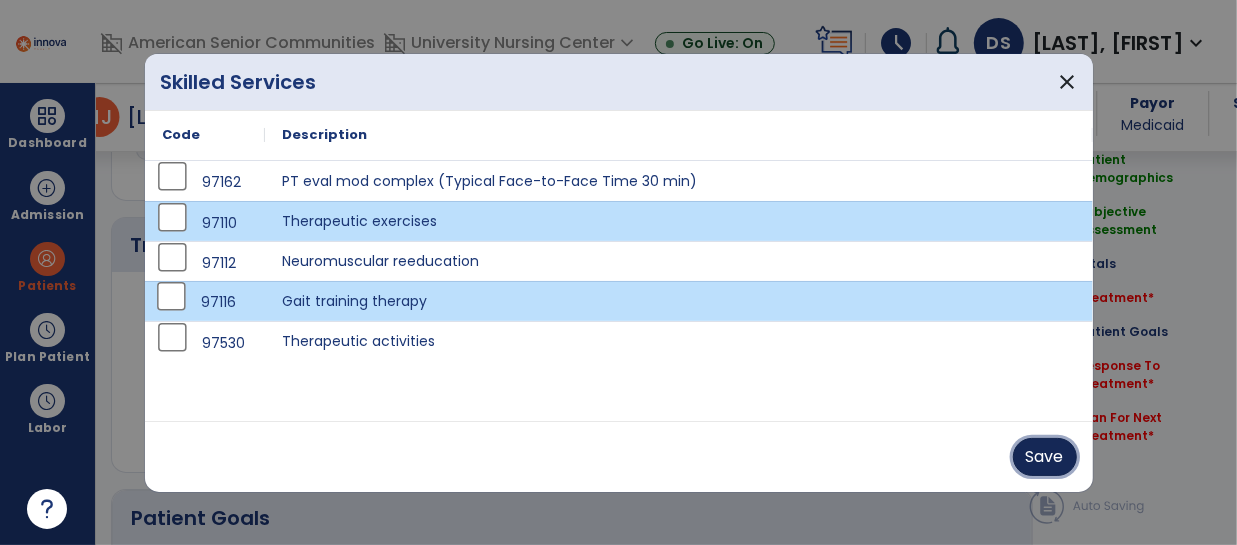 click on "Save" at bounding box center (1045, 457) 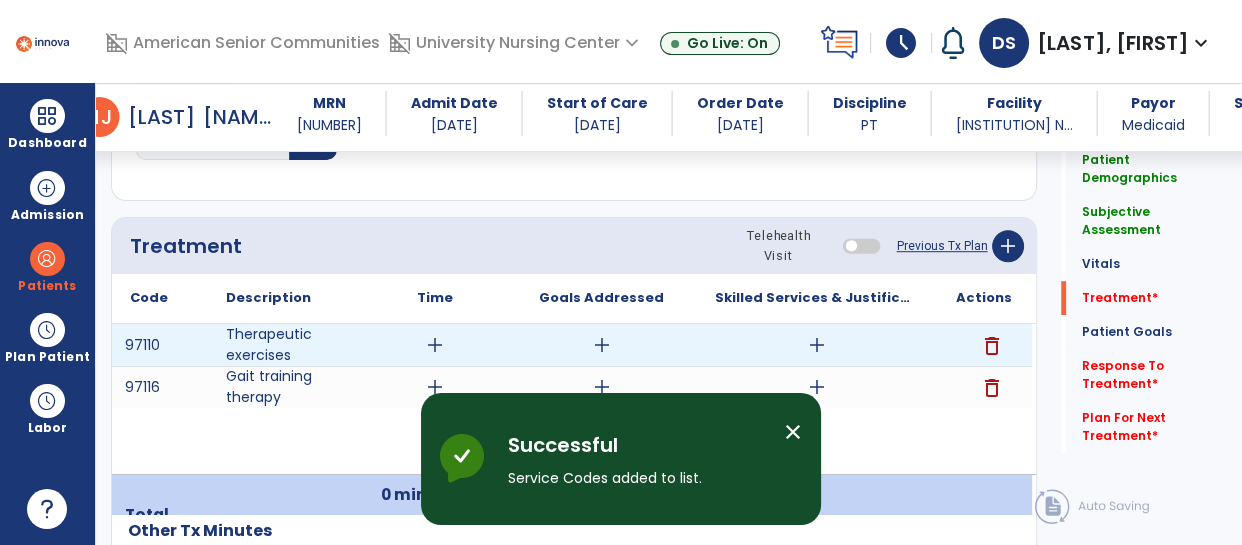 click on "add" at bounding box center (435, 345) 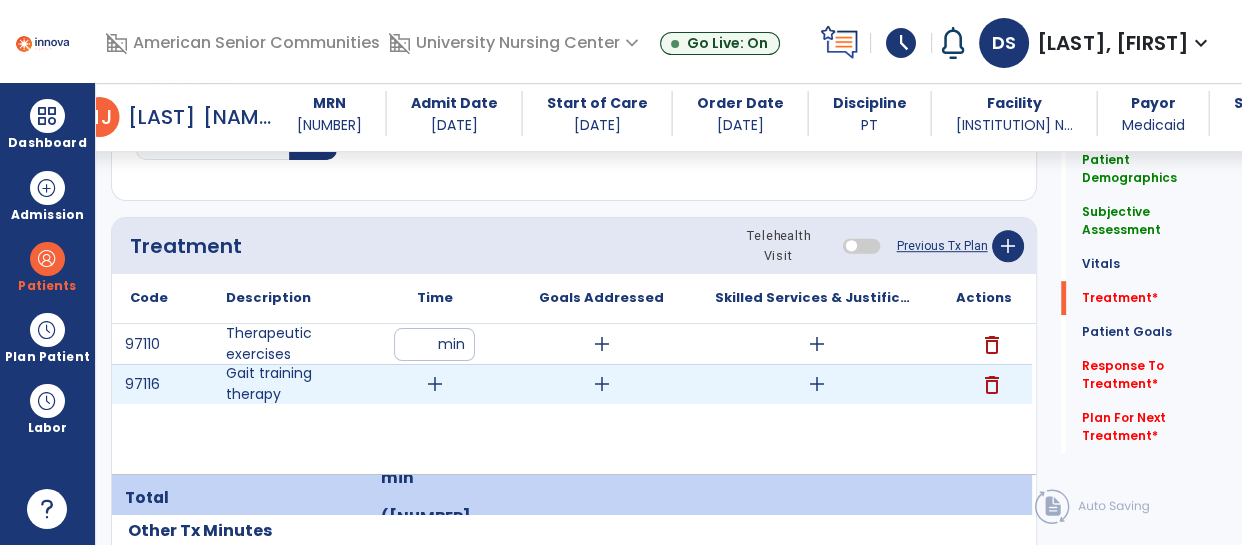 click on "add" at bounding box center (435, 384) 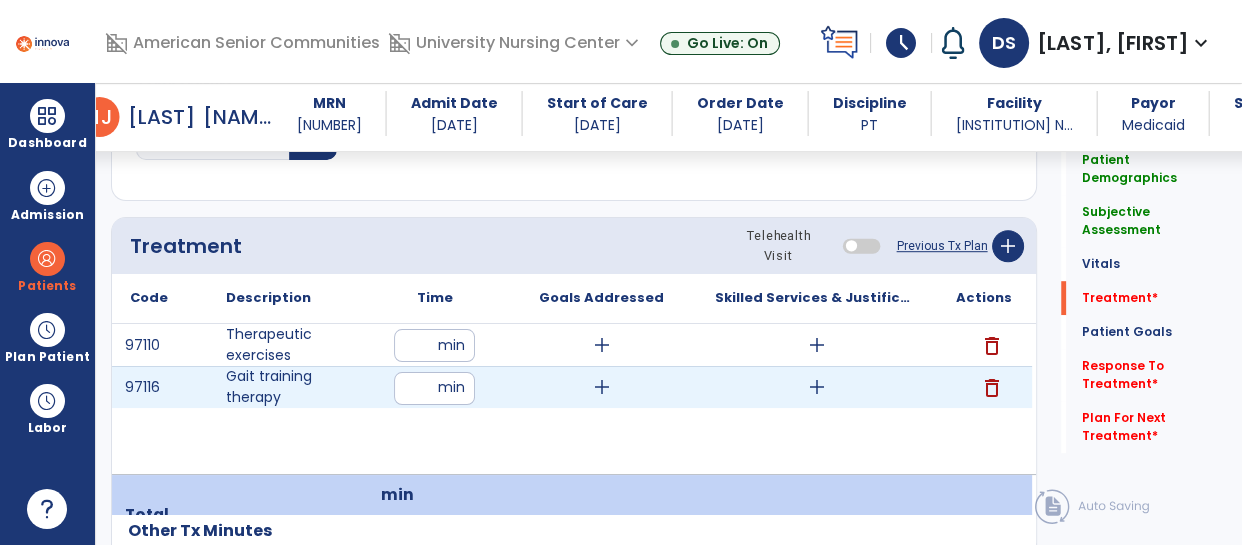 type on "**" 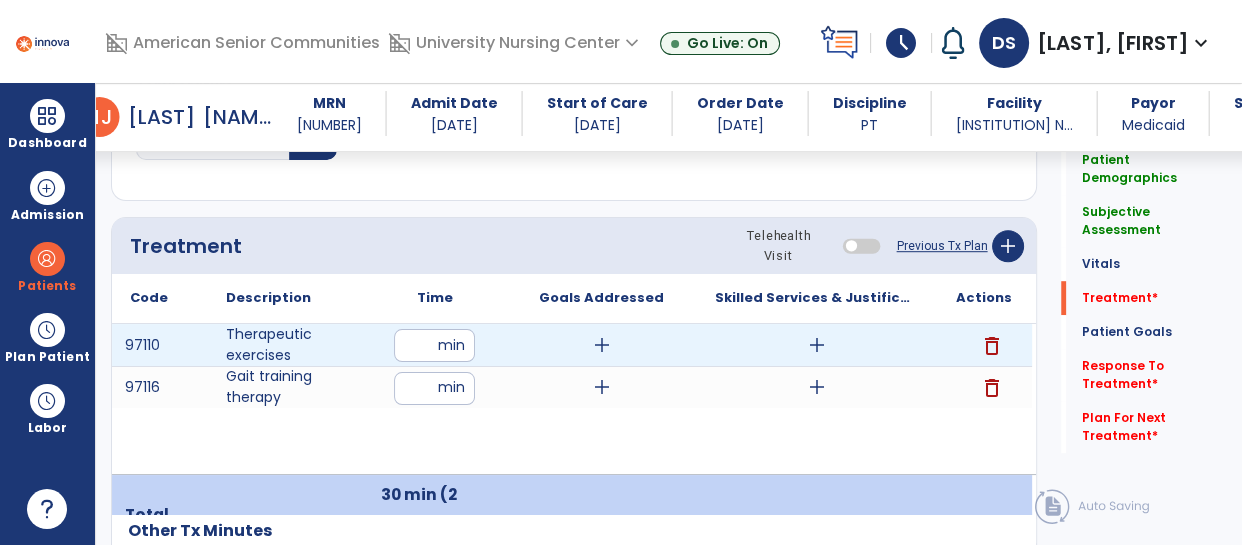 click on "add" at bounding box center [817, 345] 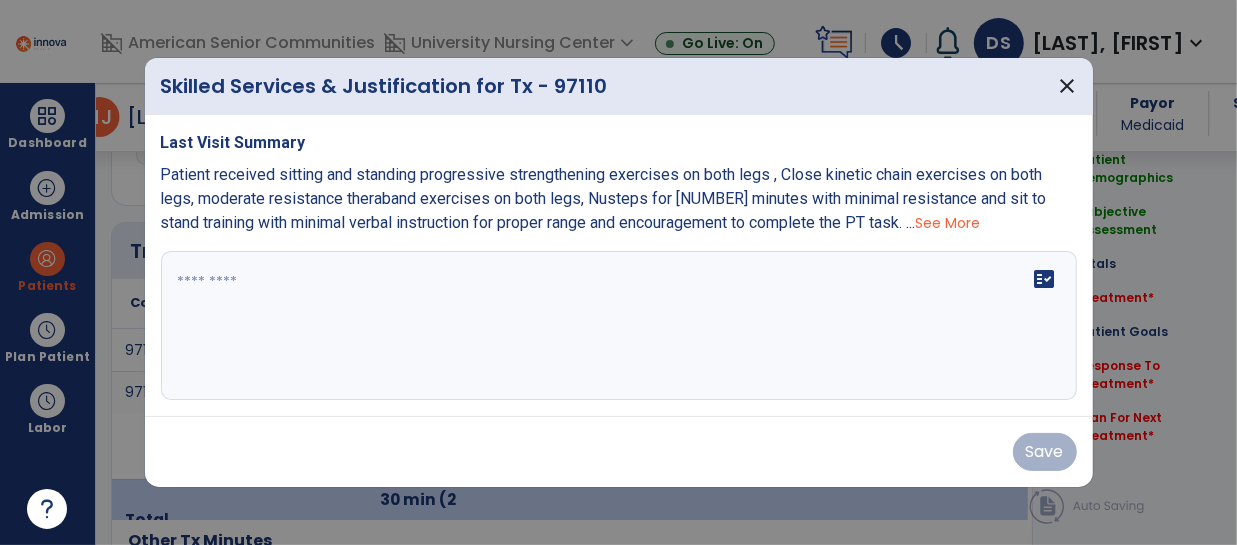 scroll, scrollTop: 1142, scrollLeft: 0, axis: vertical 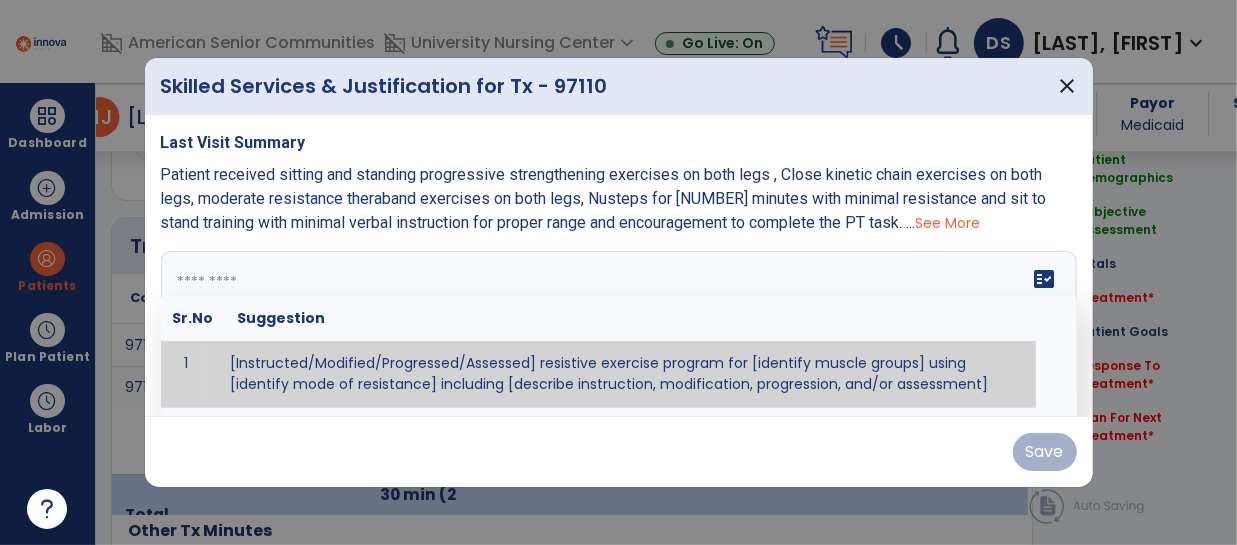 click on "fact_check  Sr.No Suggestion 1 [Instructed/Modified/Progressed/Assessed] resistive exercise program for [identify muscle groups] using [identify mode of resistance] including [describe instruction, modification, progression, and/or assessment] 2 [Instructed/Modified/Progressed/Assessed] aerobic exercise program using [identify equipment/mode] including [describe instruction, modification,progression, and/or assessment] 3 [Instructed/Modified/Progressed/Assessed] [PROM/A/AROM/AROM] program for [identify joint movements] using [contract-relax, over-pressure, inhibitory techniques, other] 4 [Assessed/Tested] aerobic capacity with administration of [aerobic capacity test]" at bounding box center [619, 326] 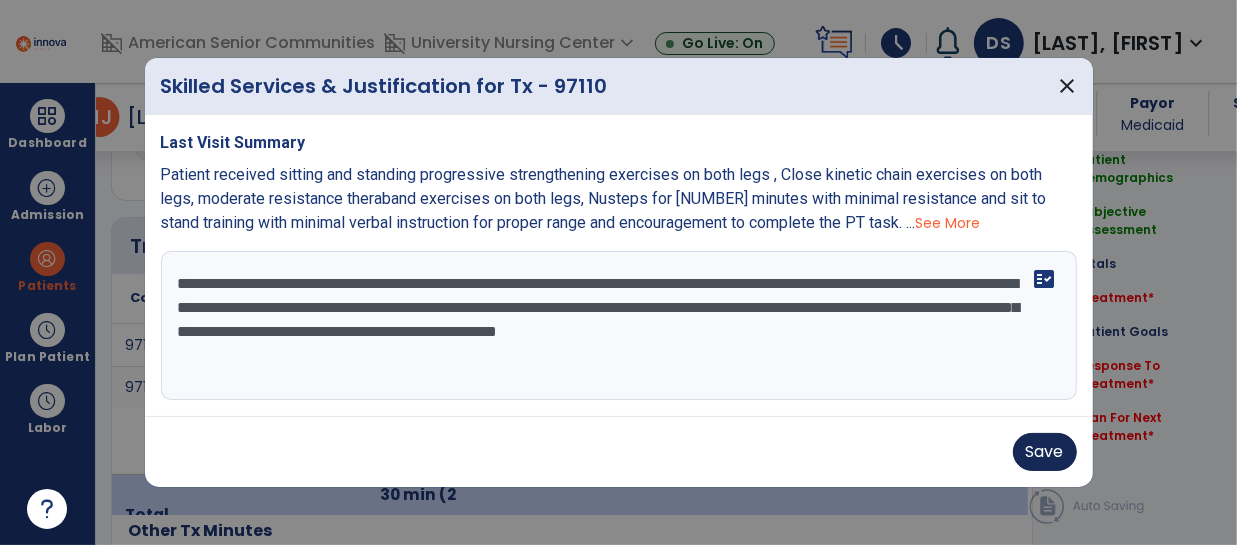type on "**********" 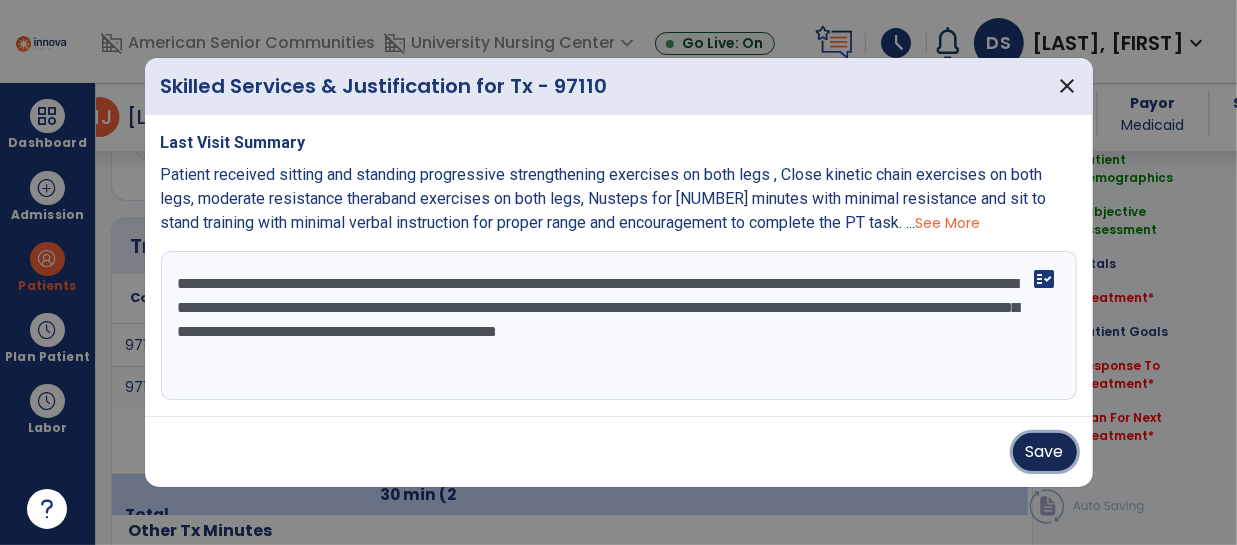 click on "Save" at bounding box center [1045, 452] 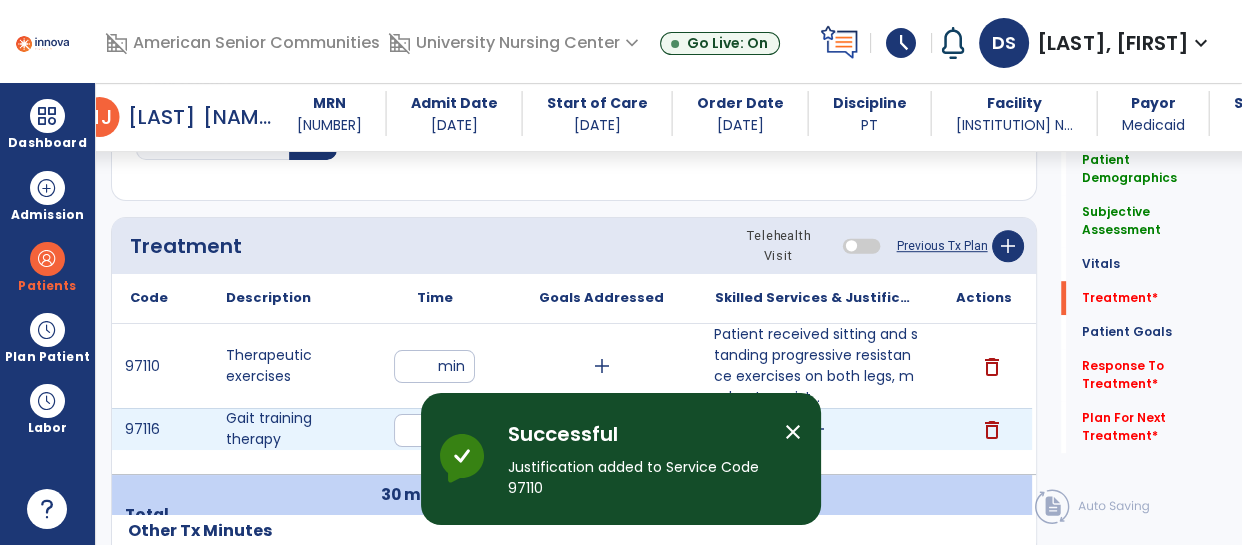 click on "add" at bounding box center (816, 429) 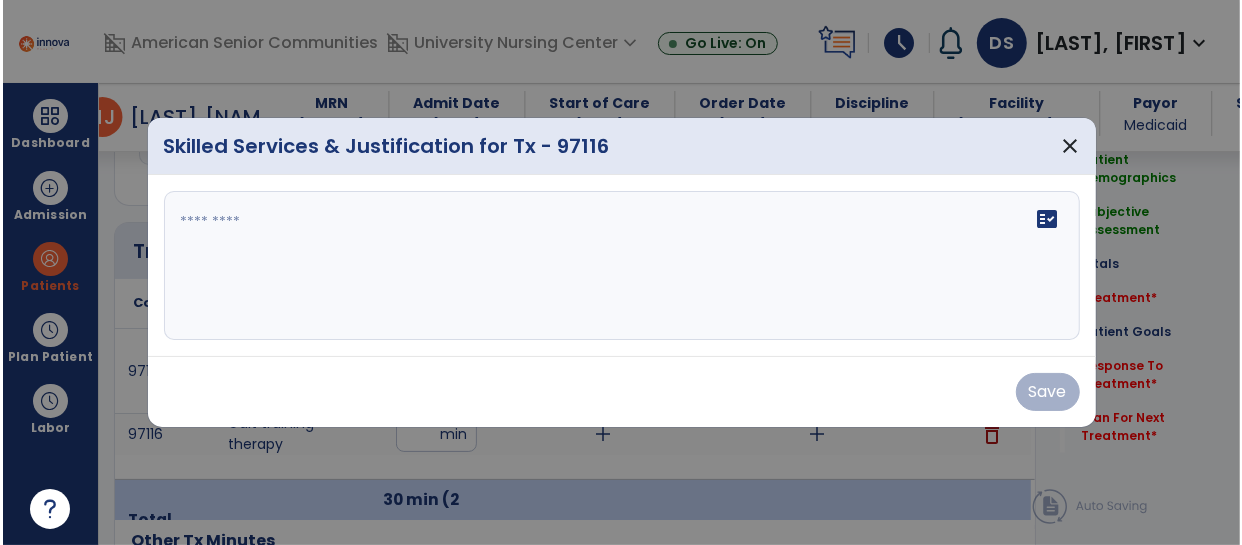 scroll, scrollTop: 1142, scrollLeft: 0, axis: vertical 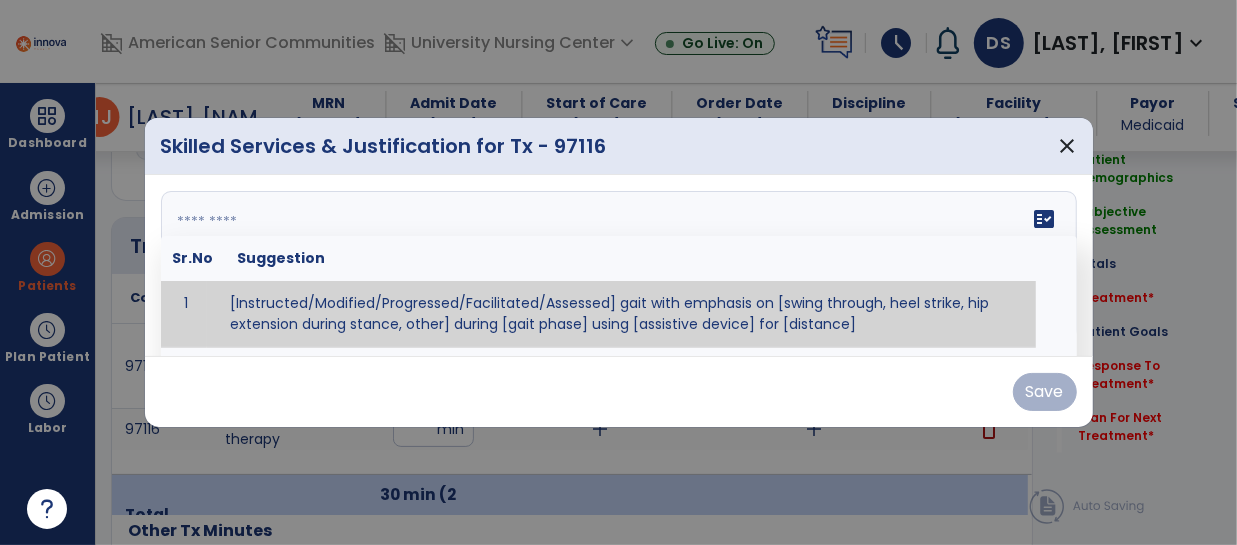 click on "fact_check  Sr.No Suggestion 1 [Instructed/Modified/Progressed/Facilitated/Assessed] gait with emphasis on [swing through, heel strike, hip extension during stance, other] during [gait phase] using [assistive device] for [distance] 2 [Instructed/Modified/Progressed/Facilitated/Assessed] use of [assistive device] and [NWB, PWB, step-to gait pattern, step through gait pattern] 3 [Instructed/Modified/Progressed/Facilitated/Assessed] patient's ability to [ascend/descend [NUMBER] steps, perform directional changes, walk on even/uneven surfaces, pick-up objects off floor, velocity changes, other] using [assistive device]. 4 [Instructed/Modified/Progressed/Facilitated/Assessed] pre-gait activities including [identify exercise] in order to prepare for gait training. 5" at bounding box center [619, 266] 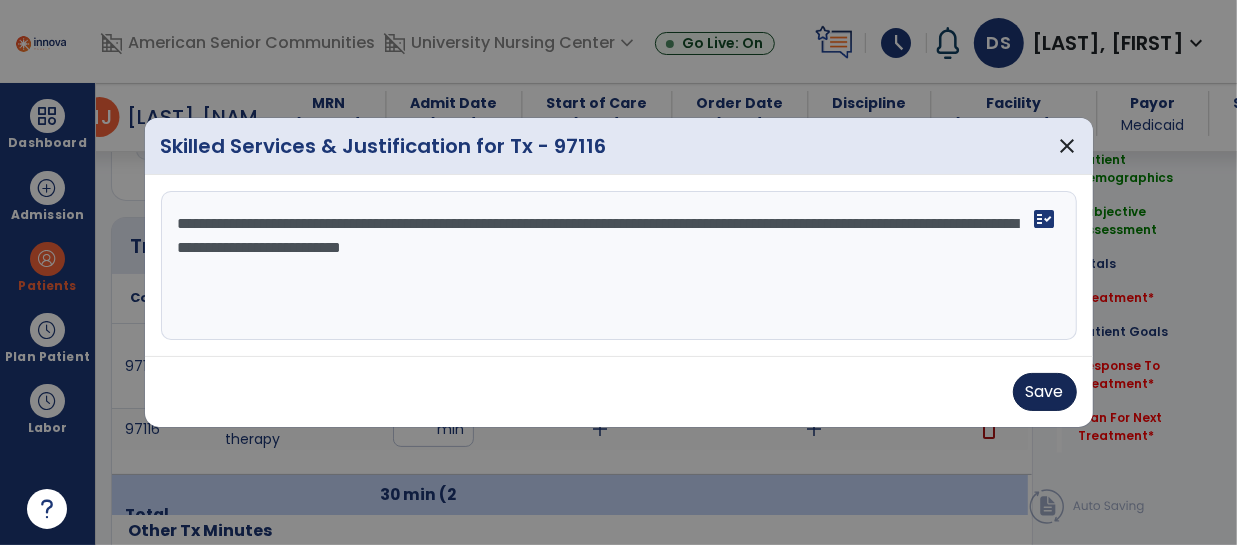 type on "**********" 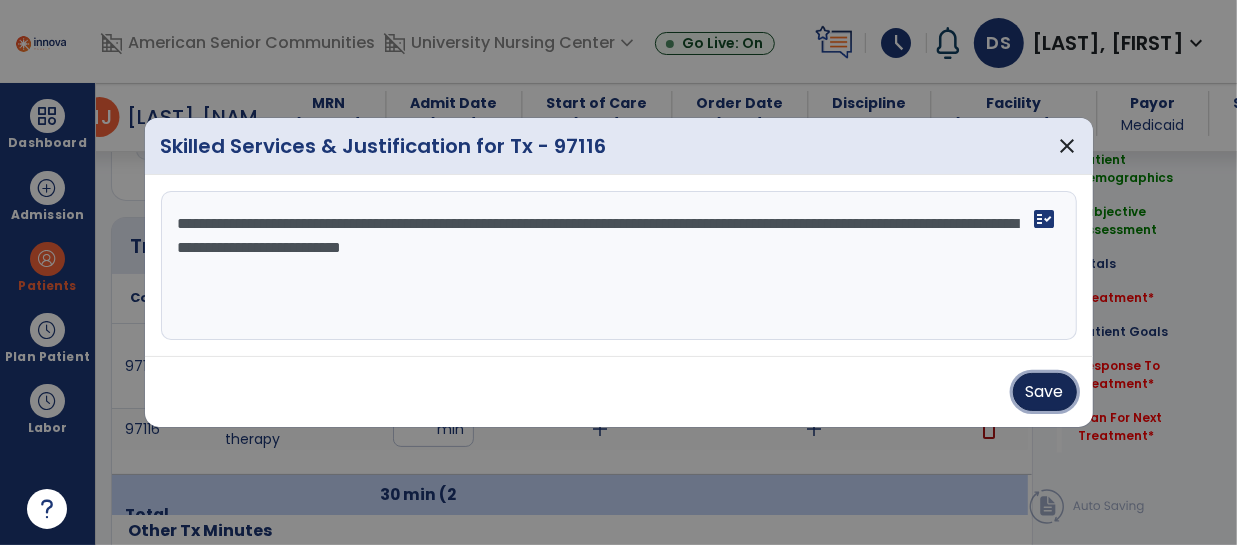 click on "Save" at bounding box center [1045, 392] 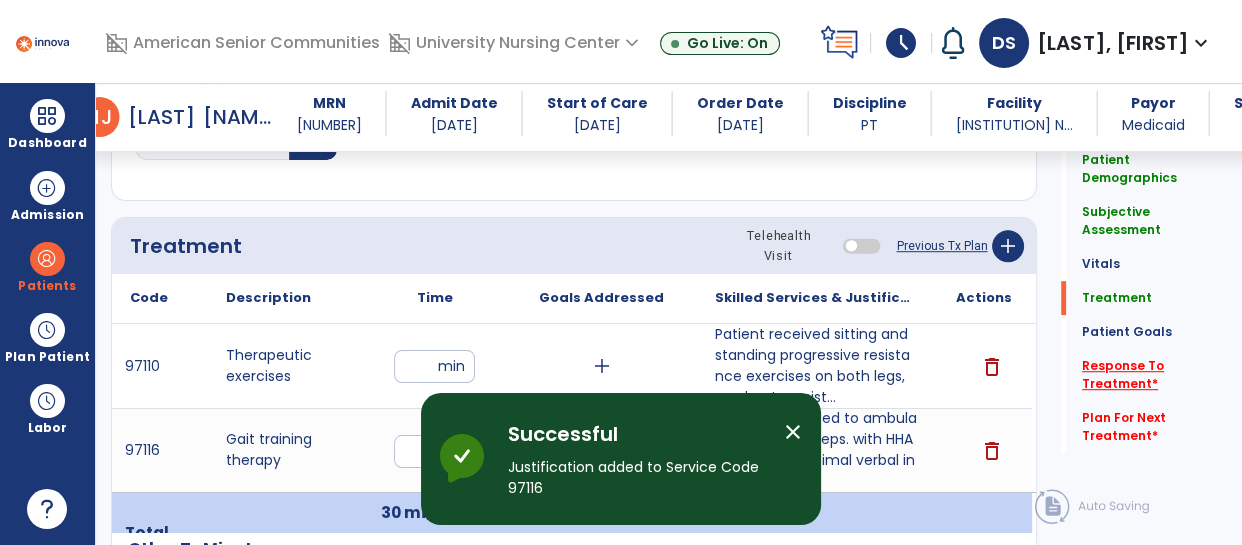 click on "Response To Treatment   *" at bounding box center (1146, 169) 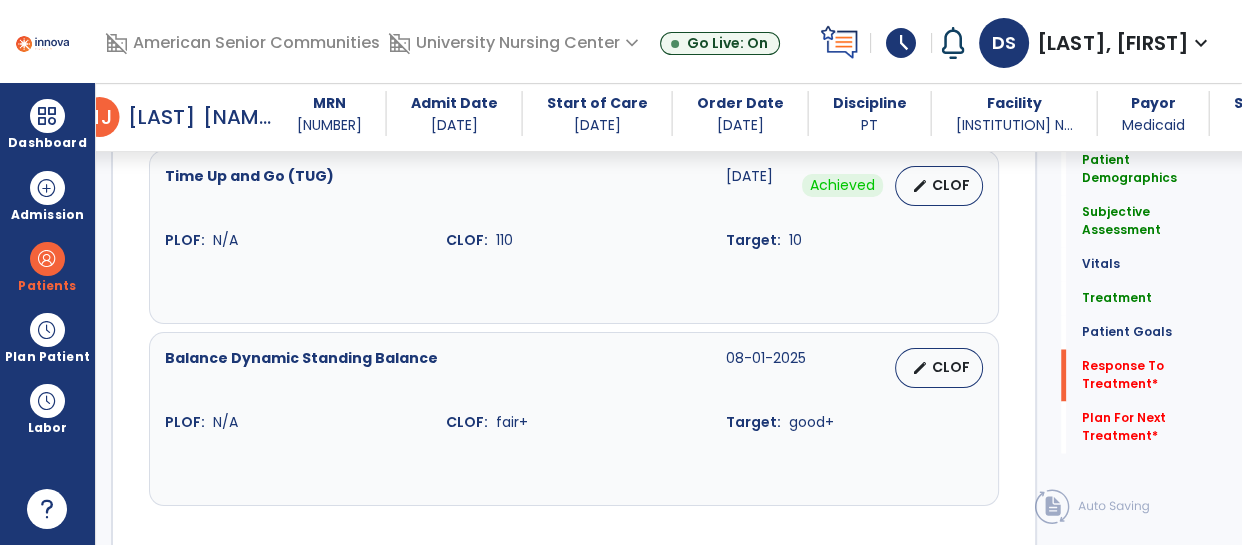 scroll, scrollTop: 3431, scrollLeft: 0, axis: vertical 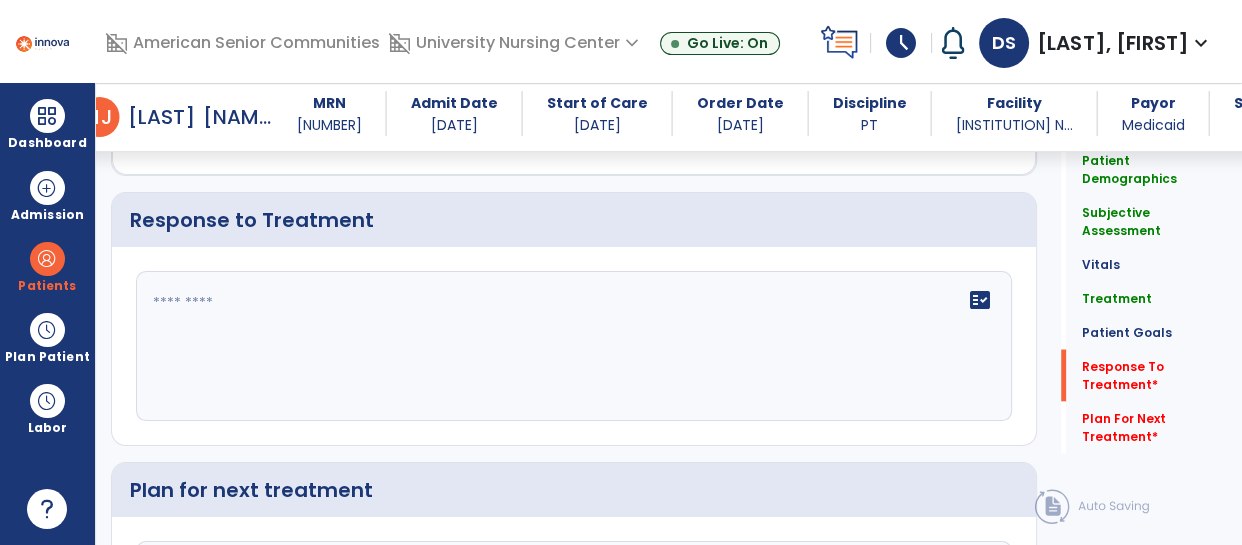 click on "fact_check" at bounding box center [574, 346] 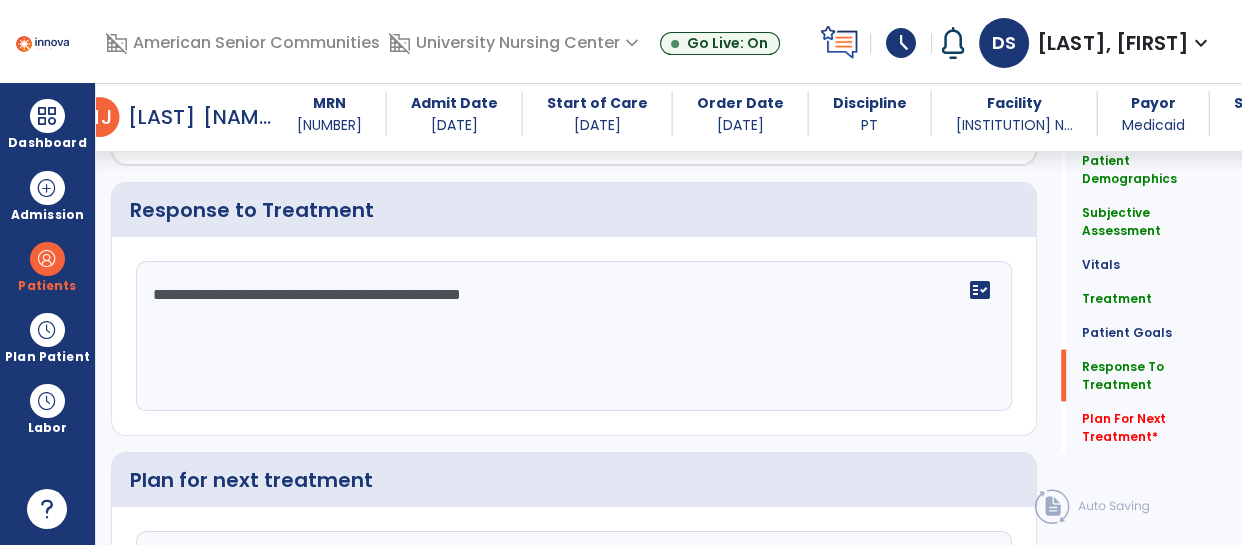 scroll, scrollTop: 3490, scrollLeft: 0, axis: vertical 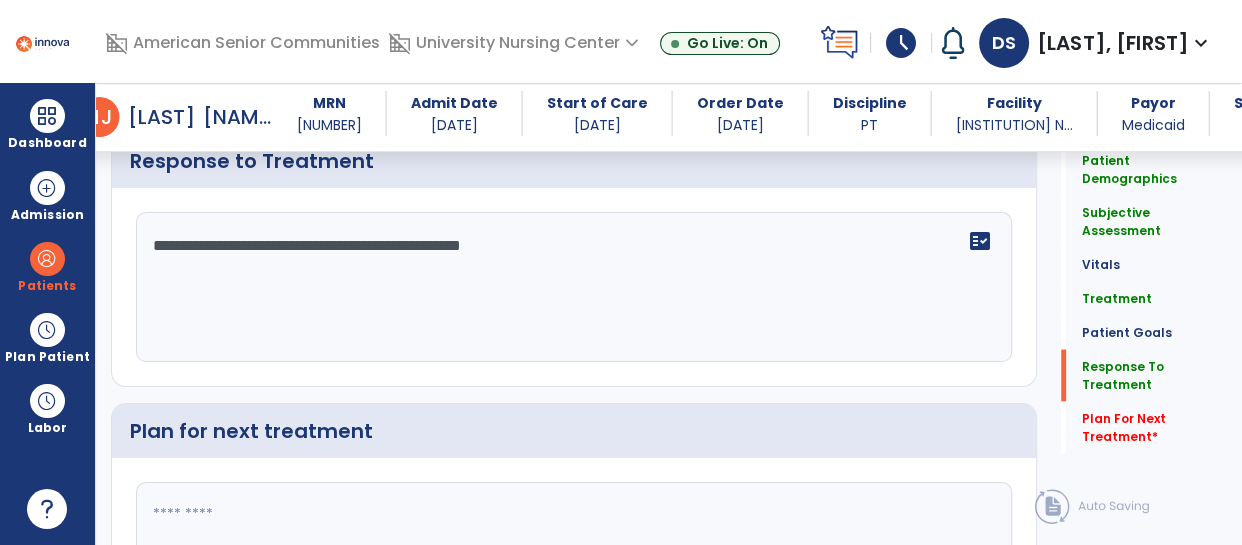 type on "**********" 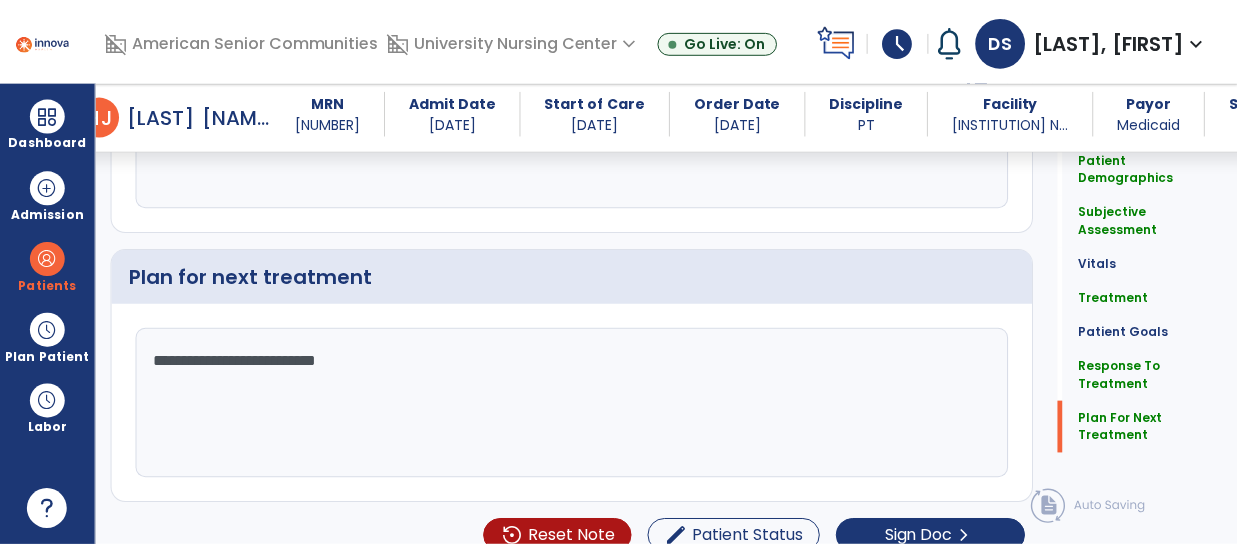 scroll, scrollTop: 3662, scrollLeft: 0, axis: vertical 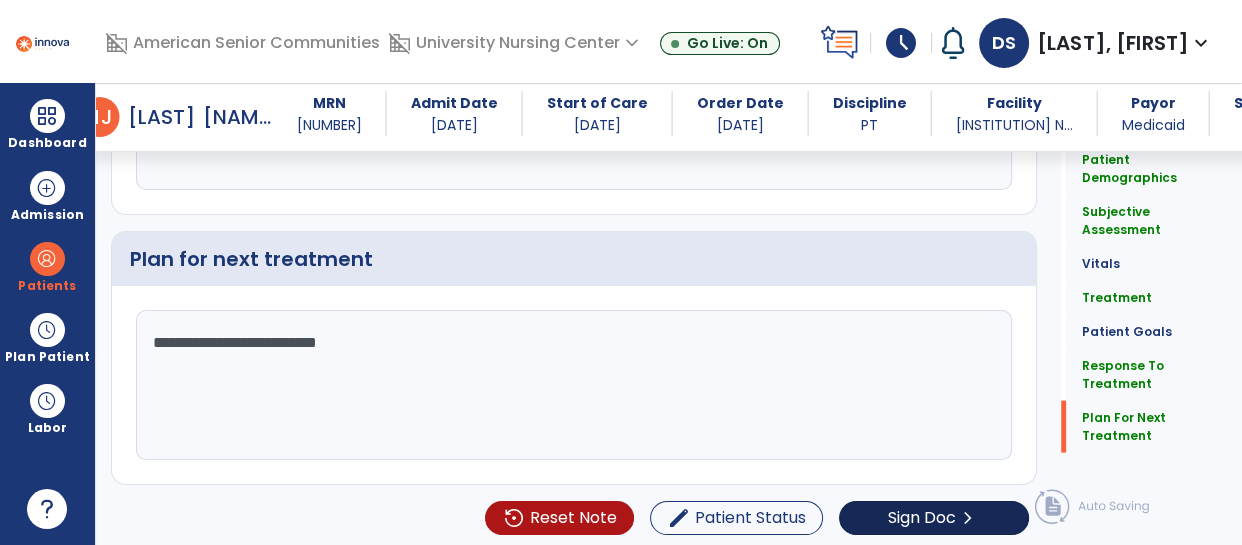 type on "**********" 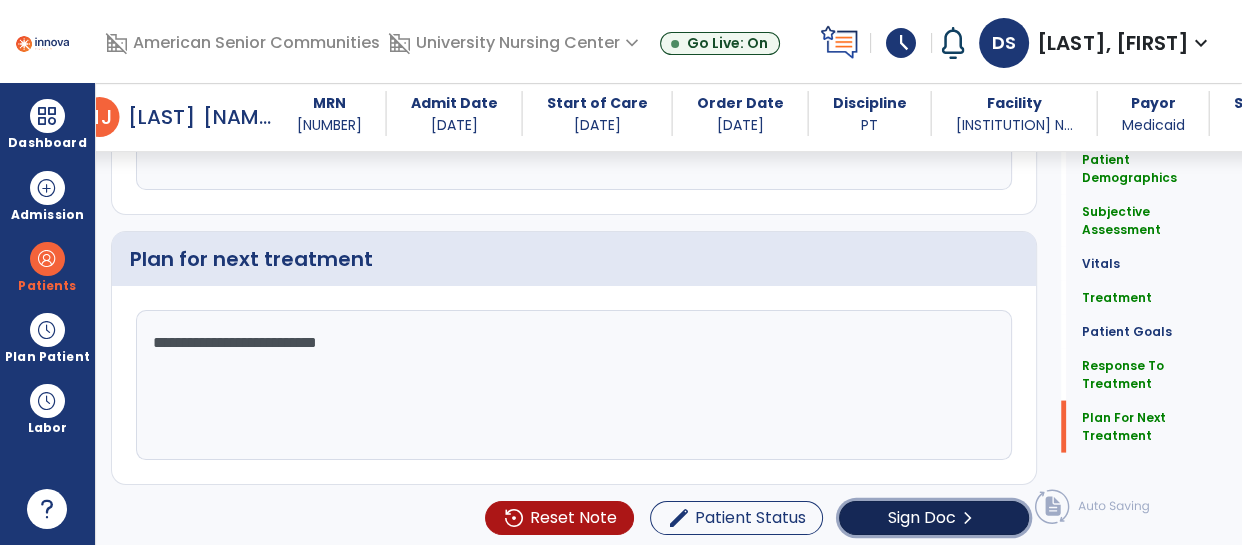 click on "Sign Doc  chevron_right" at bounding box center [934, 518] 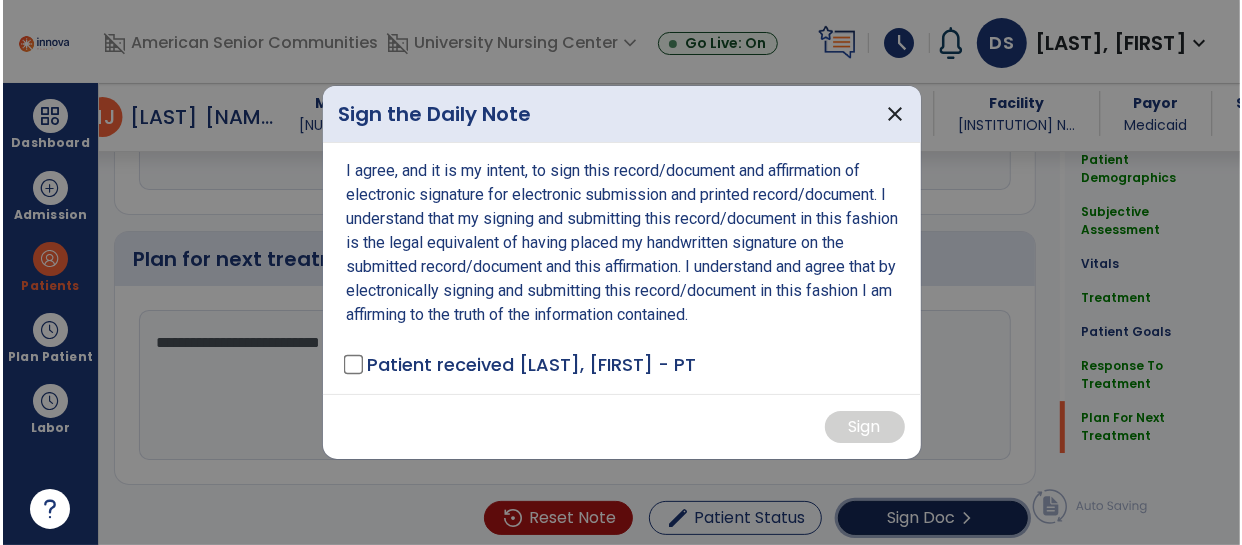 scroll, scrollTop: 3662, scrollLeft: 0, axis: vertical 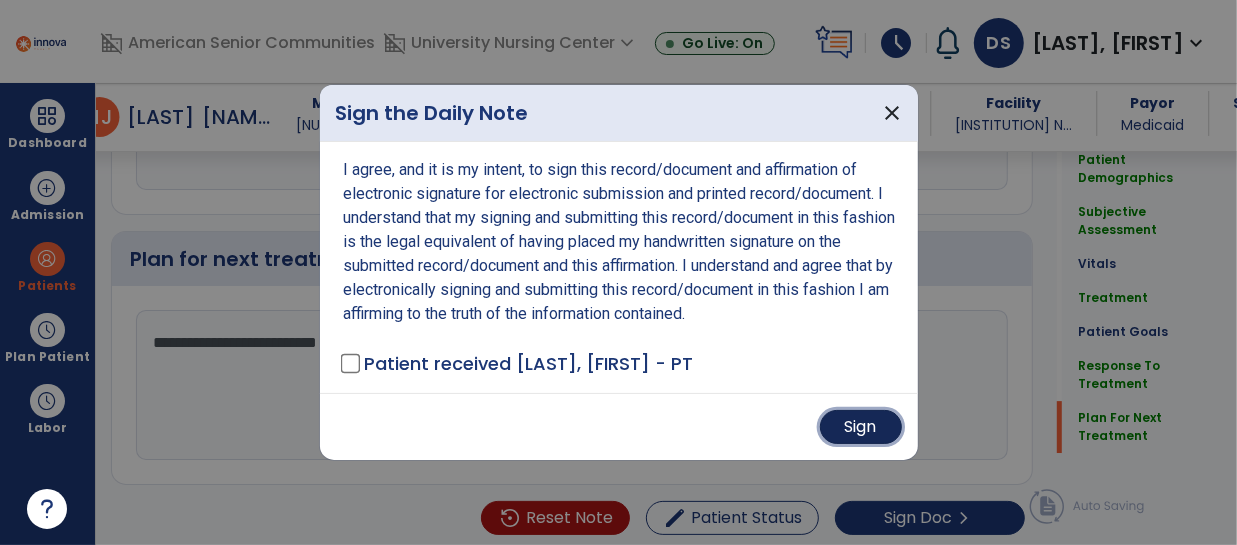 click on "Sign" at bounding box center [861, 427] 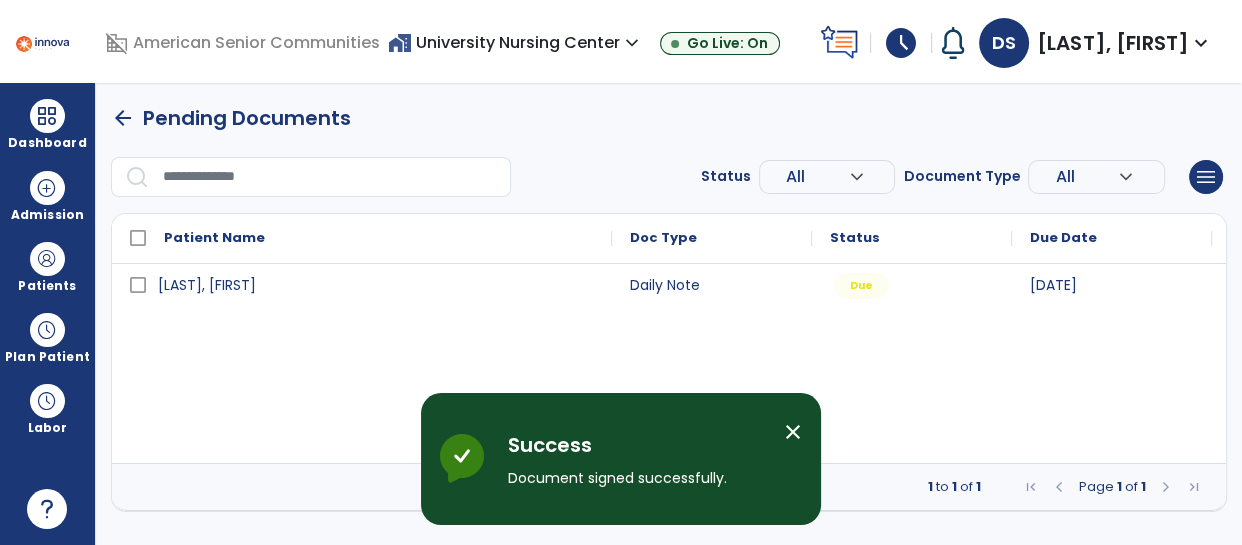 scroll, scrollTop: 0, scrollLeft: 0, axis: both 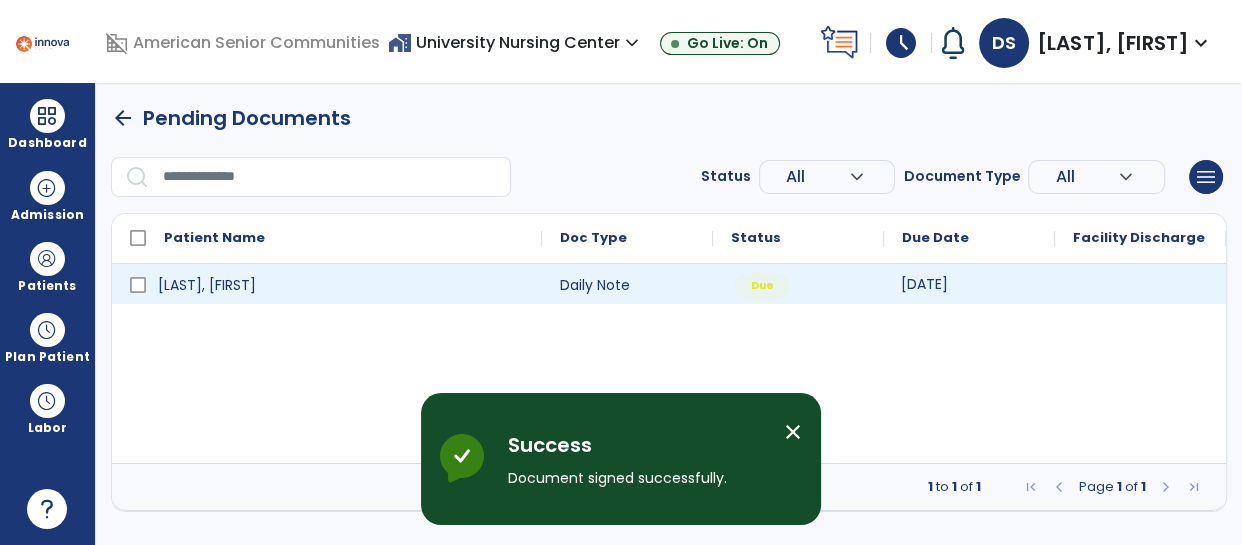 click on "[DATE]" at bounding box center (760, 285) 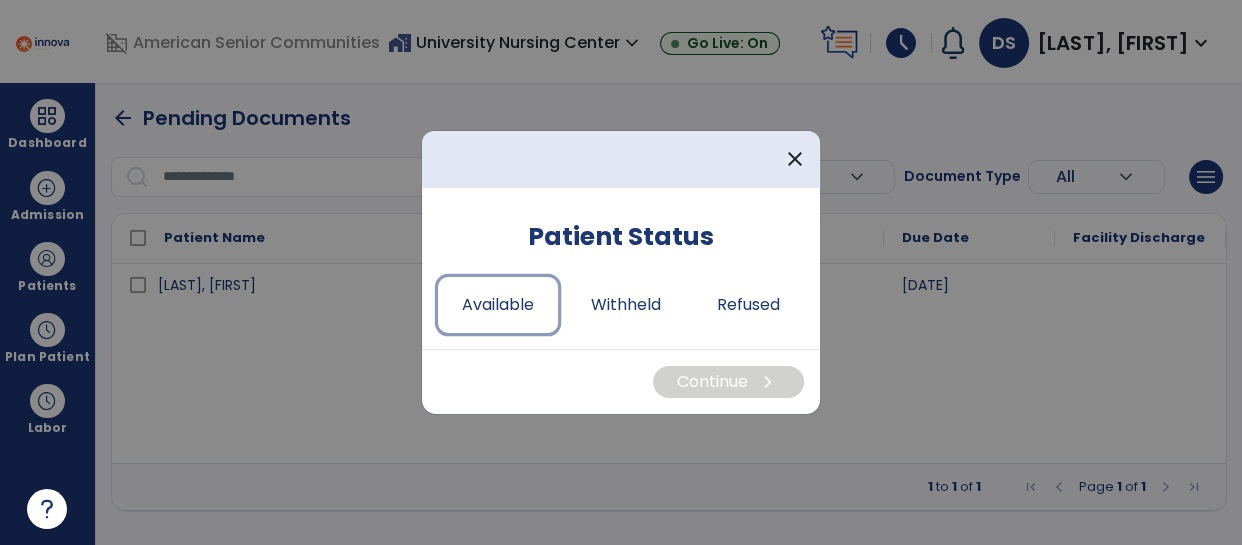 drag, startPoint x: 510, startPoint y: 324, endPoint x: 584, endPoint y: 352, distance: 79.12016 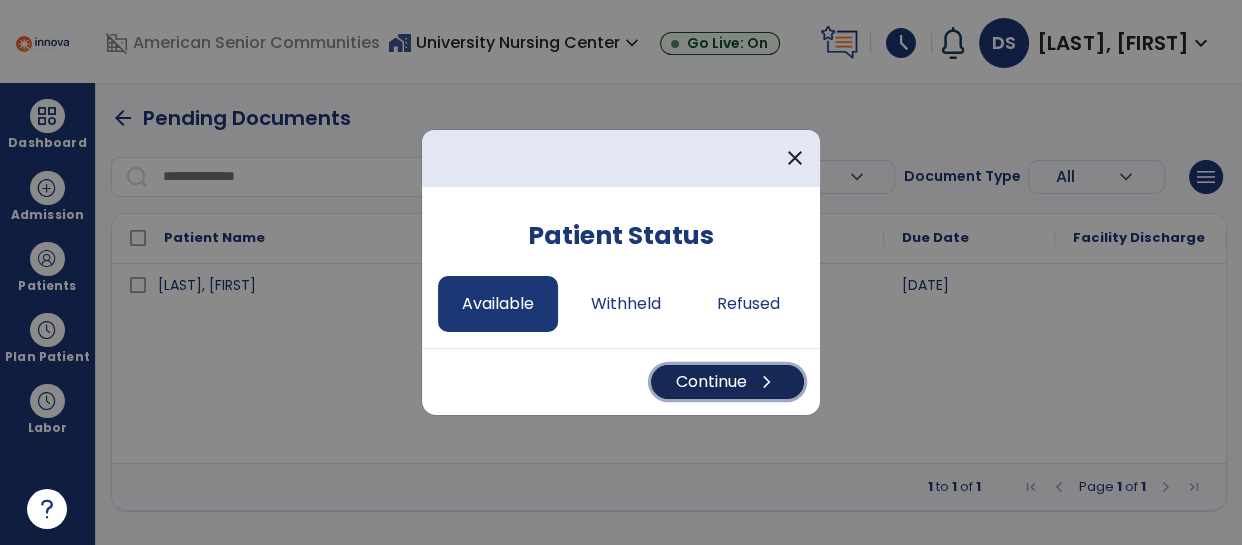 click on "Continue   chevron_right" at bounding box center [727, 382] 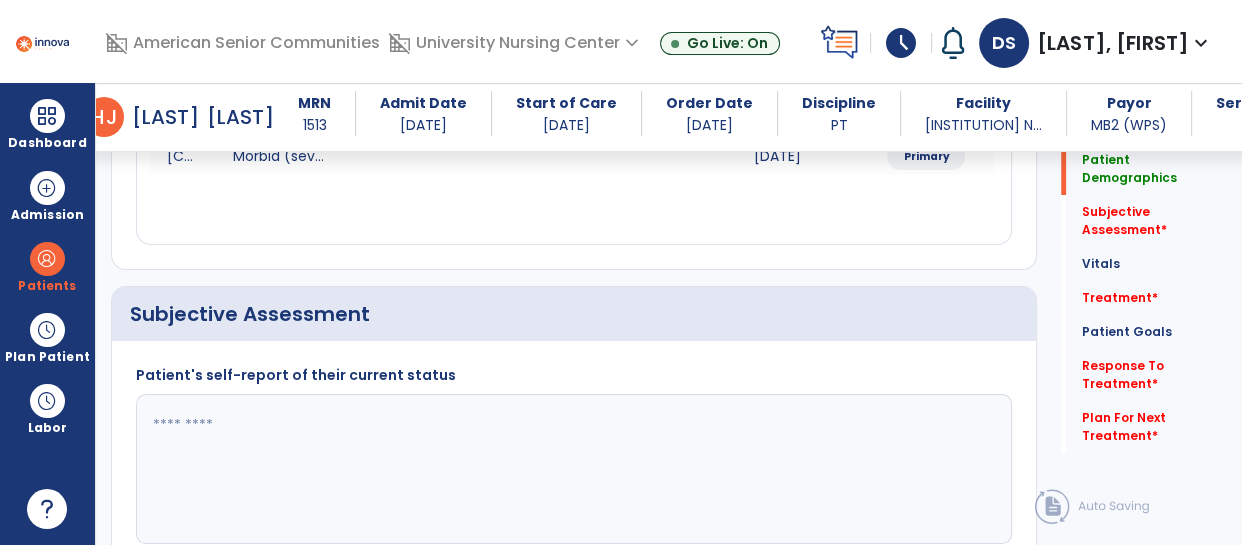 scroll, scrollTop: 395, scrollLeft: 0, axis: vertical 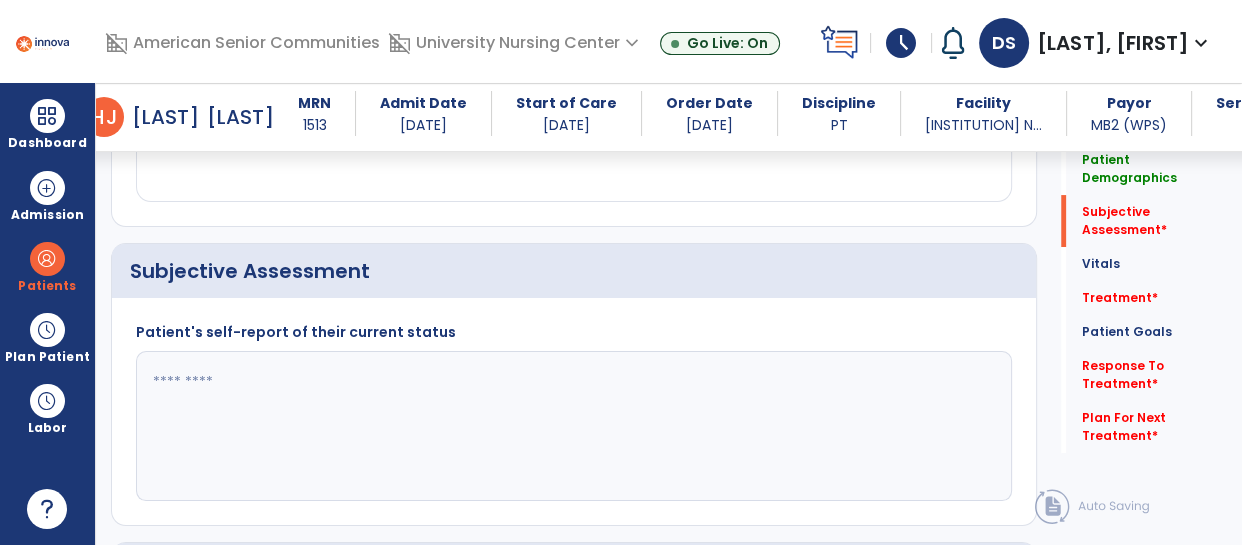 click at bounding box center [572, 426] 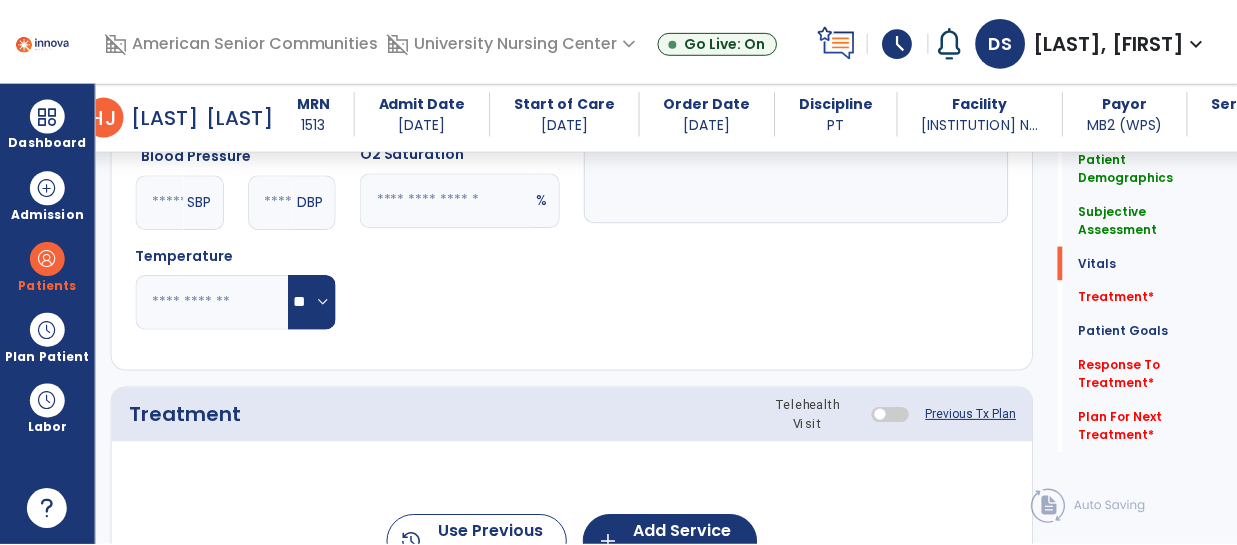 scroll, scrollTop: 1090, scrollLeft: 0, axis: vertical 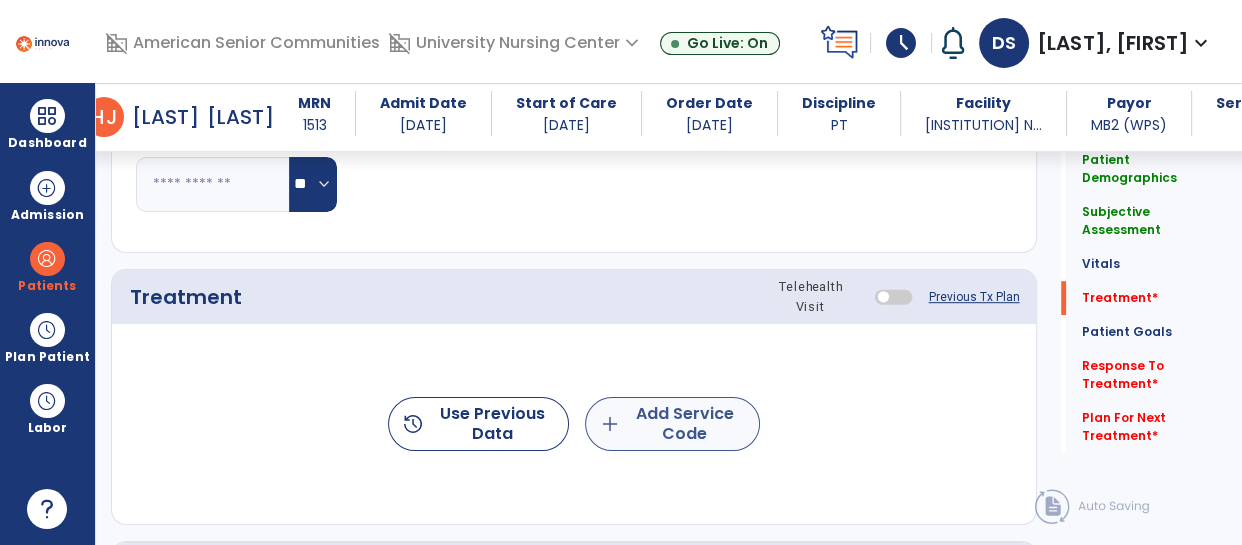 type on "**********" 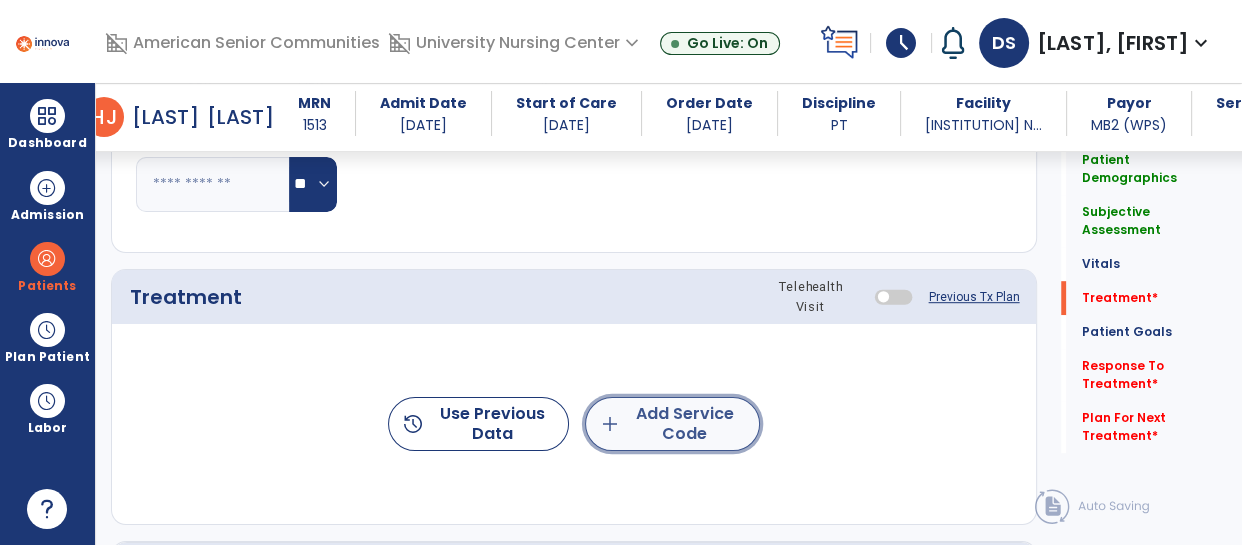 click on "add  Add Service Code" at bounding box center [672, 424] 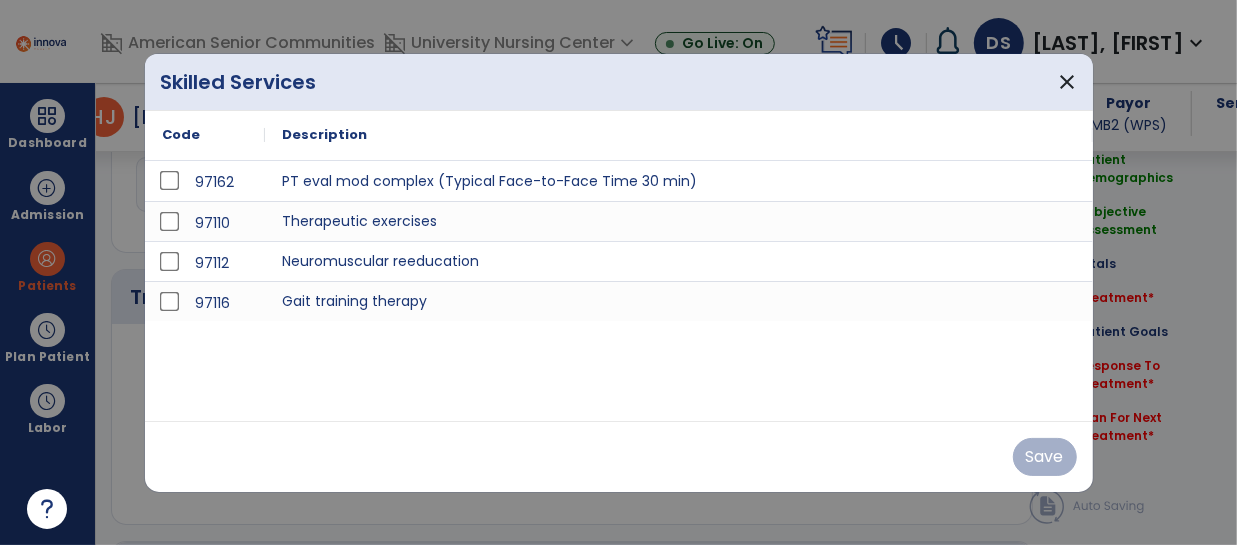 scroll, scrollTop: 1090, scrollLeft: 0, axis: vertical 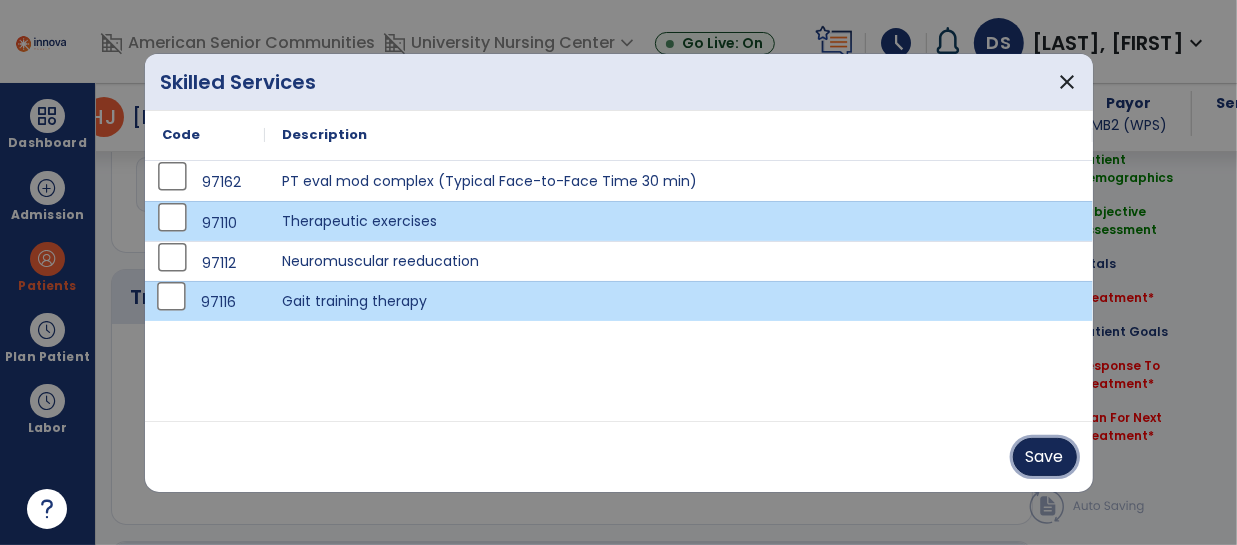 click on "Save" at bounding box center (1045, 457) 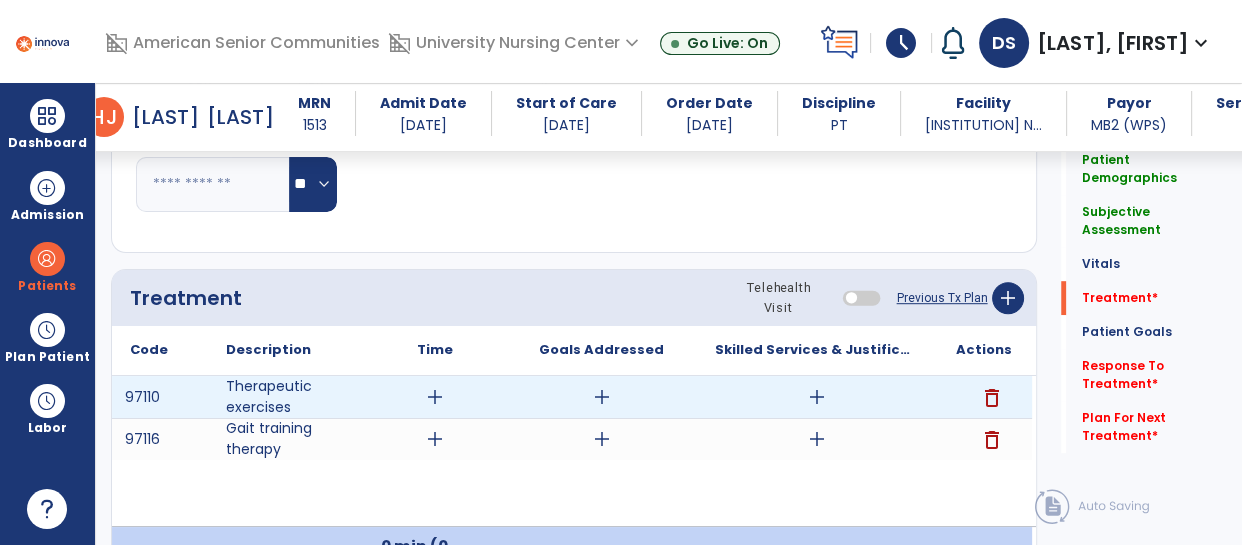 click on "add" at bounding box center (435, 397) 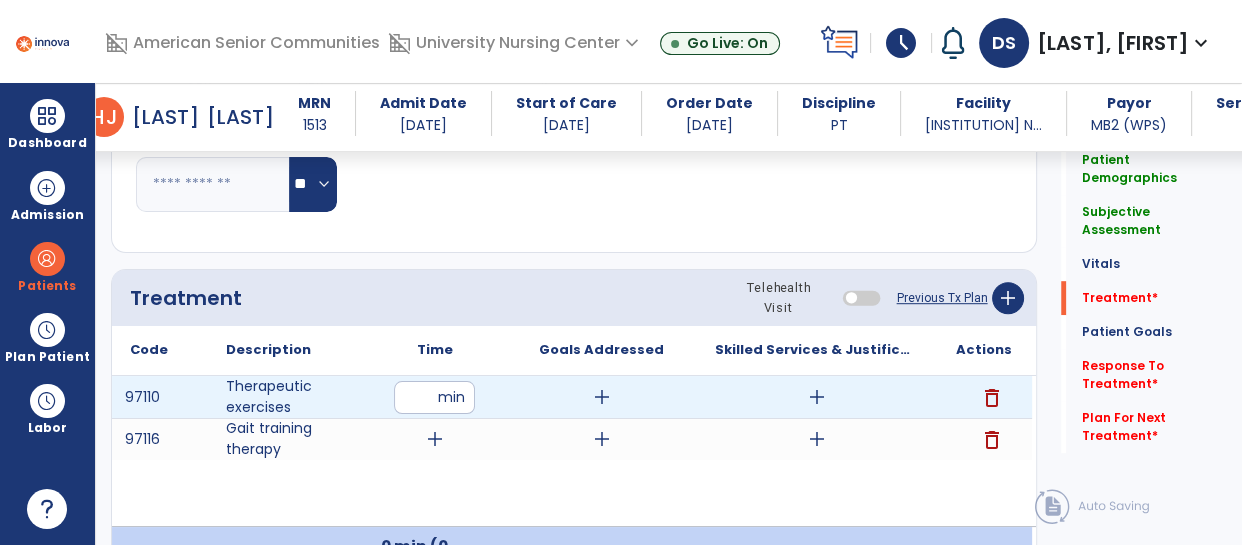 type on "**" 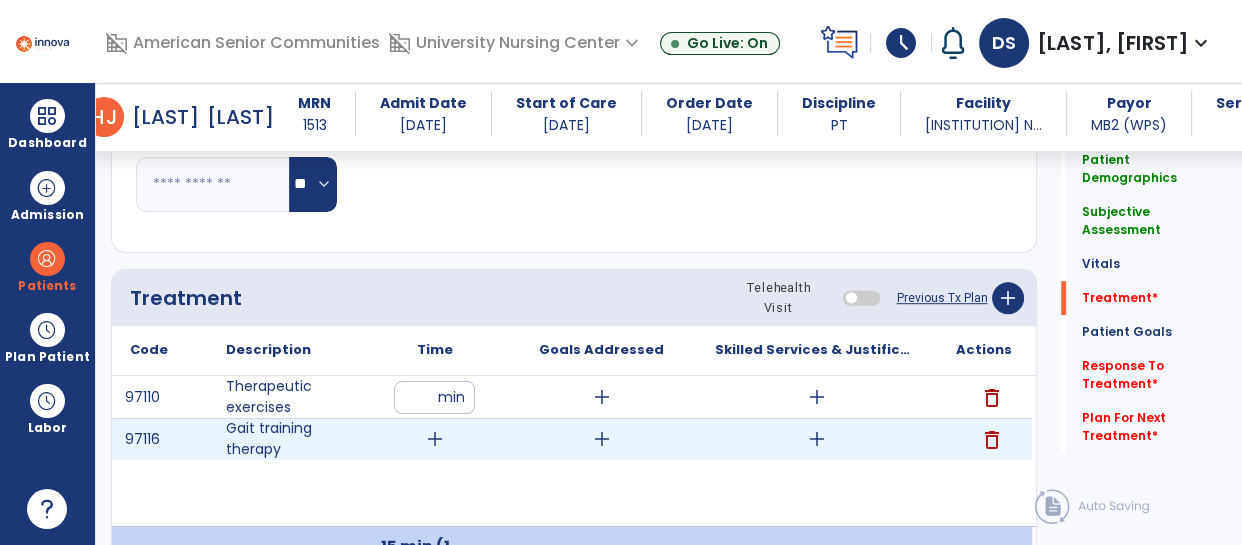 click on "add" at bounding box center (435, 439) 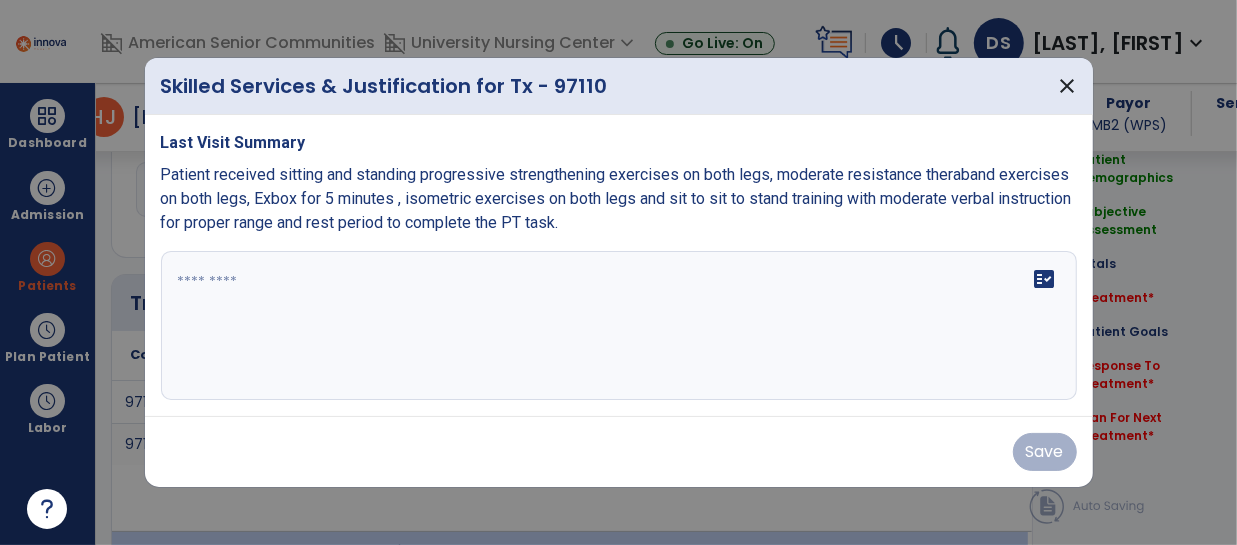 scroll, scrollTop: 1090, scrollLeft: 0, axis: vertical 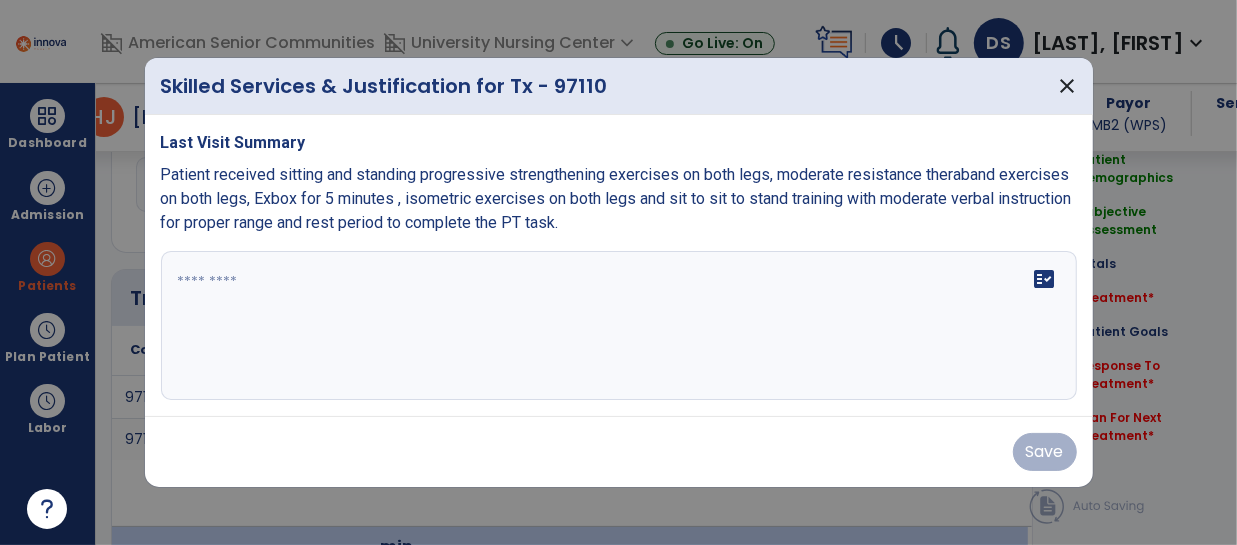 click on "fact_check" at bounding box center [619, 326] 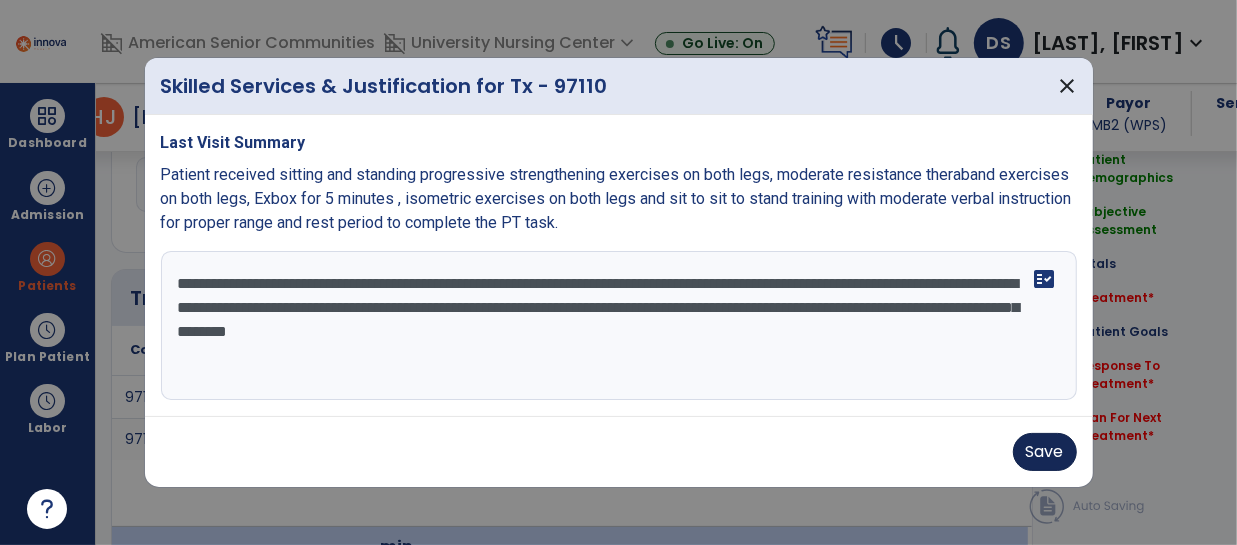 type on "**********" 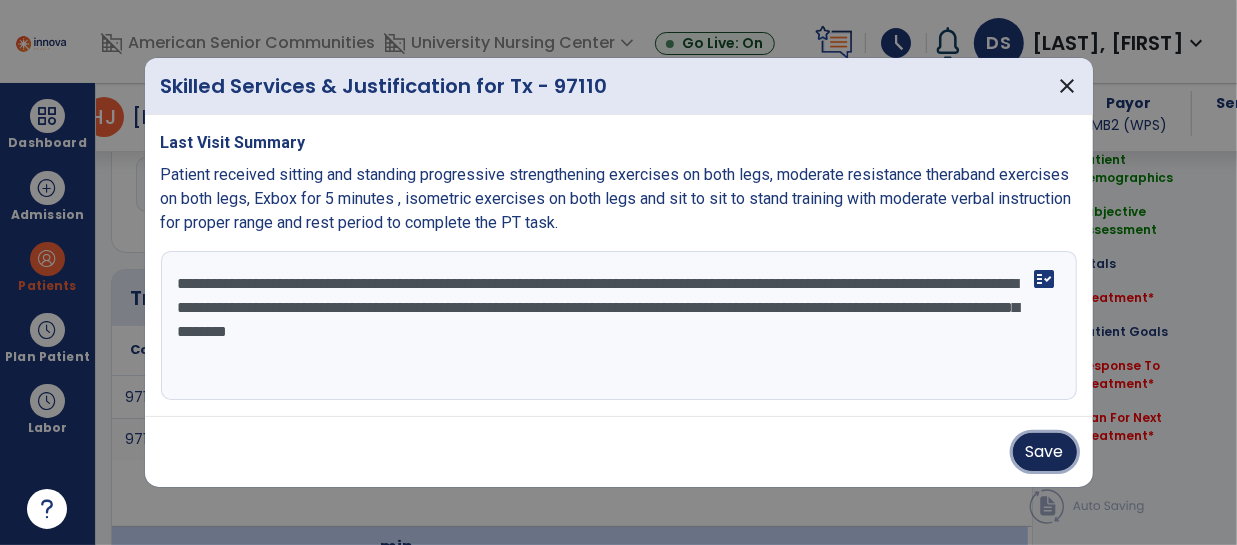 click on "Save" at bounding box center (1045, 452) 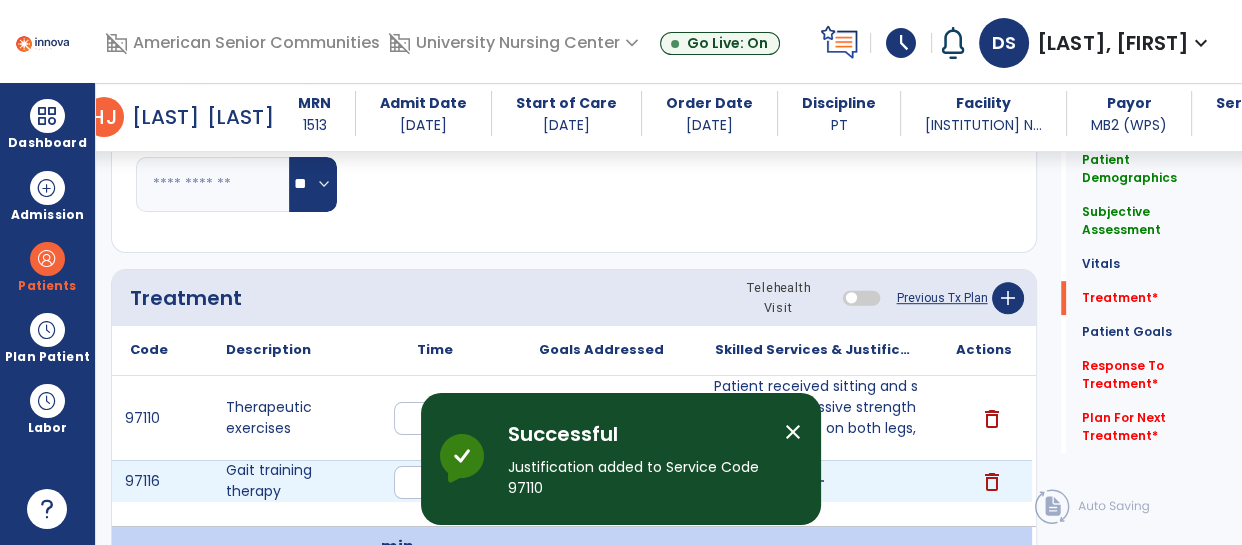 click on "add" at bounding box center [816, 481] 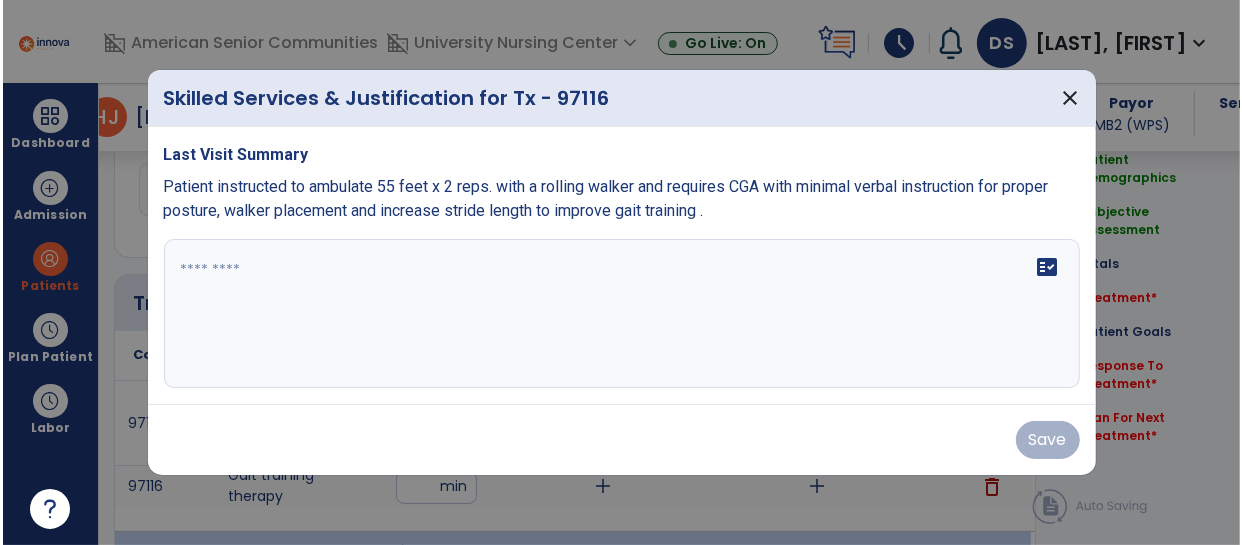 scroll, scrollTop: 1090, scrollLeft: 0, axis: vertical 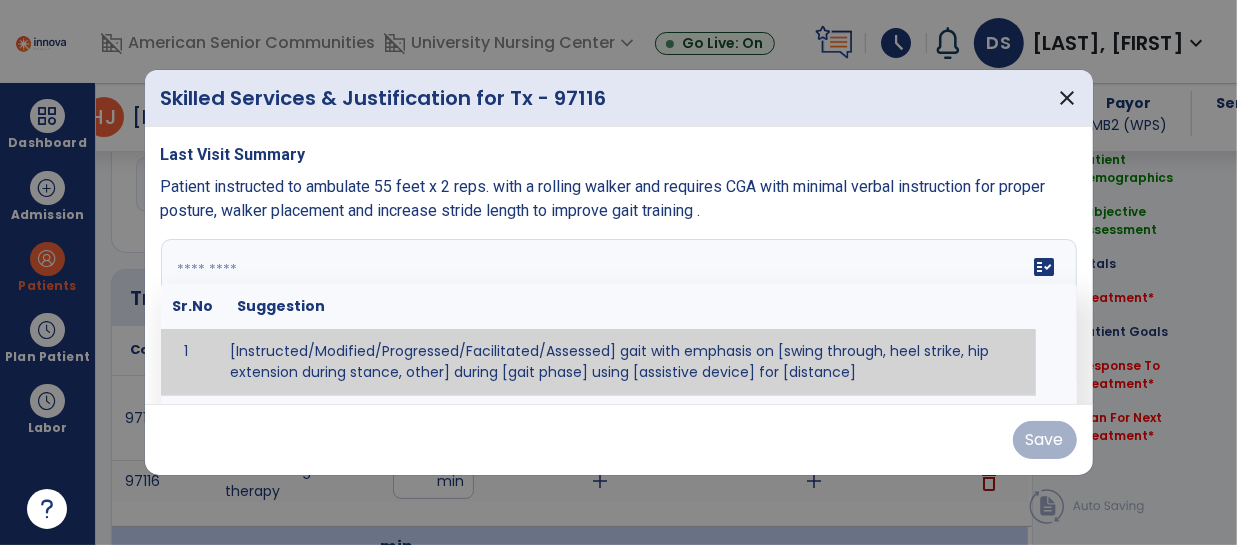 click on "fact_check  Sr.No Suggestion 1 [Instructed/Modified/Progressed/Facilitated/Assessed] gait with emphasis on [swing through, heel strike, hip extension during stance, other] during [gait phase] using [assistive device] for [distance] 2 [Instructed/Modified/Progressed/Facilitated/Assessed] use of [assistive device] and [NWB, PWB, step-to gait pattern, step through gait pattern] 3 [Instructed/Modified/Progressed/Facilitated/Assessed] patient's ability to [ascend/descend [NUMBER] steps, perform directional changes, walk on even/uneven surfaces, pick-up objects off floor, velocity changes, other] using [assistive device]. 4 [Instructed/Modified/Progressed/Facilitated/Assessed] pre-gait activities including [identify exercise] in order to prepare for gait training. 5" at bounding box center [619, 314] 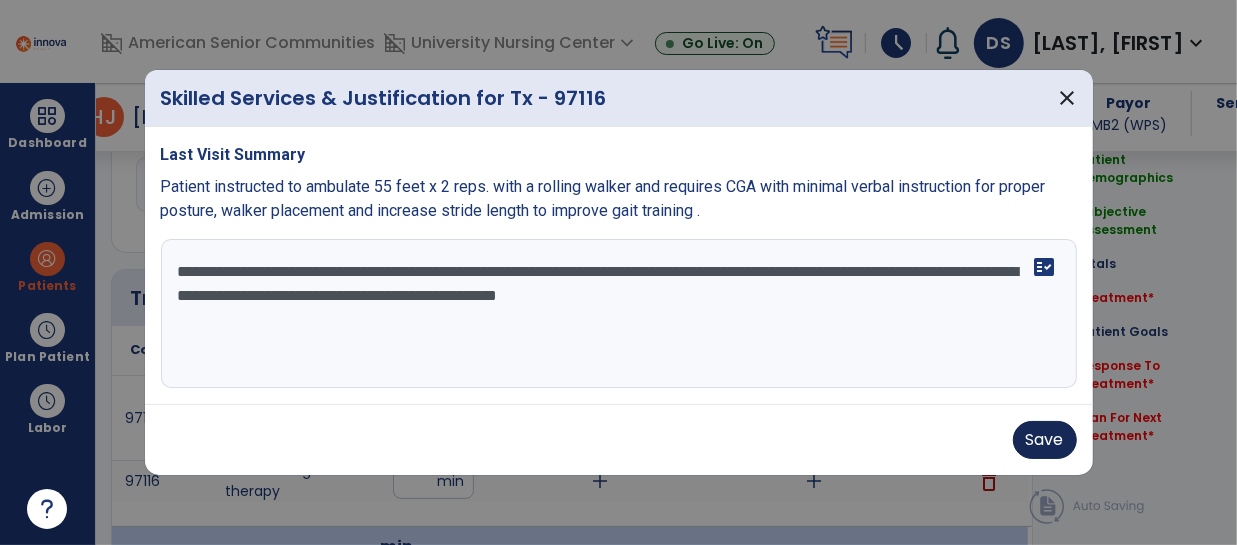 type on "**********" 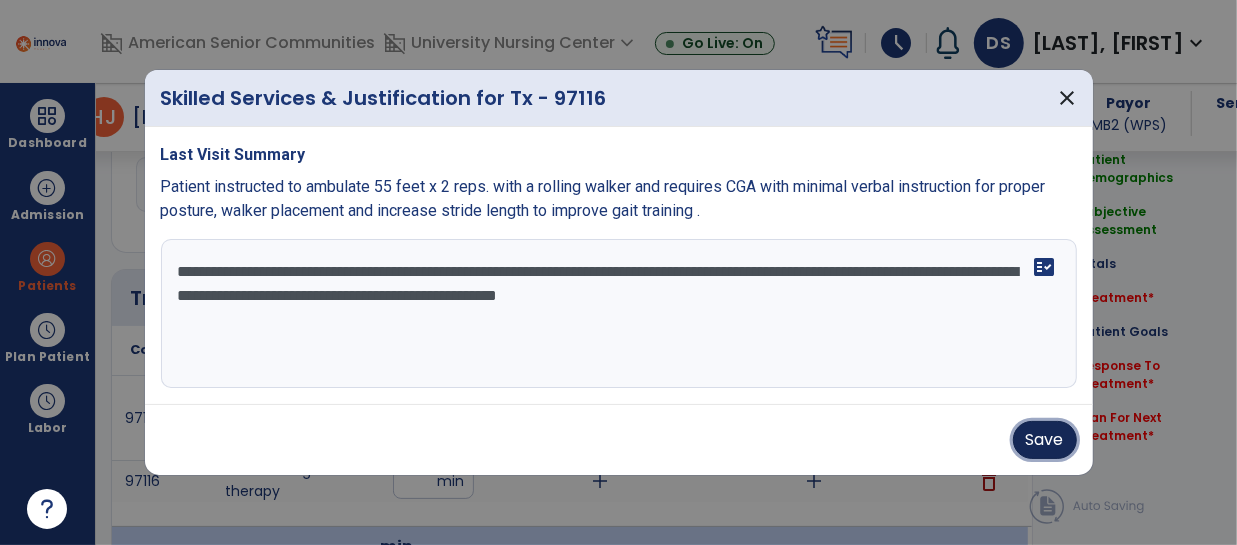 click on "Save" at bounding box center (1045, 440) 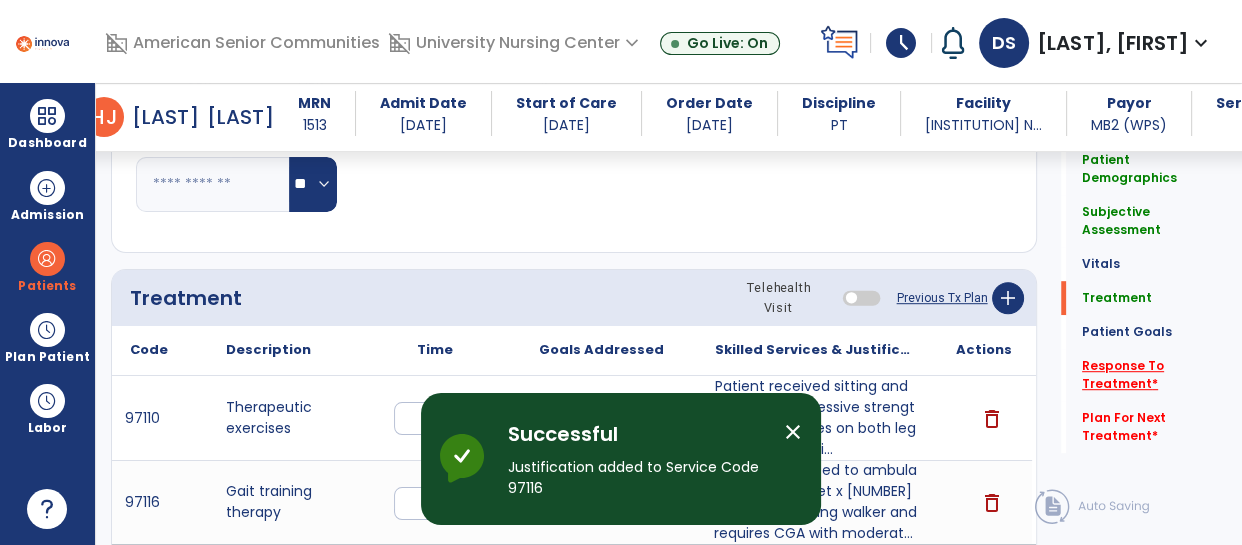 click on "Response To Treatment   *" at bounding box center (1146, 169) 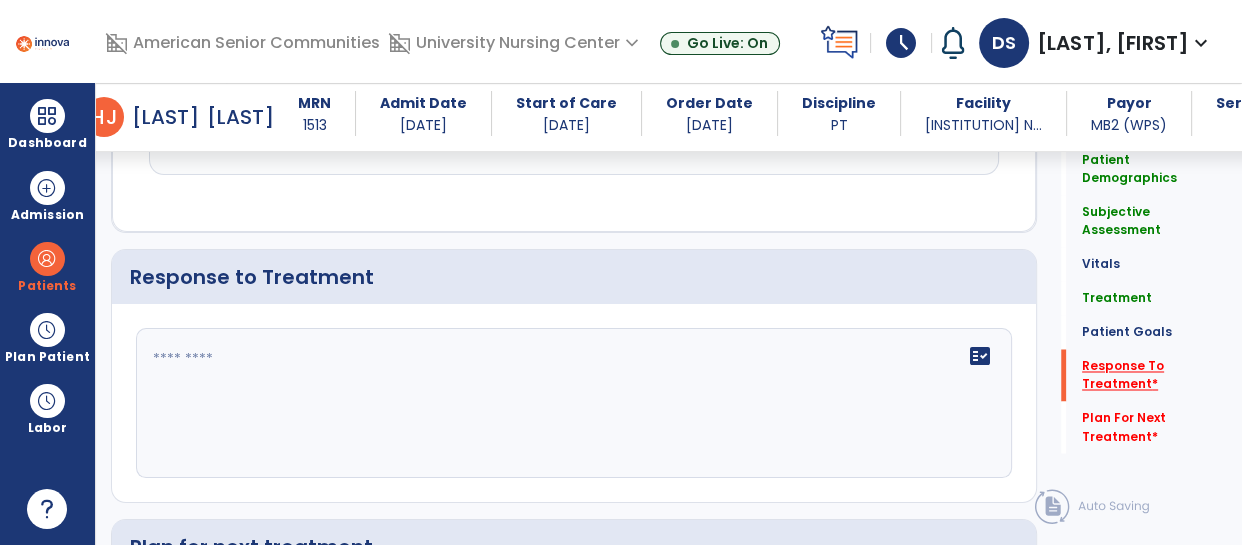 scroll, scrollTop: 3130, scrollLeft: 0, axis: vertical 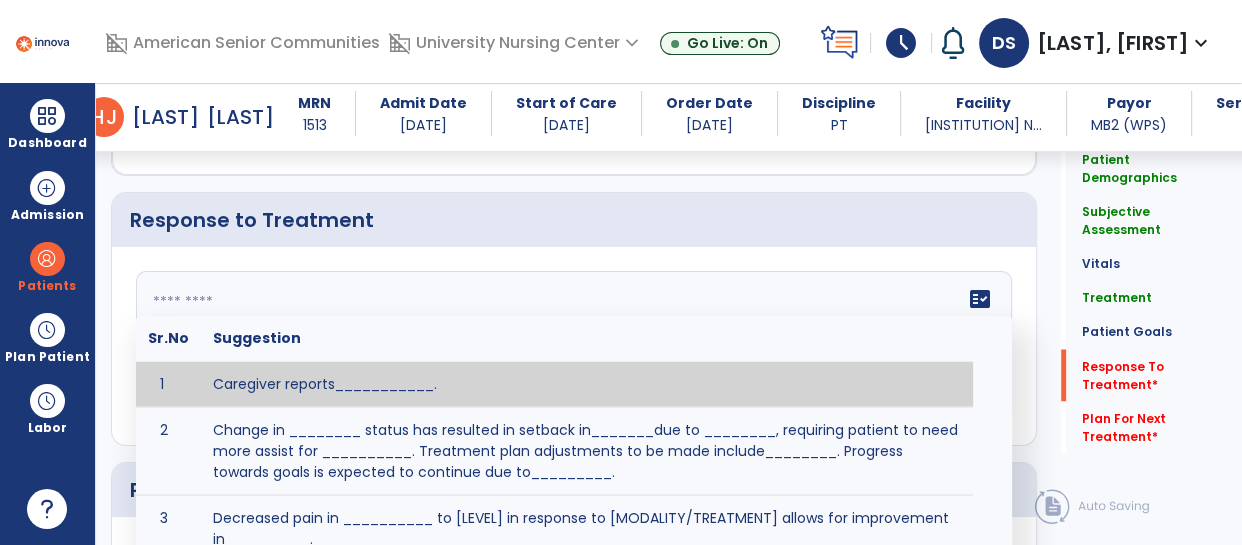 click on "fact_check  Sr.No Suggestion 1 Caregiver reports___________. 2 Change in ________ status has resulted in setback in_______due to ________, requiring patient to need more assist for __________.   Treatment plan adjustments to be made include________.  Progress towards goals is expected to continue due to_________. 3 Decreased pain in __________ to [LEVEL] in response to [MODALITY/TREATMENT] allows for improvement in _________. 4 Functional gains in _______ have impacted the patient's ability to perform_________ with a reduction in assist levels to_________. 5 Functional progress this week has been significant due to__________. 6 Gains in ________ have improved the patient's ability to perform ______with decreased levels of assist to___________. 7 Improvement in ________allows patient to tolerate higher levels of challenges in_________. 8 Pain in [AREA] has decreased to [LEVEL] in response to [TREATMENT/MODALITY], allowing fore ease in completing__________. 9 10 11 12 13 14 15 16 17 18 19 20 21" at bounding box center [574, 346] 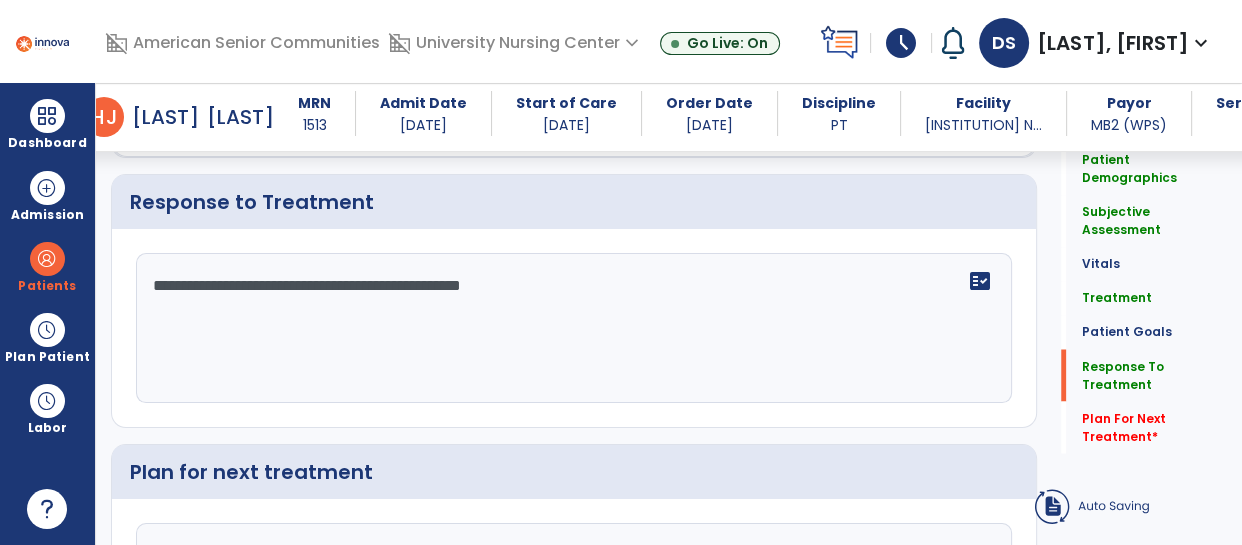 type on "**********" 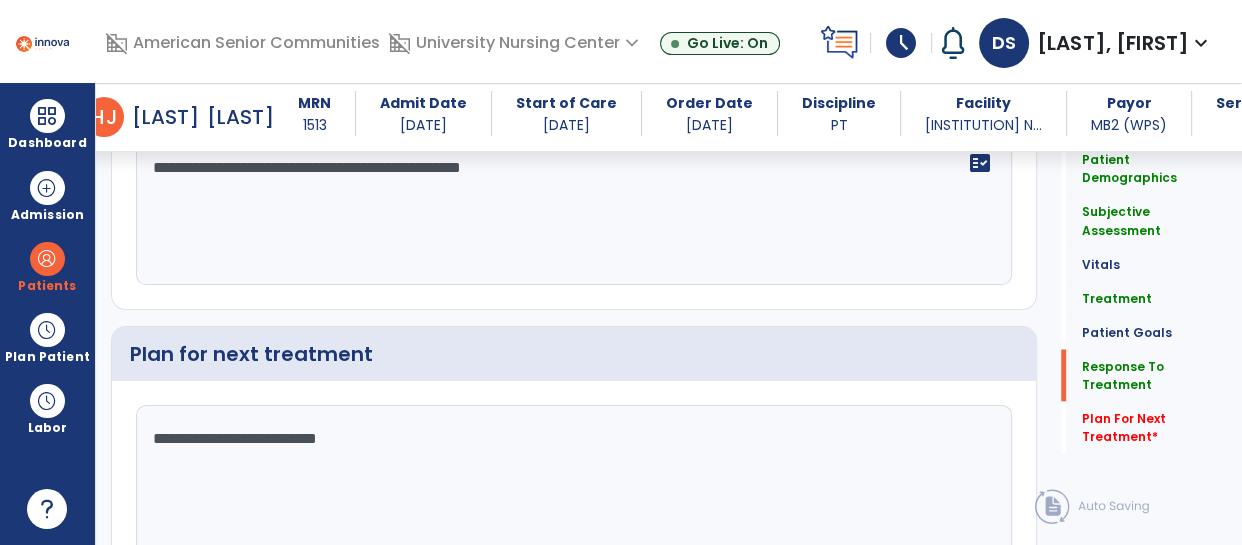 scroll, scrollTop: 3362, scrollLeft: 0, axis: vertical 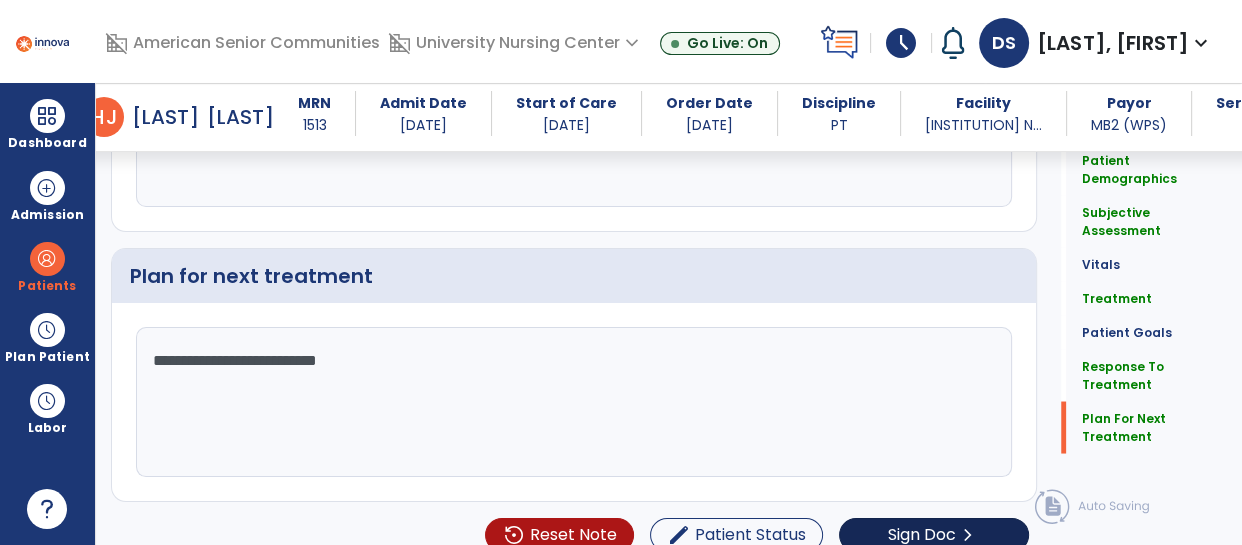 type on "**********" 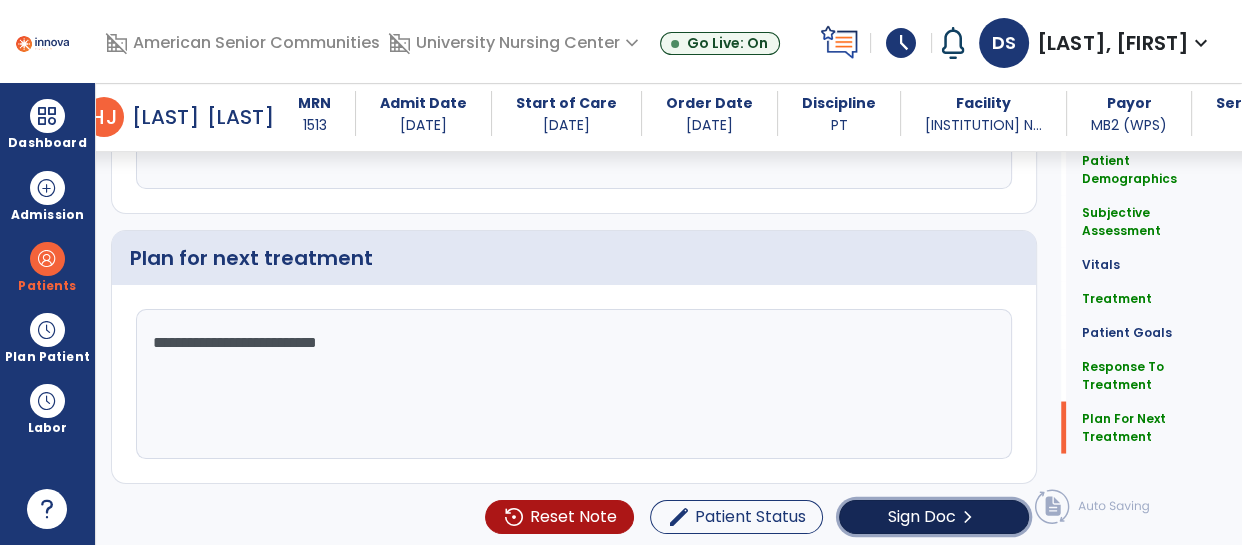 click on "chevron_right" at bounding box center (968, 517) 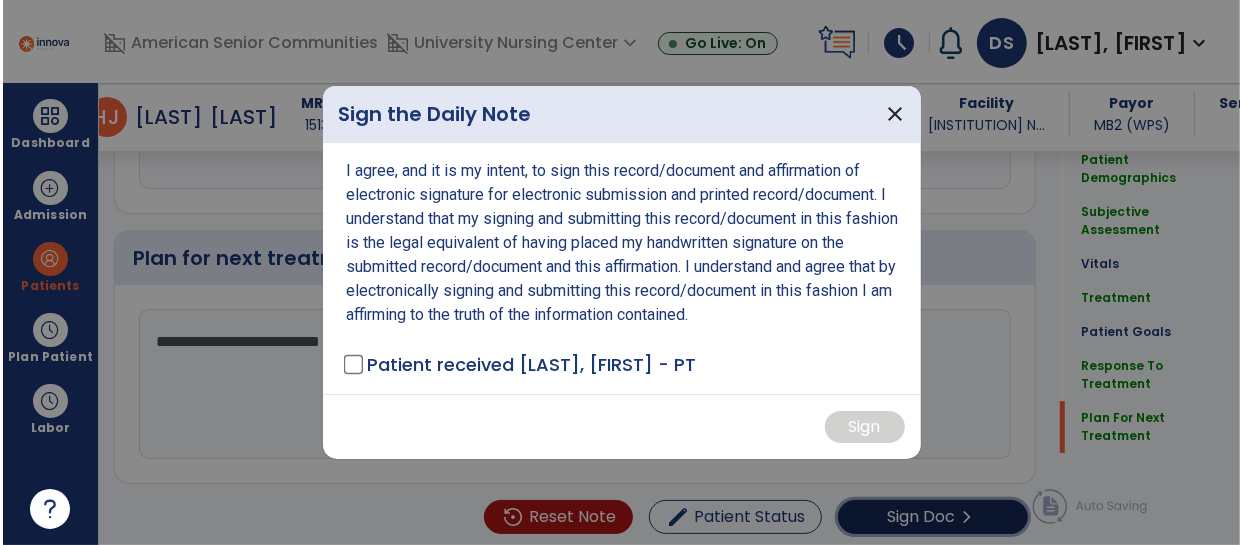 scroll, scrollTop: 3362, scrollLeft: 0, axis: vertical 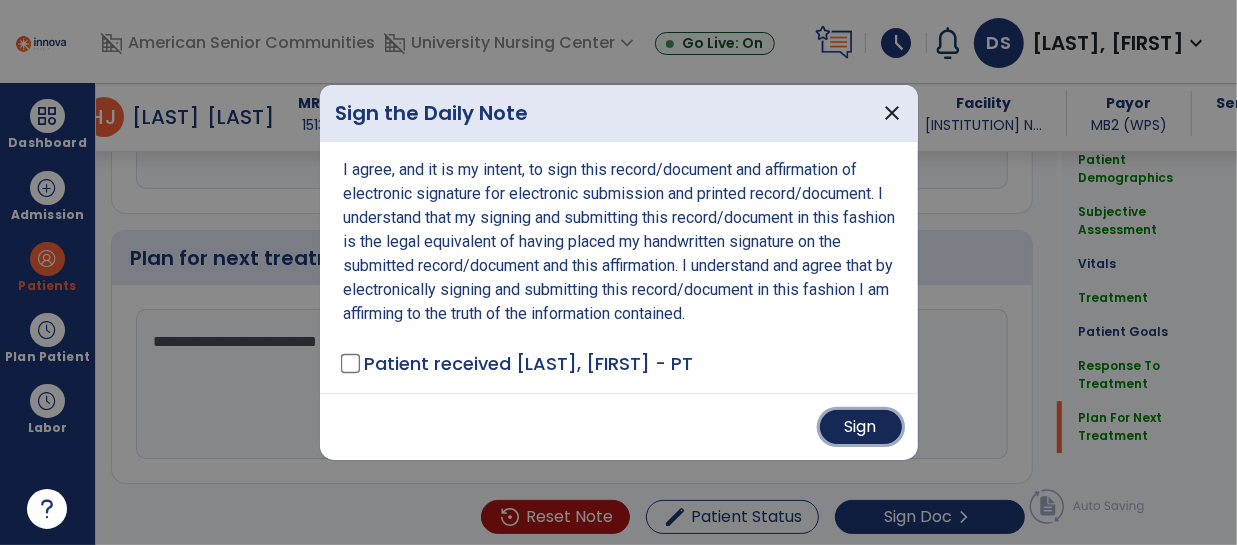 click on "Sign" at bounding box center [861, 427] 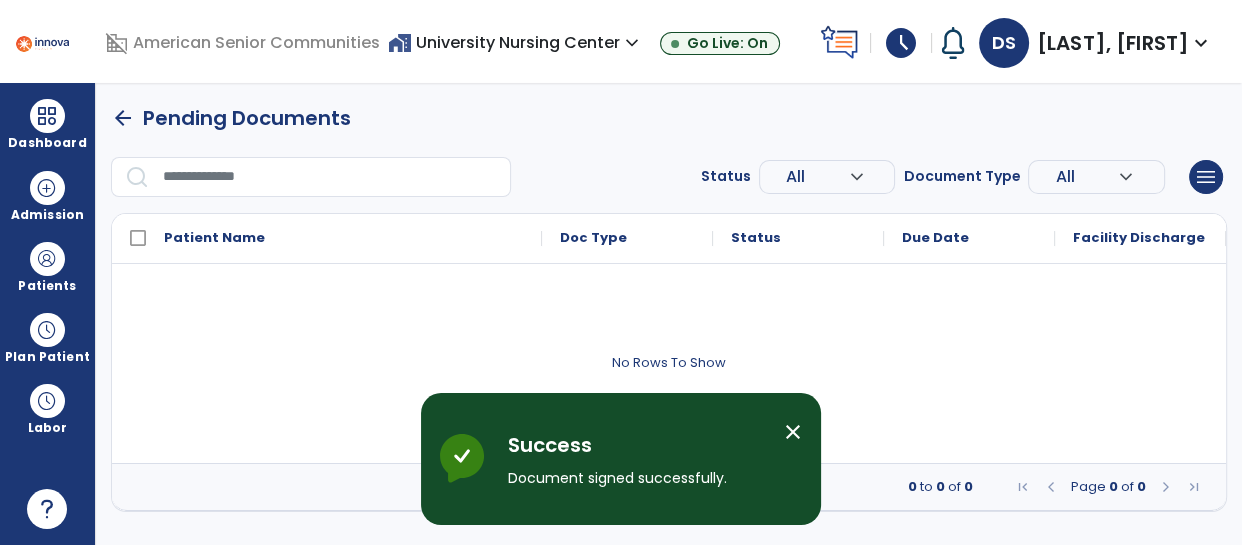 scroll, scrollTop: 0, scrollLeft: 0, axis: both 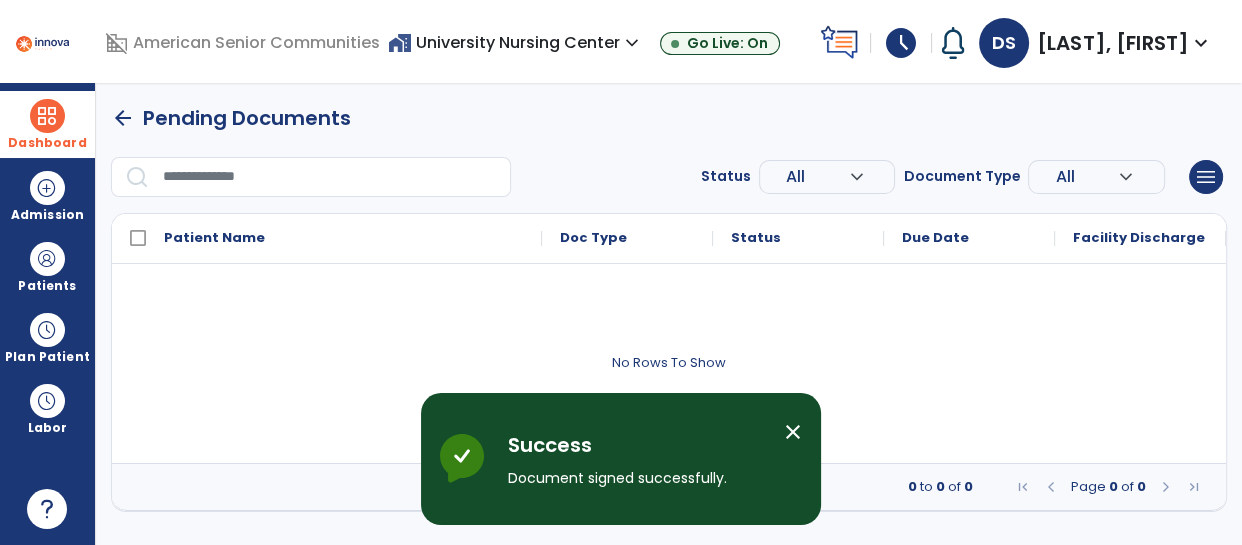 click at bounding box center (47, 116) 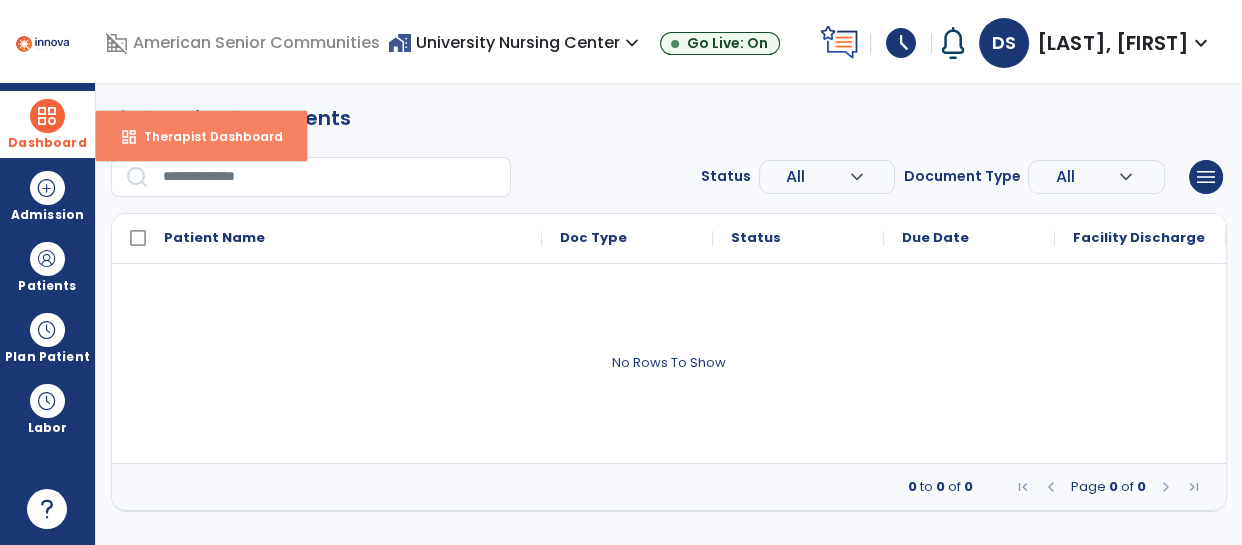 click on "dashboard" at bounding box center (129, 137) 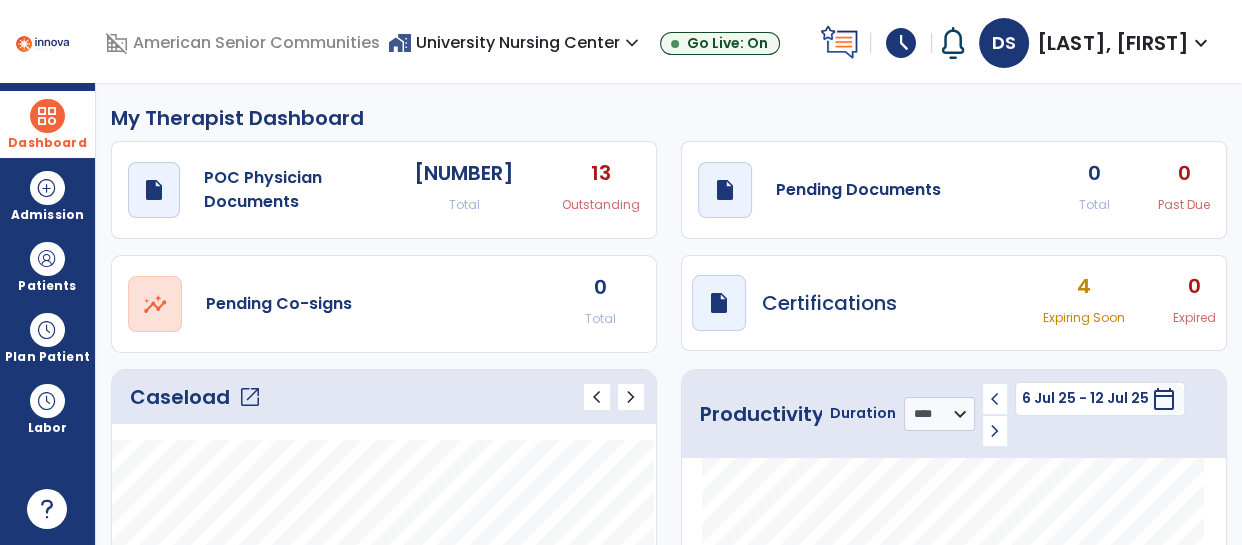 click on "expand_more" at bounding box center (1201, 43) 